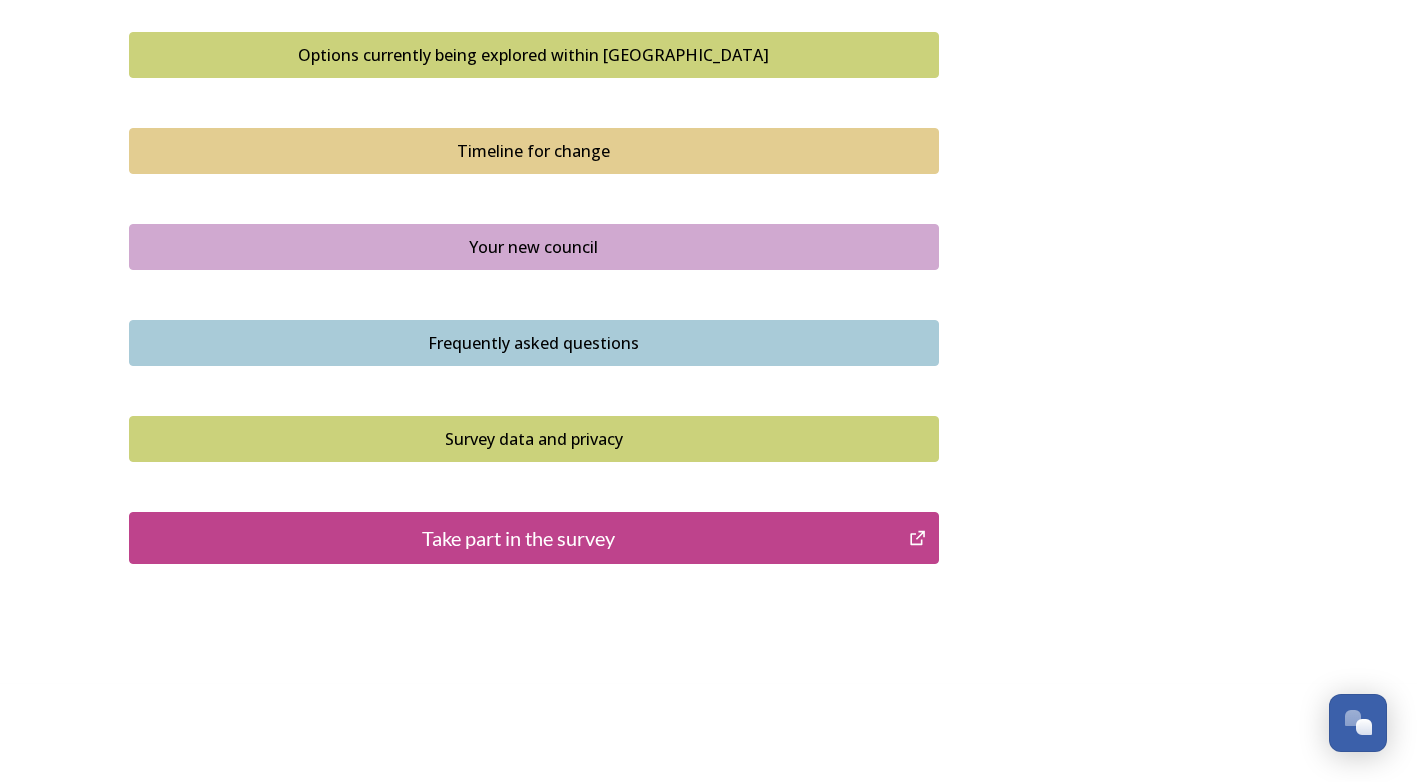 scroll, scrollTop: 1370, scrollLeft: 0, axis: vertical 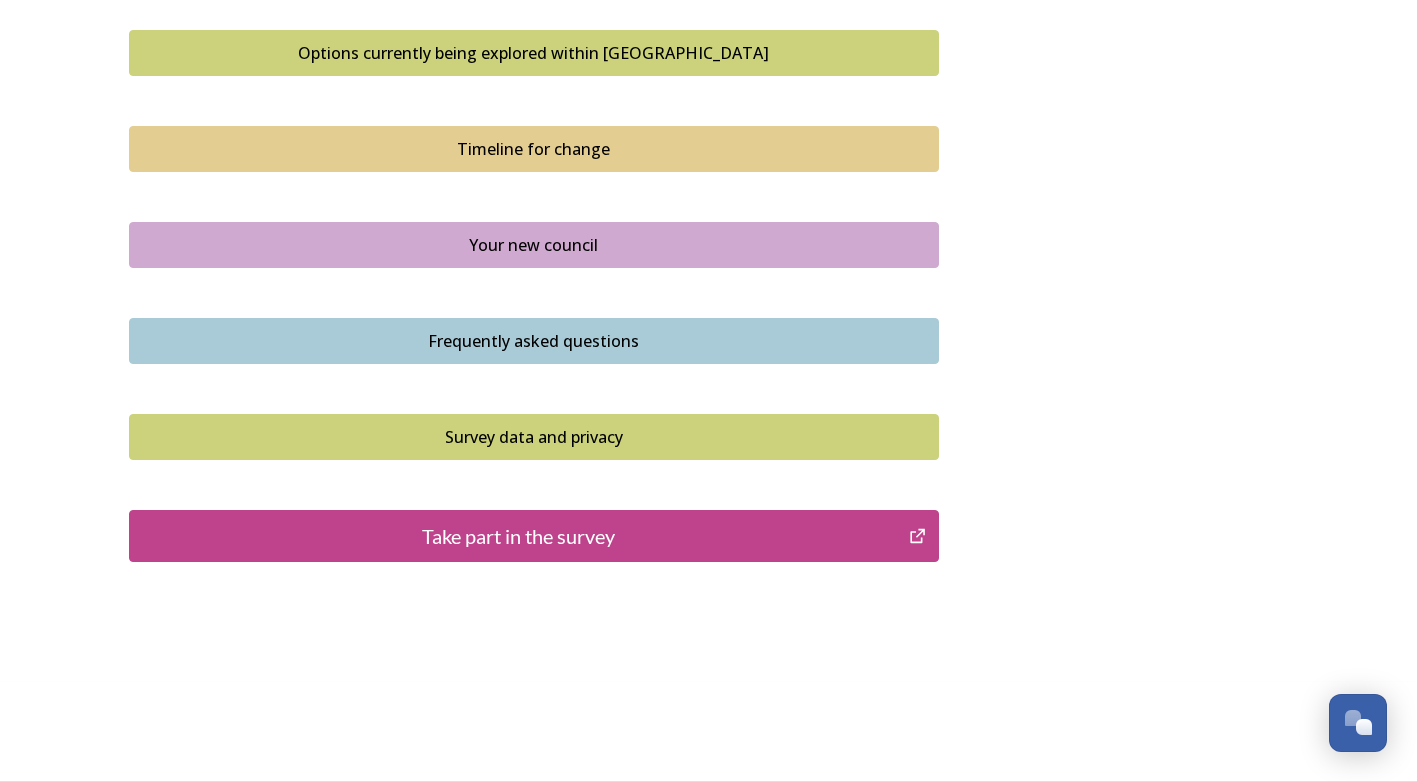 click on "Take part in the survey" at bounding box center [519, 536] 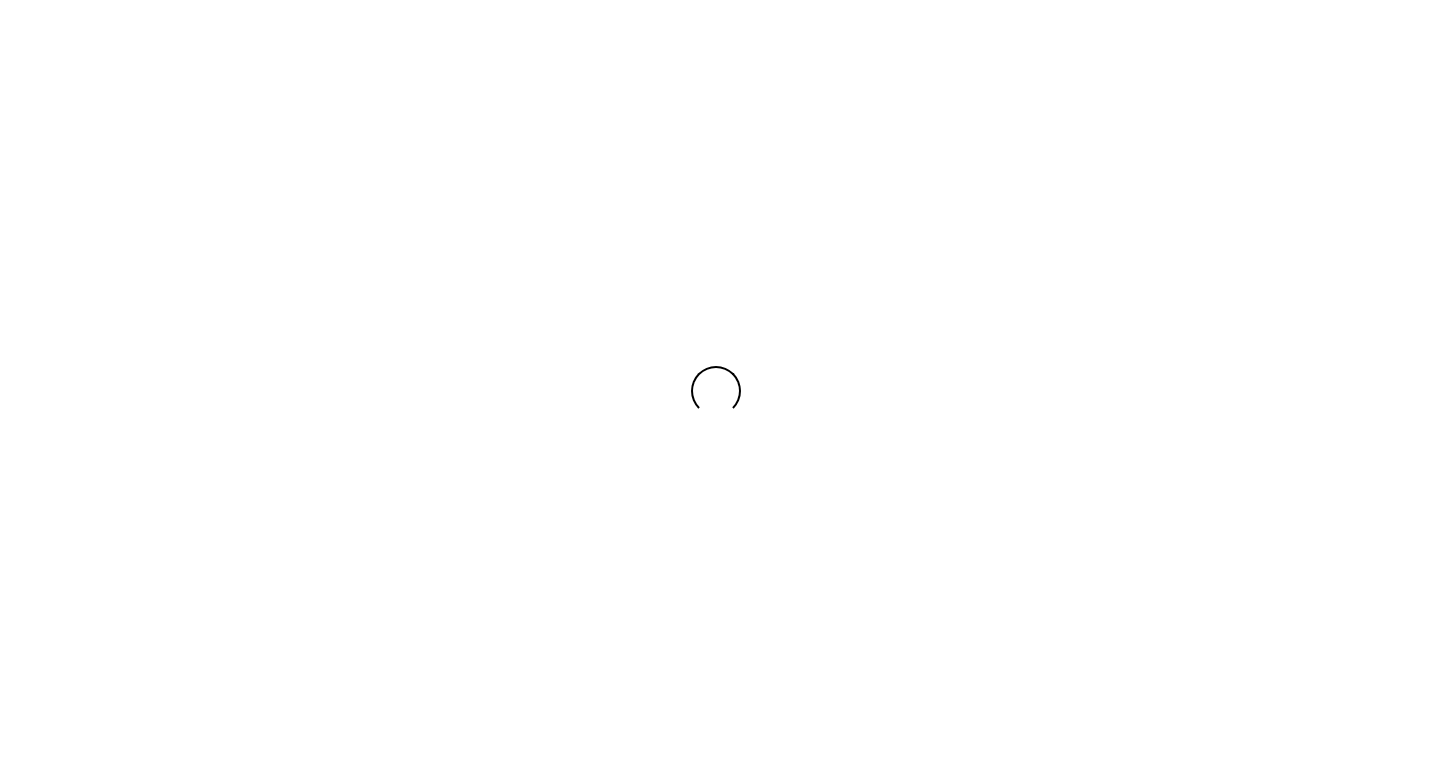 scroll, scrollTop: 0, scrollLeft: 0, axis: both 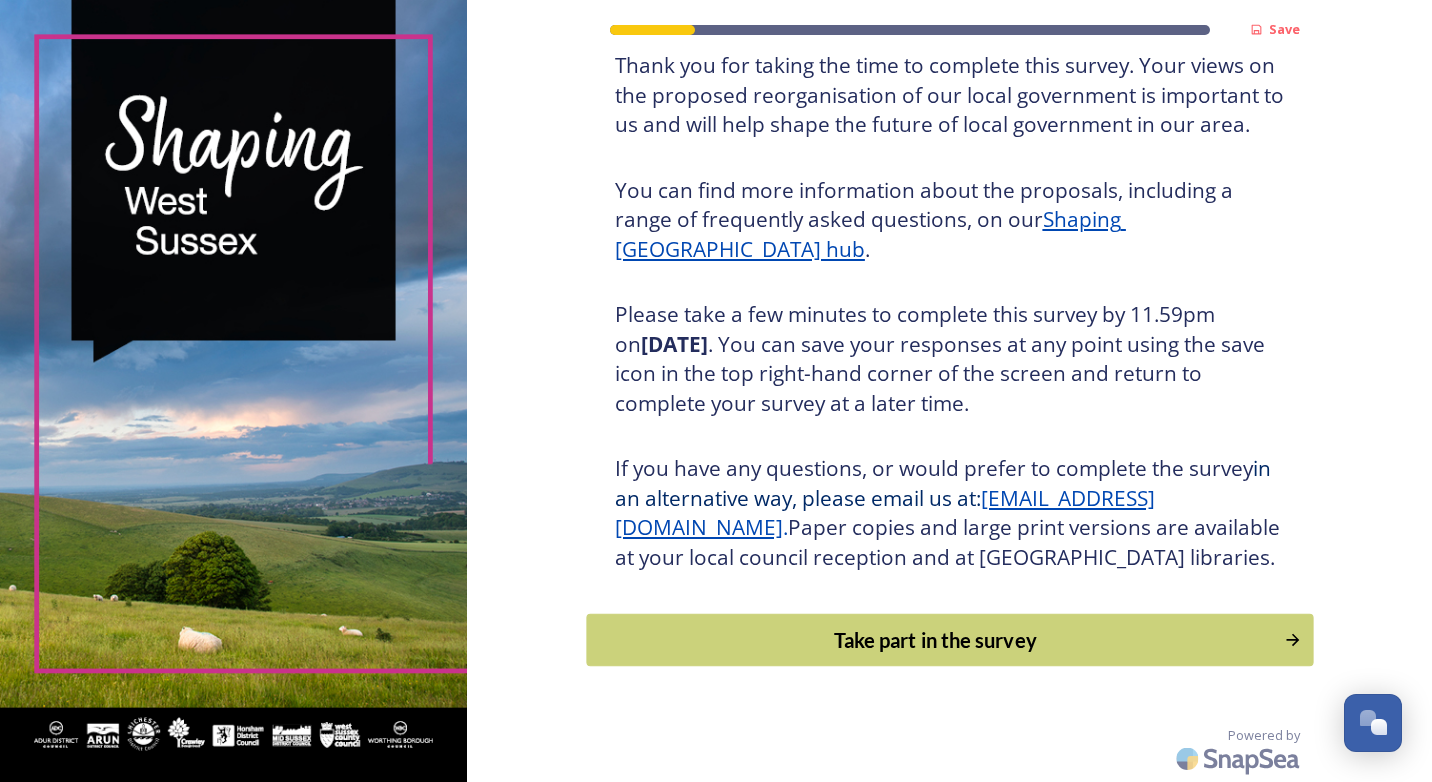 click on "Take part in the survey" at bounding box center [935, 640] 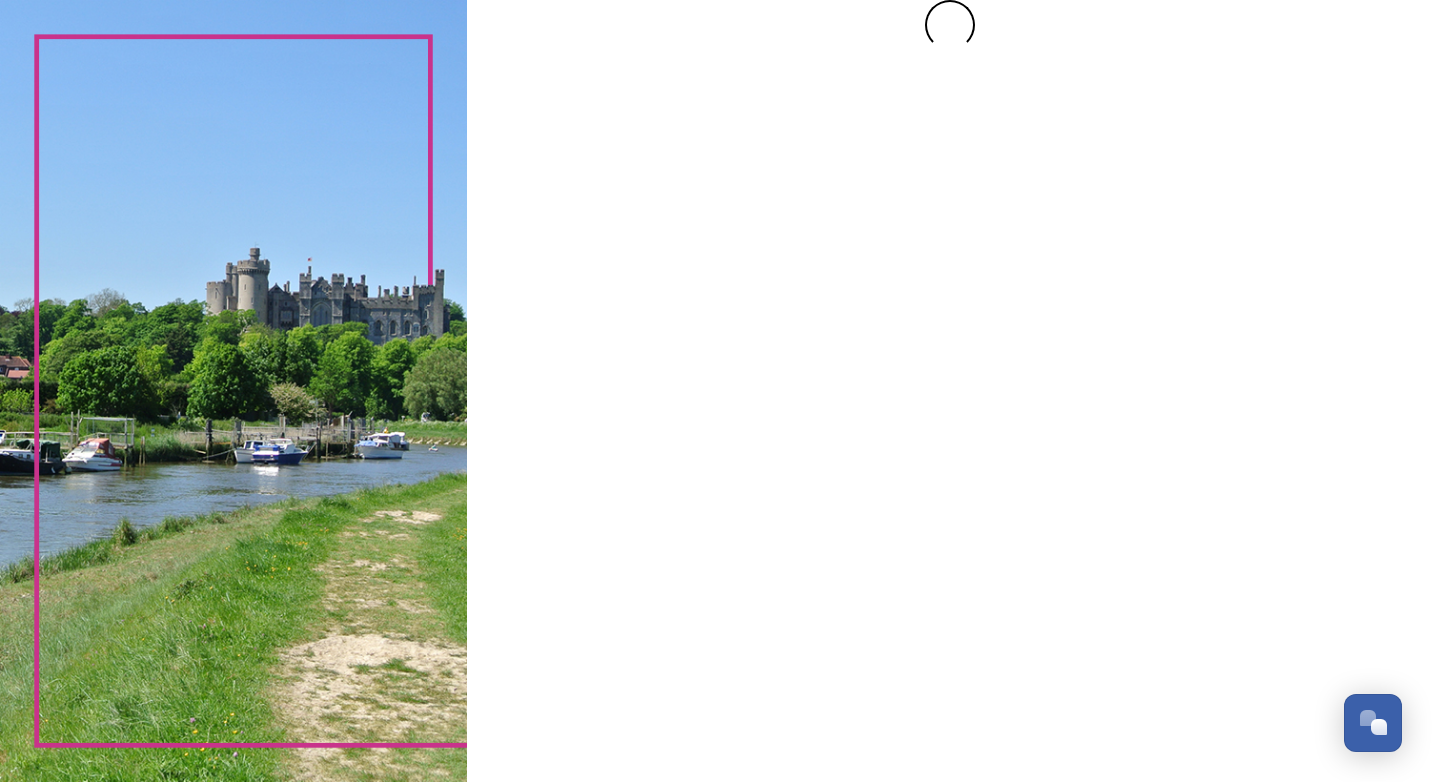 scroll, scrollTop: 0, scrollLeft: 0, axis: both 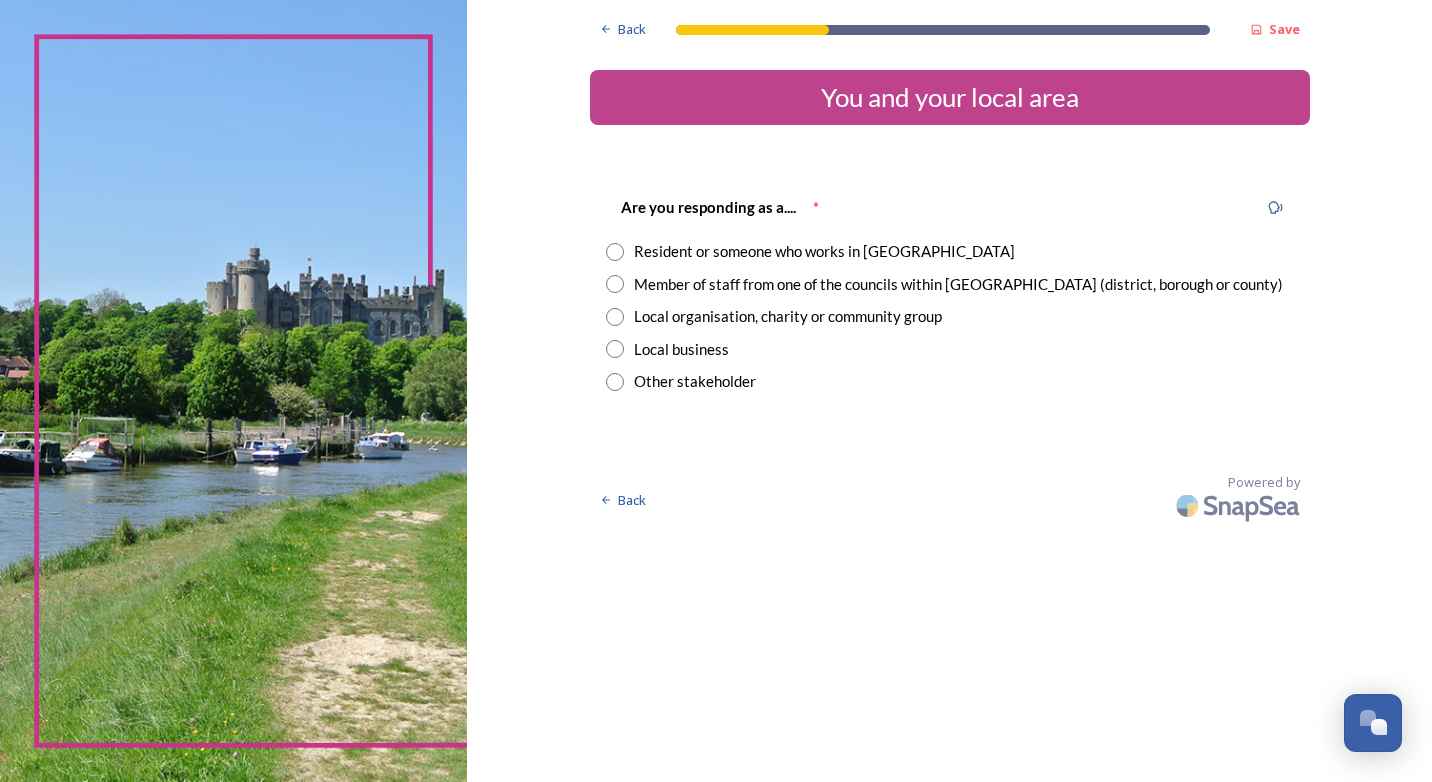 click at bounding box center (615, 252) 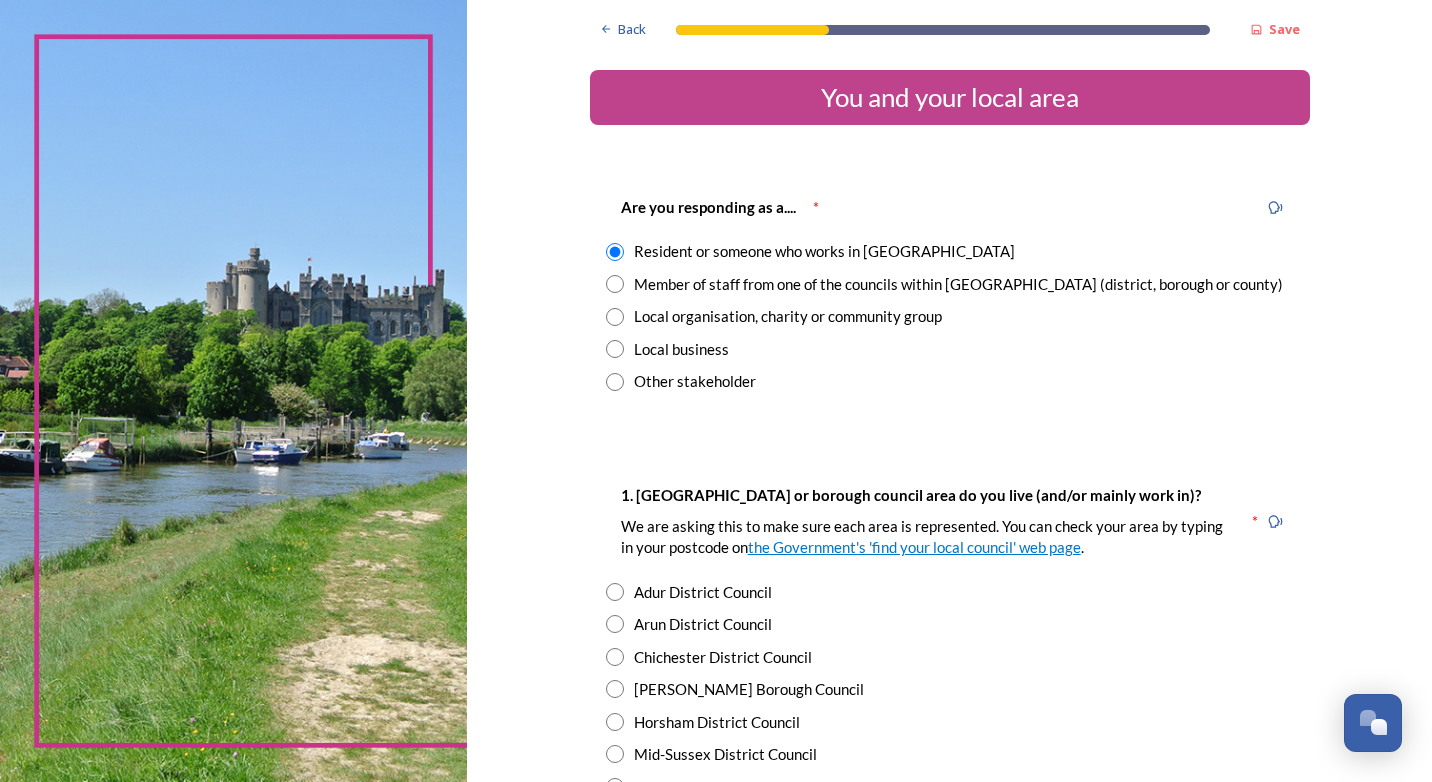 click at bounding box center [615, 624] 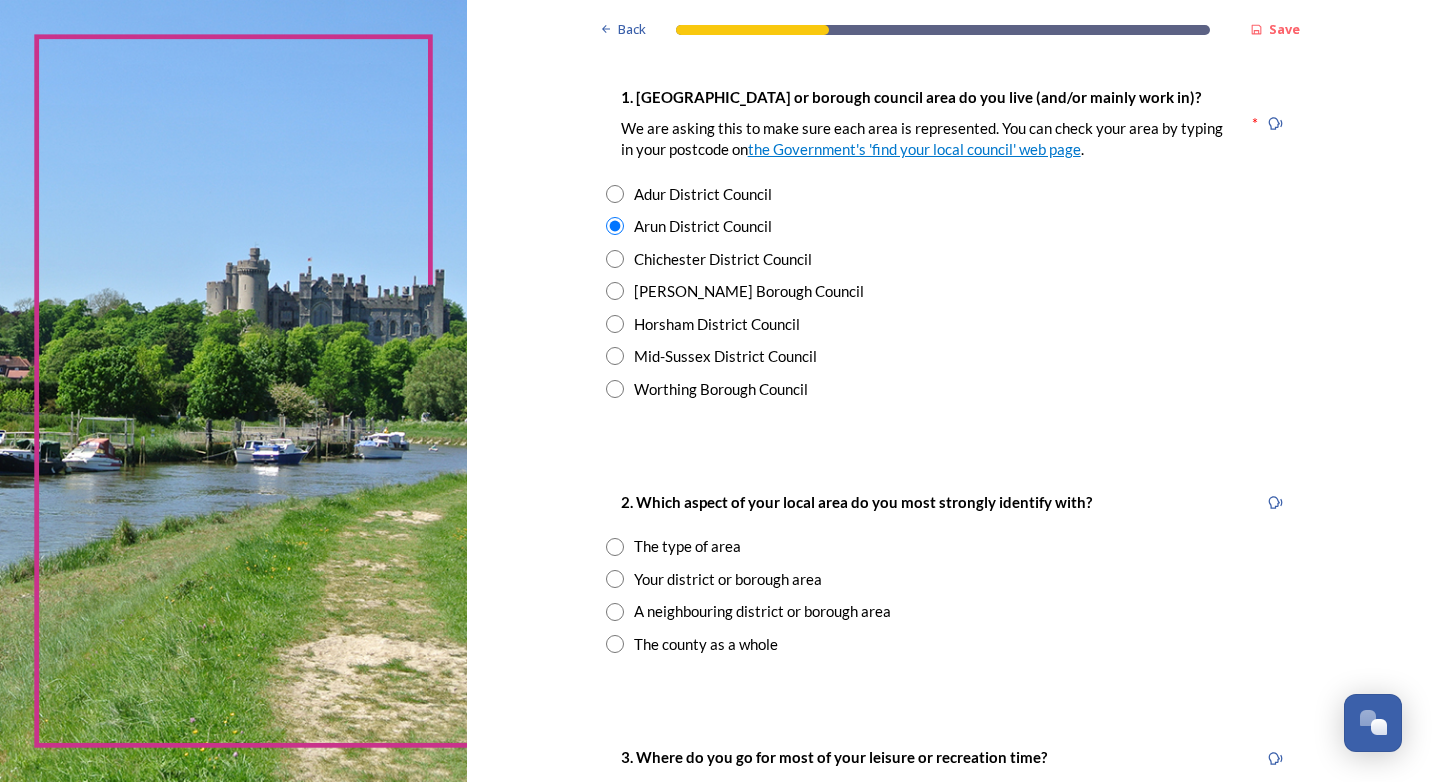 scroll, scrollTop: 500, scrollLeft: 0, axis: vertical 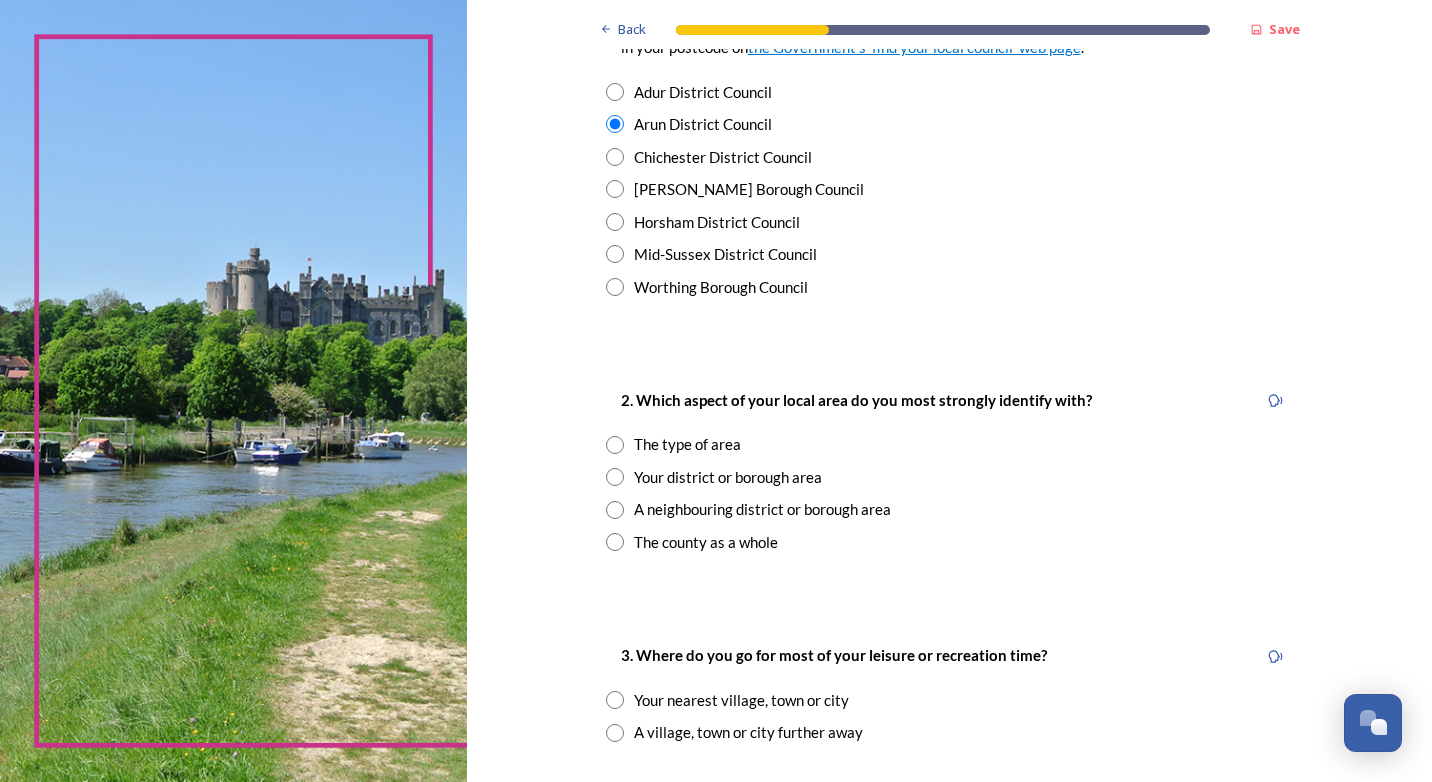 click at bounding box center [615, 445] 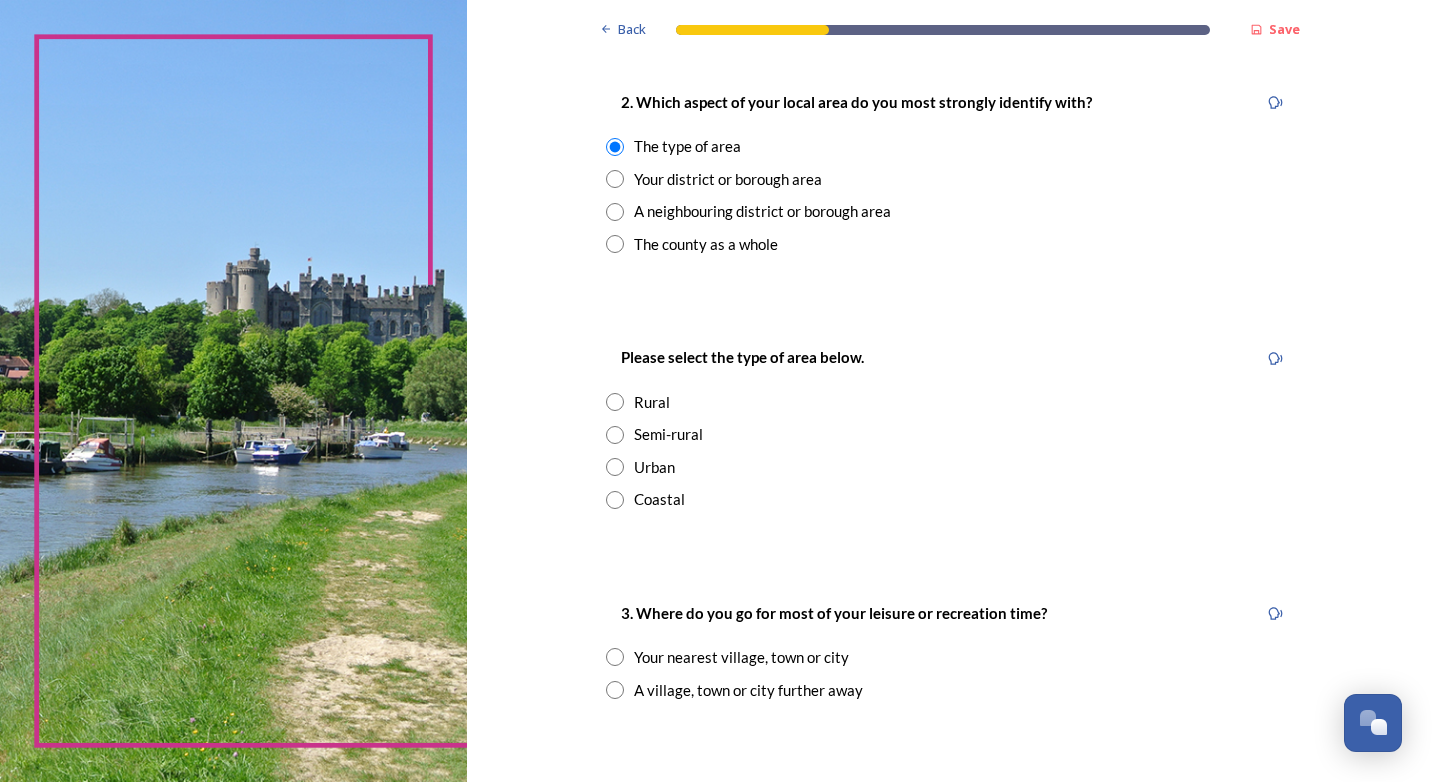 scroll, scrollTop: 800, scrollLeft: 0, axis: vertical 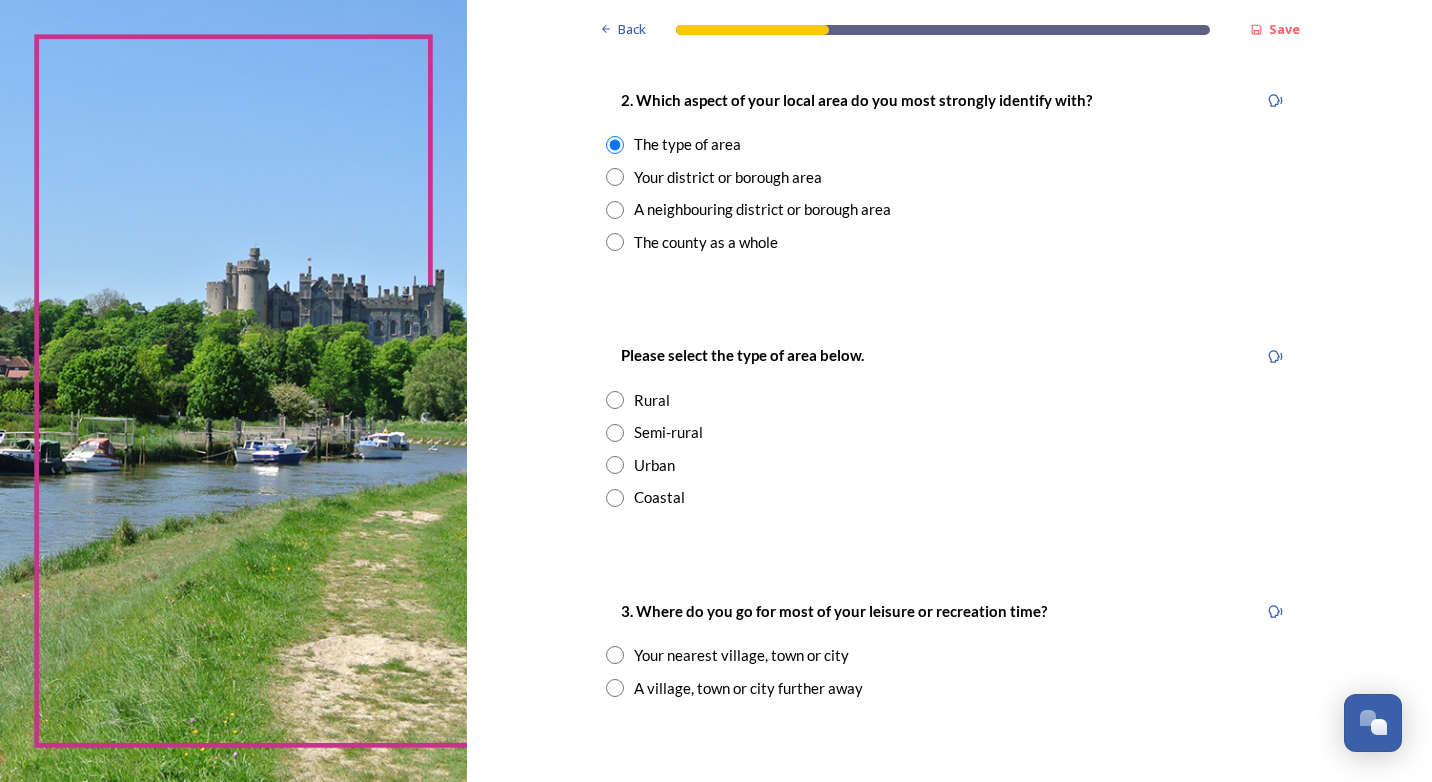 click at bounding box center (615, 498) 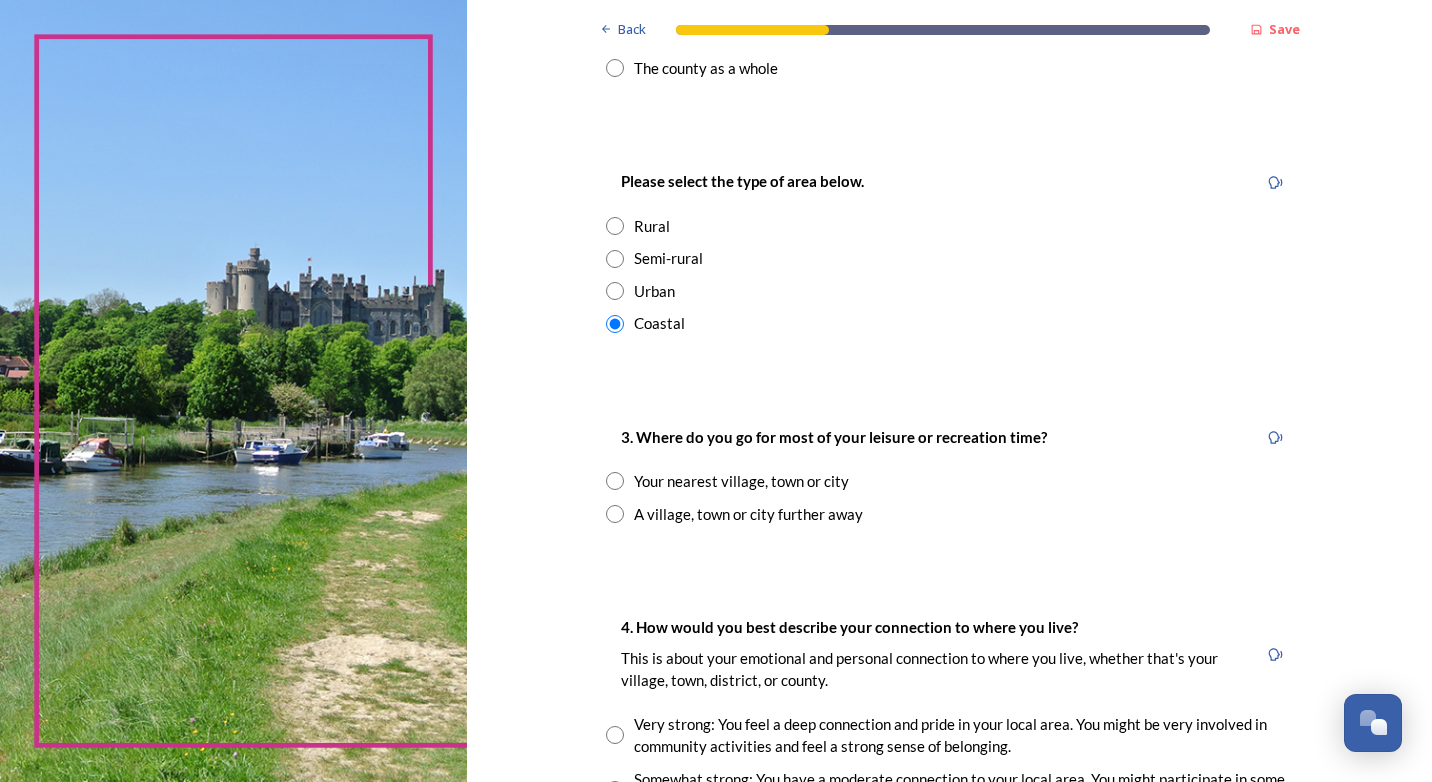 scroll, scrollTop: 1000, scrollLeft: 0, axis: vertical 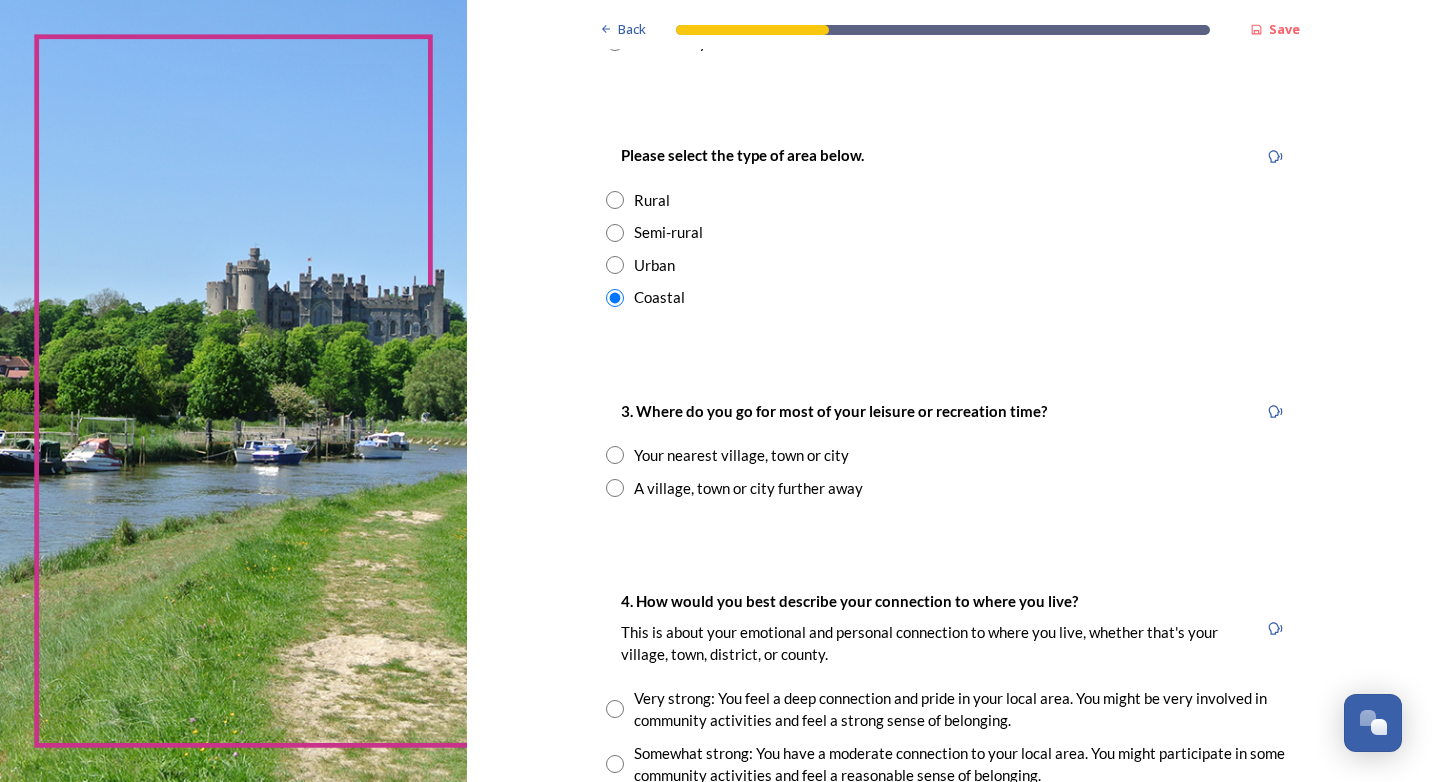 click at bounding box center (615, 455) 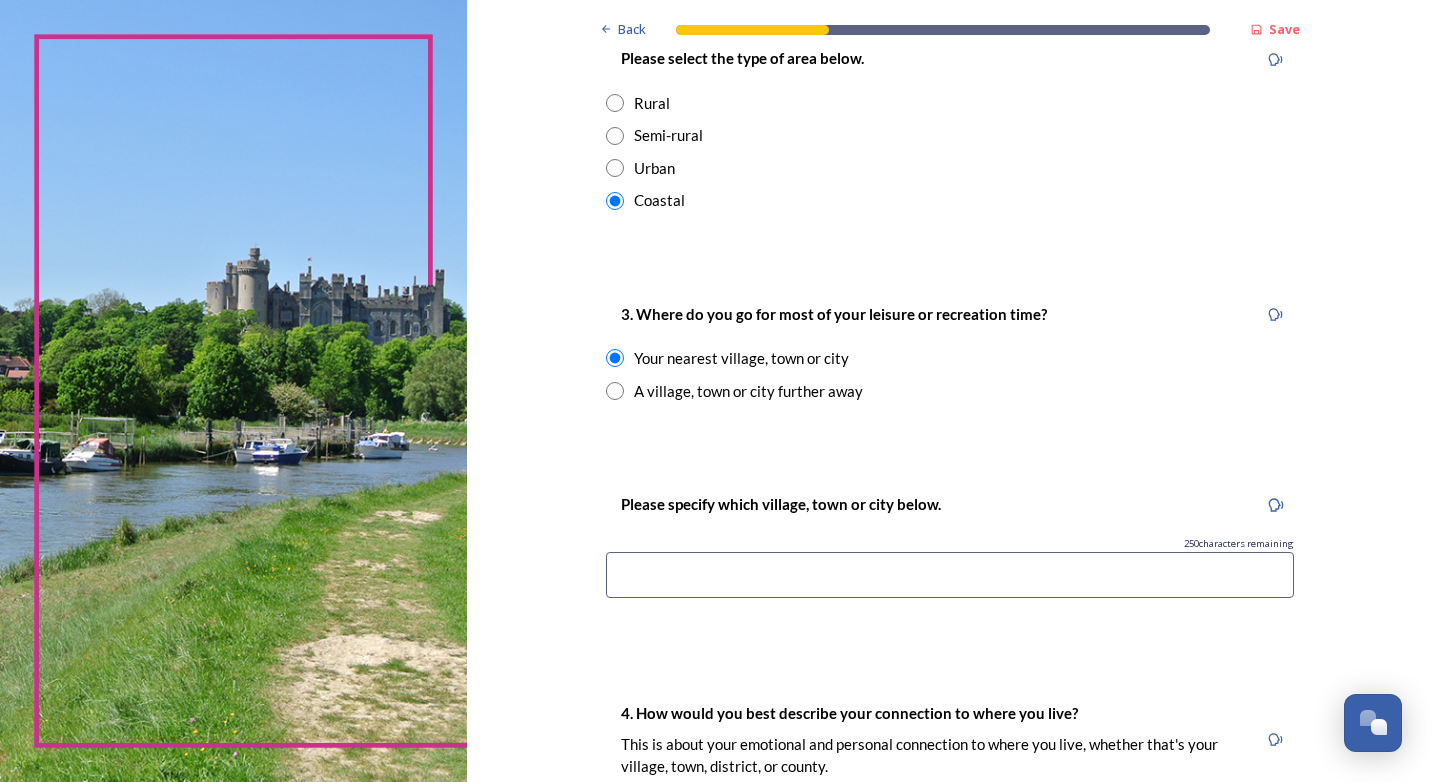scroll, scrollTop: 1100, scrollLeft: 0, axis: vertical 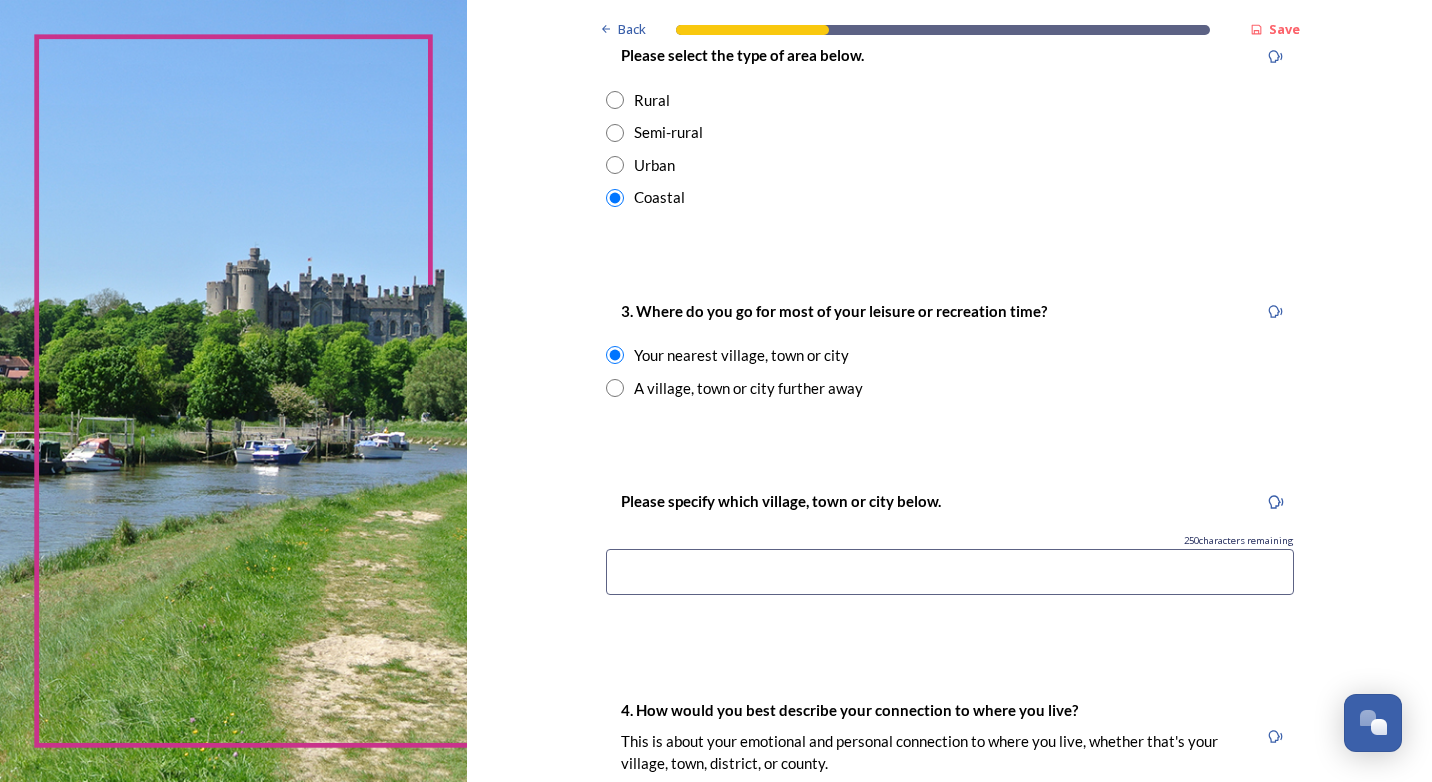 click at bounding box center [950, 572] 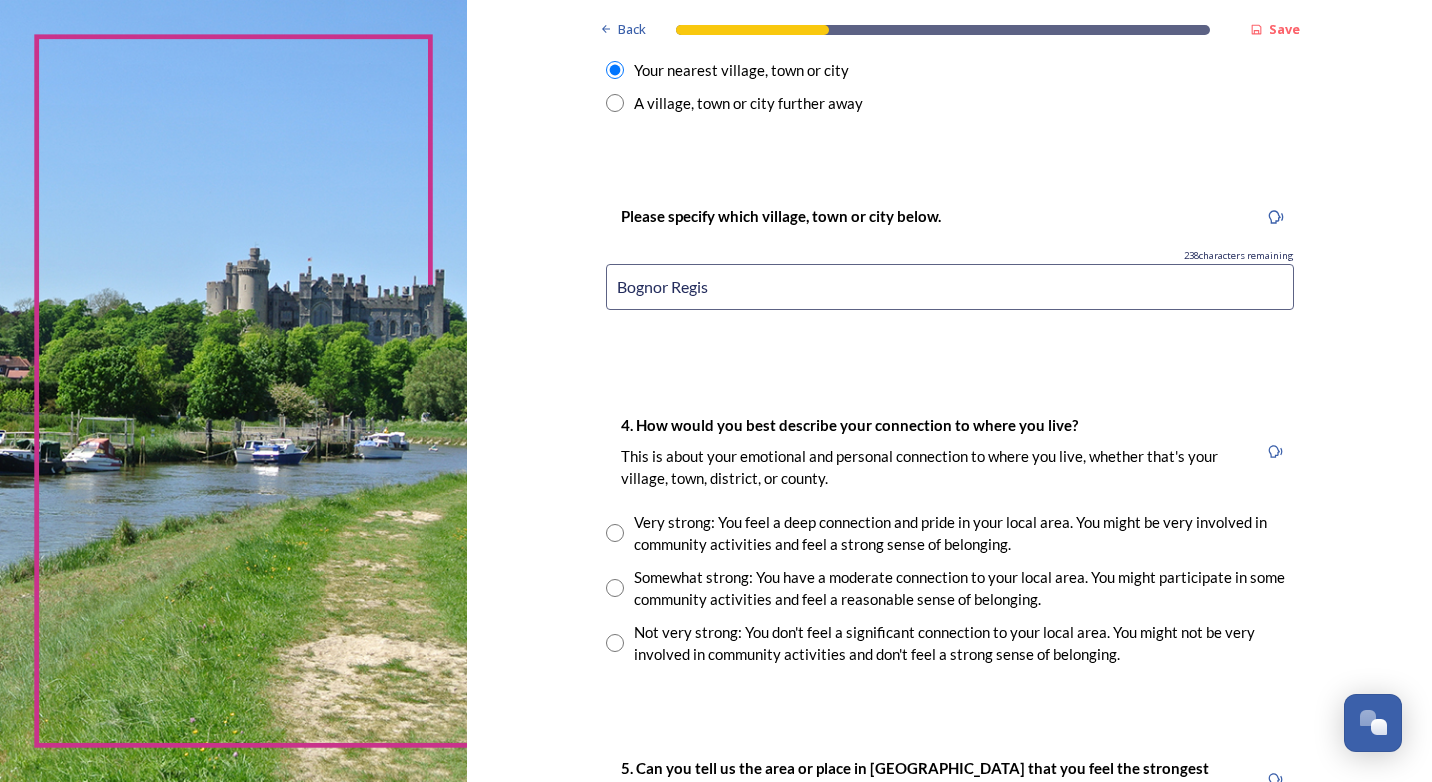 scroll, scrollTop: 1400, scrollLeft: 0, axis: vertical 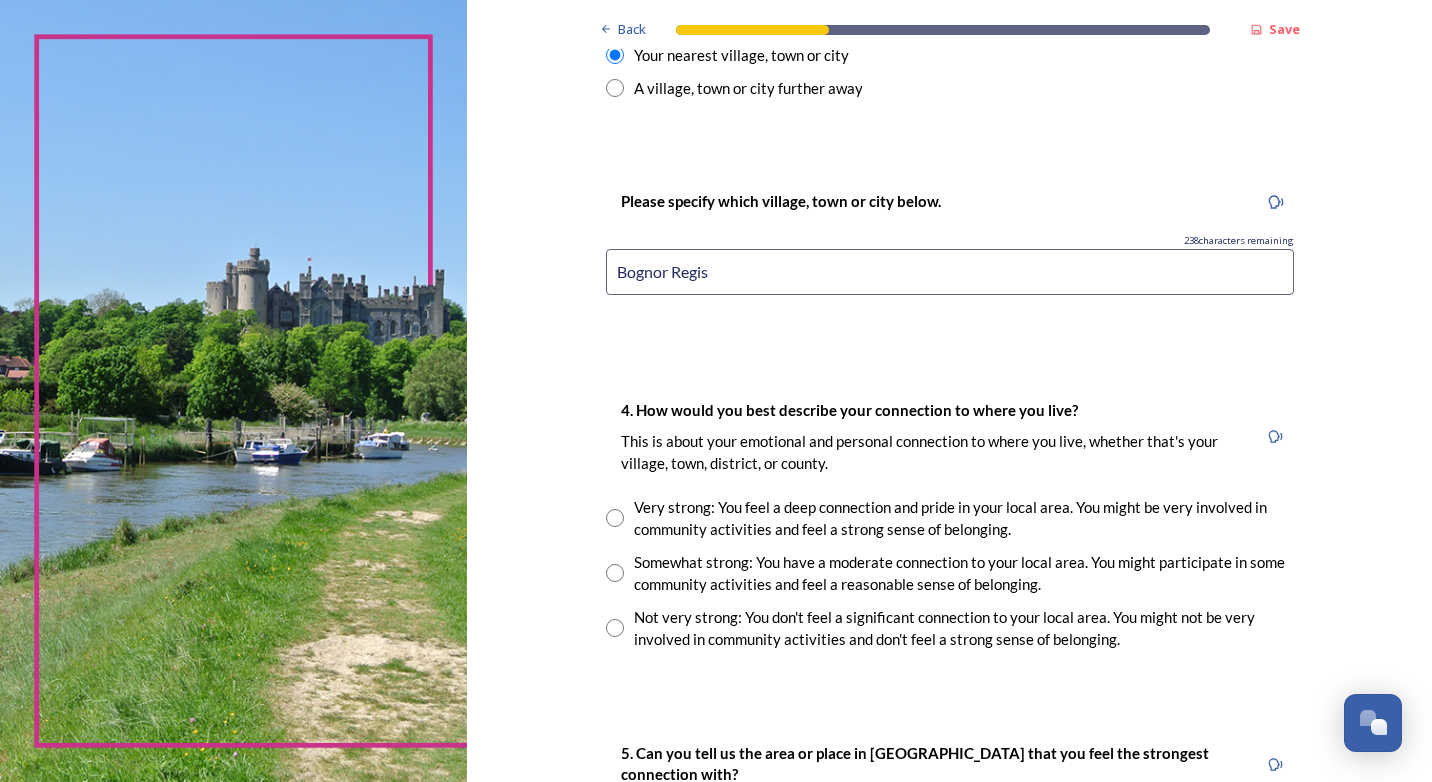 type on "Bognor Regis" 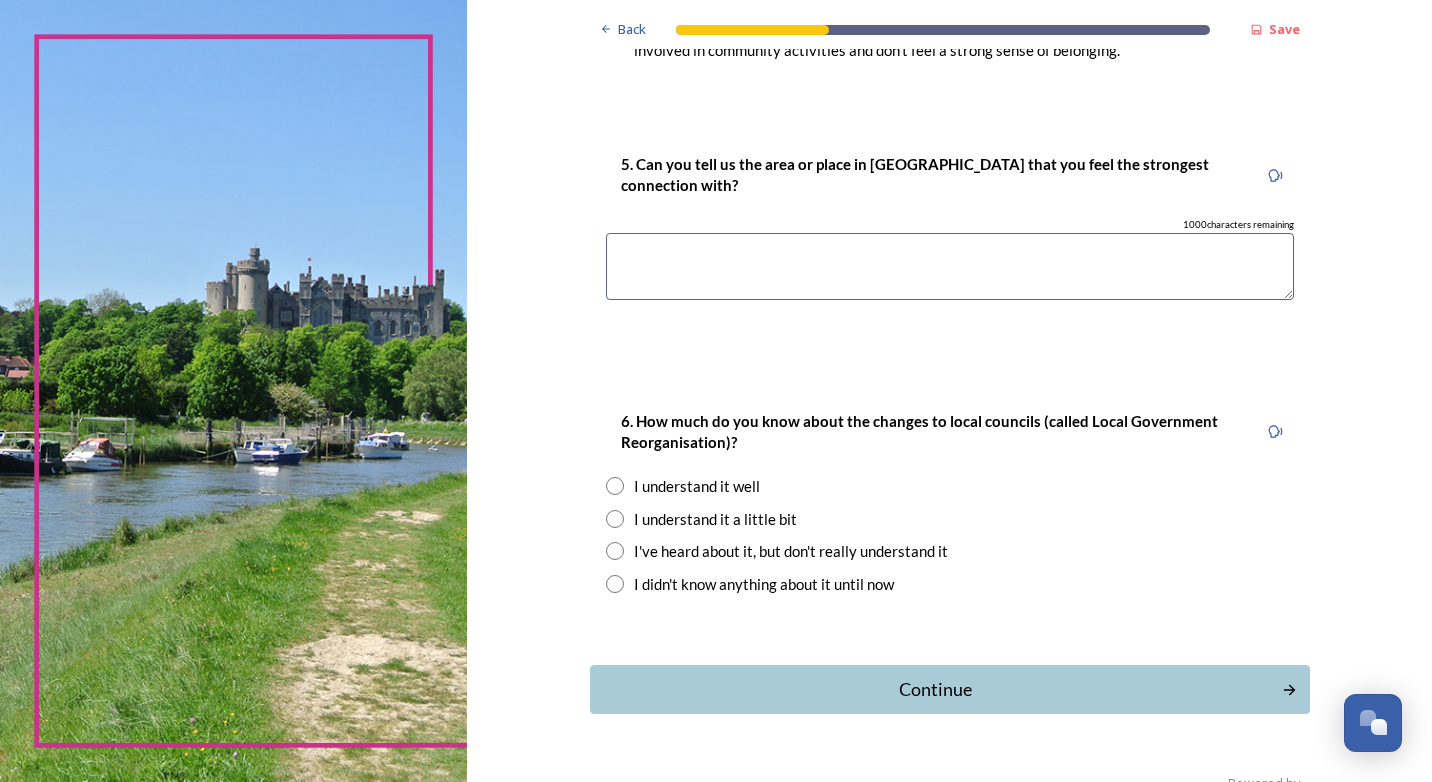 scroll, scrollTop: 2037, scrollLeft: 0, axis: vertical 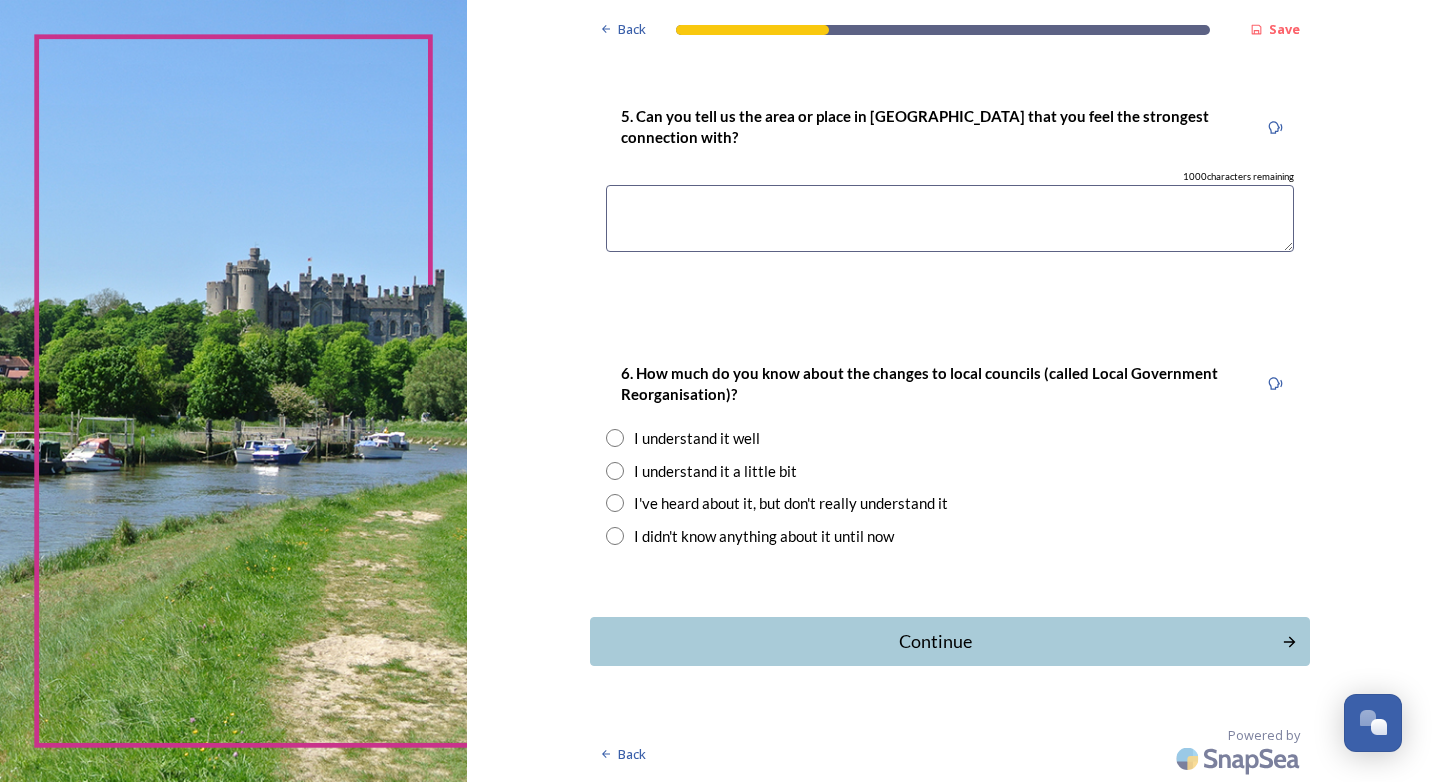 click at bounding box center (615, 471) 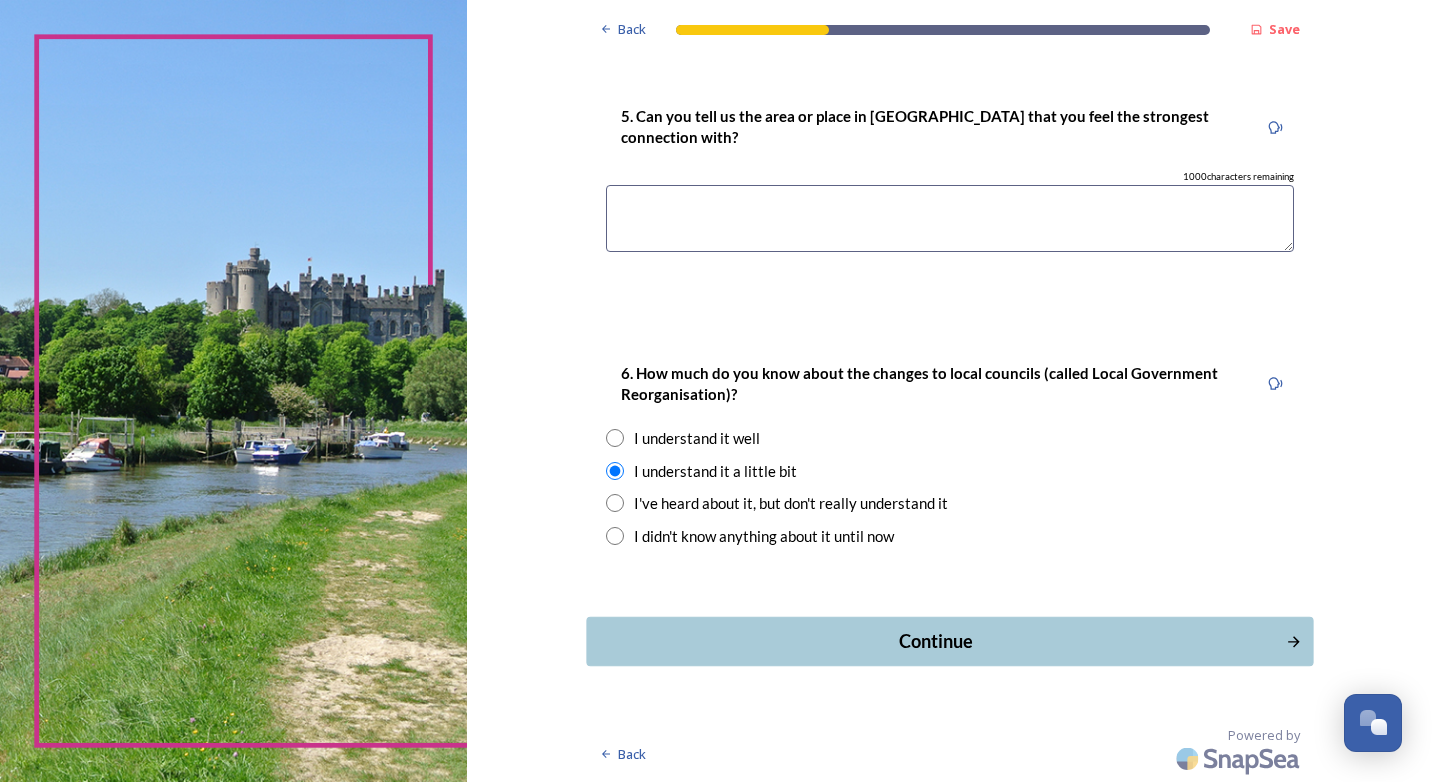click on "Continue" at bounding box center (935, 641) 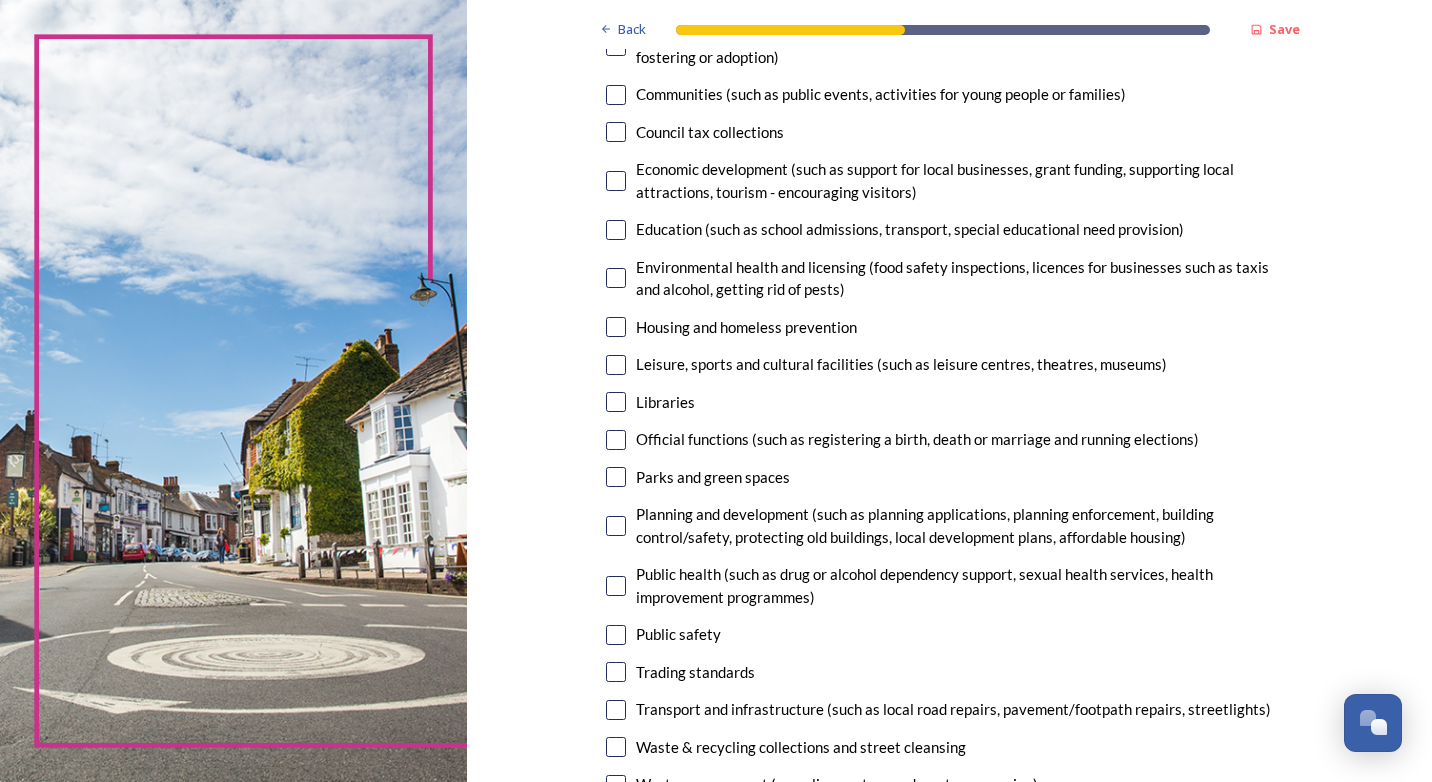 scroll, scrollTop: 400, scrollLeft: 0, axis: vertical 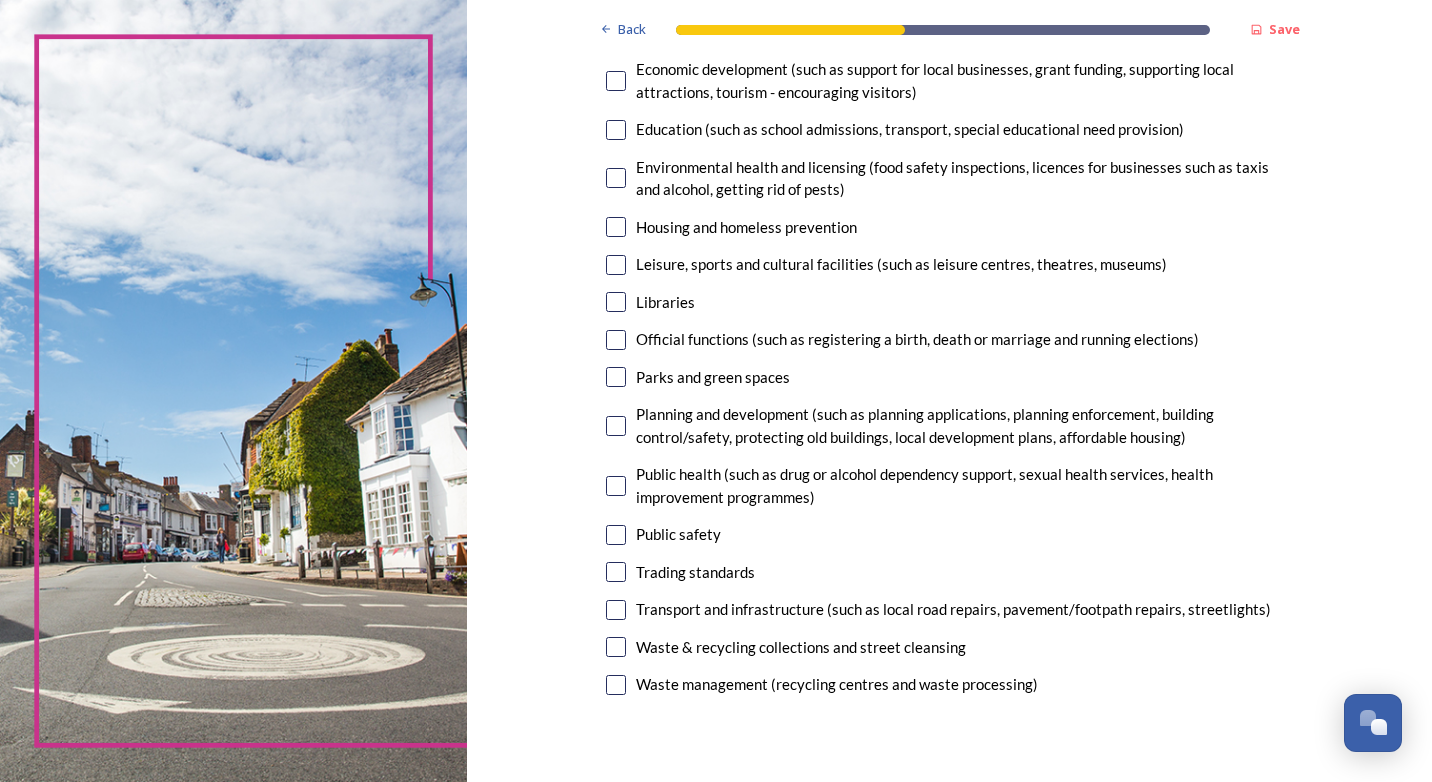 click at bounding box center [616, 486] 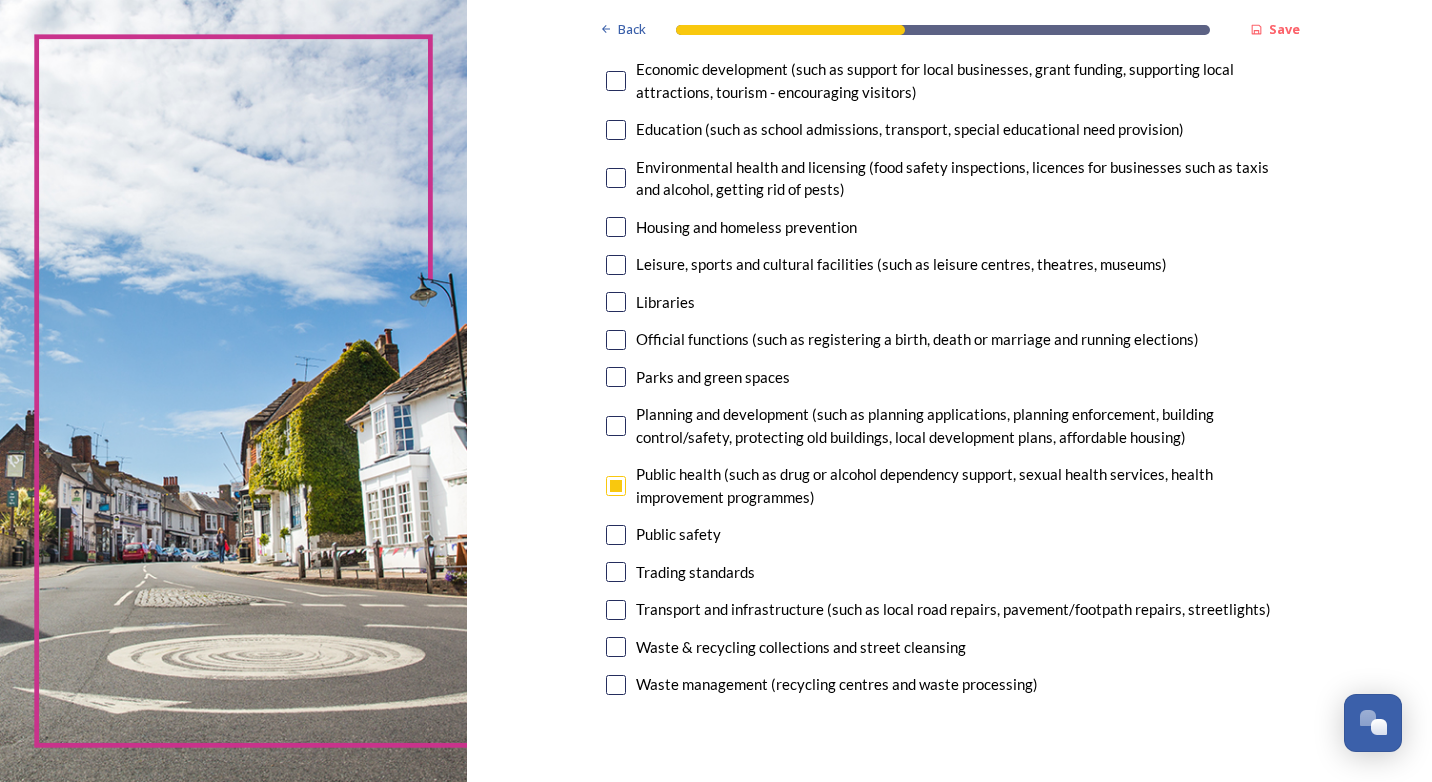 click at bounding box center [616, 535] 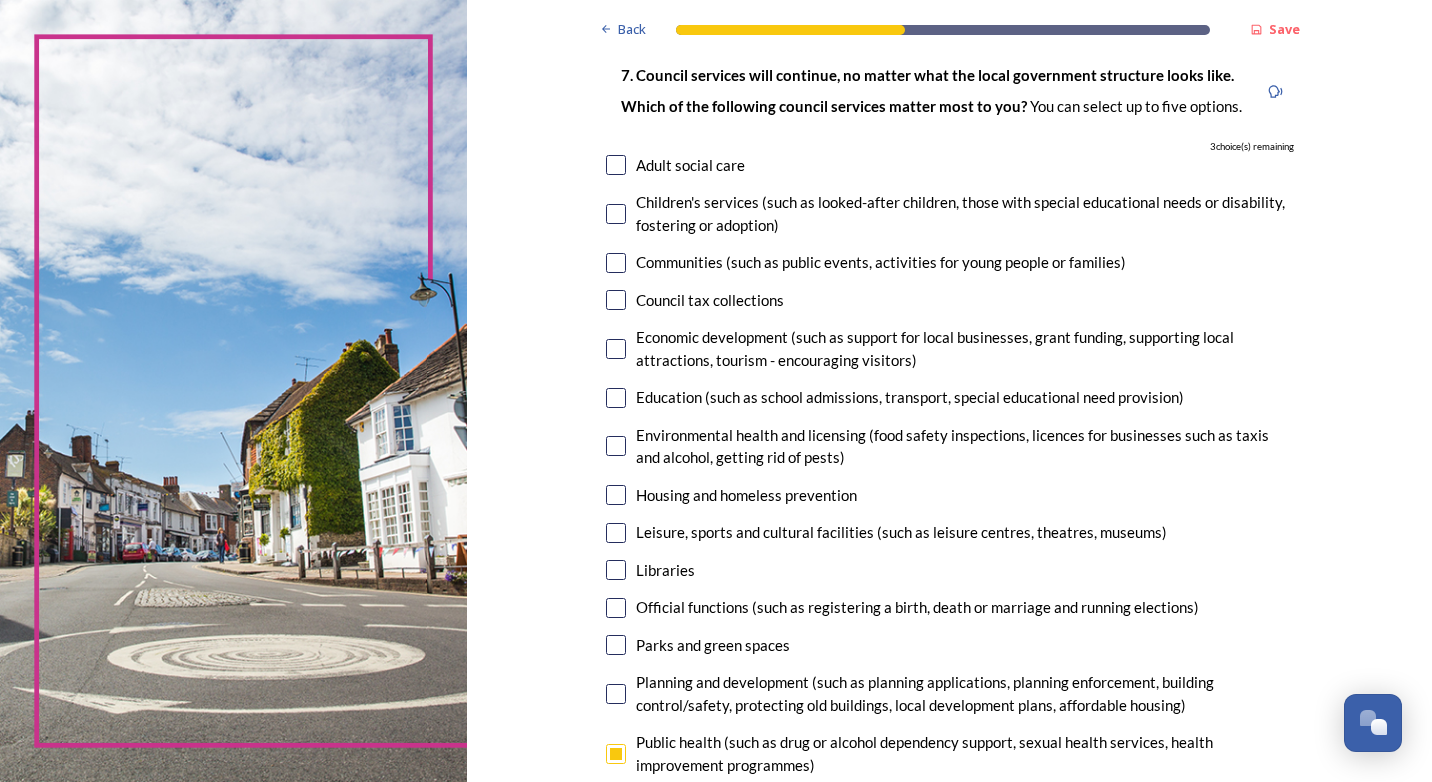 scroll, scrollTop: 100, scrollLeft: 0, axis: vertical 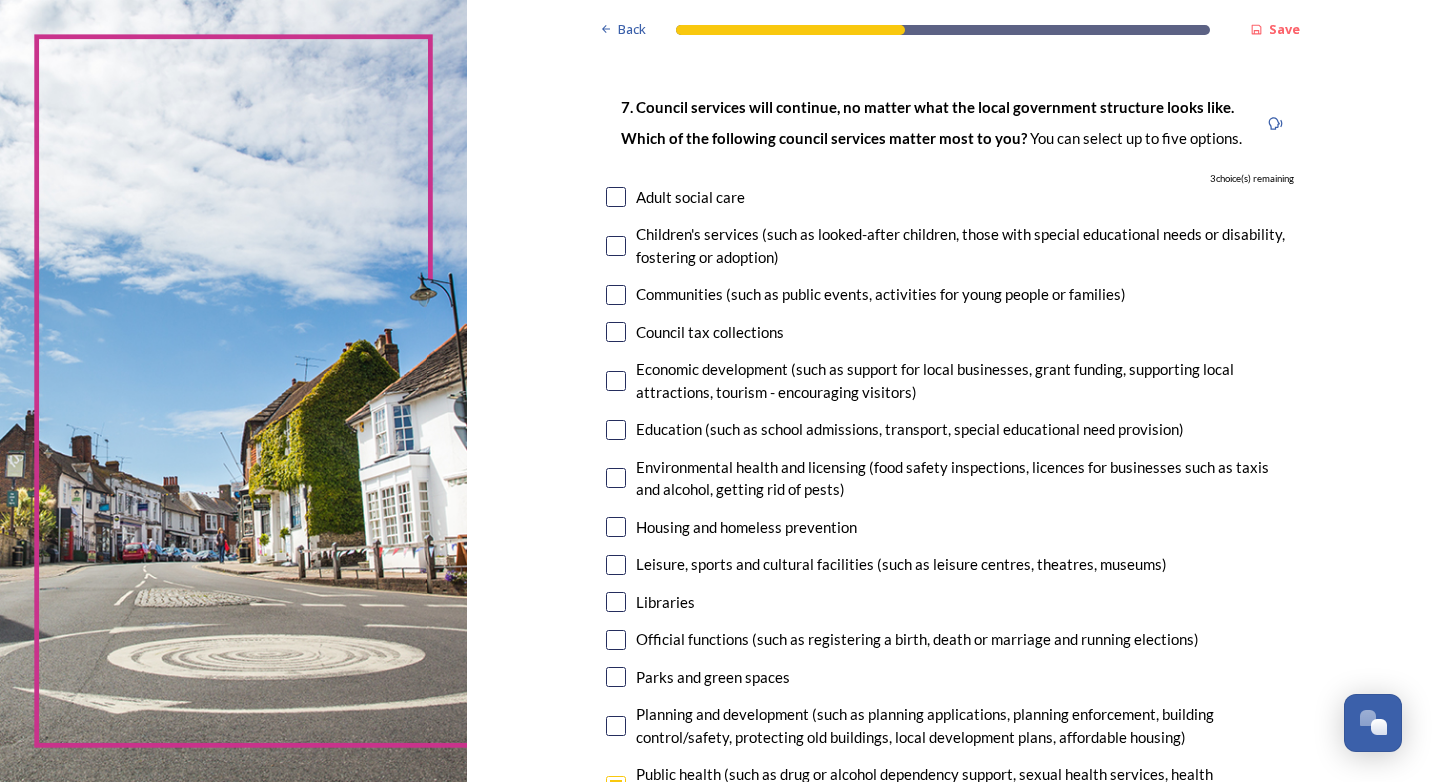 click at bounding box center [616, 527] 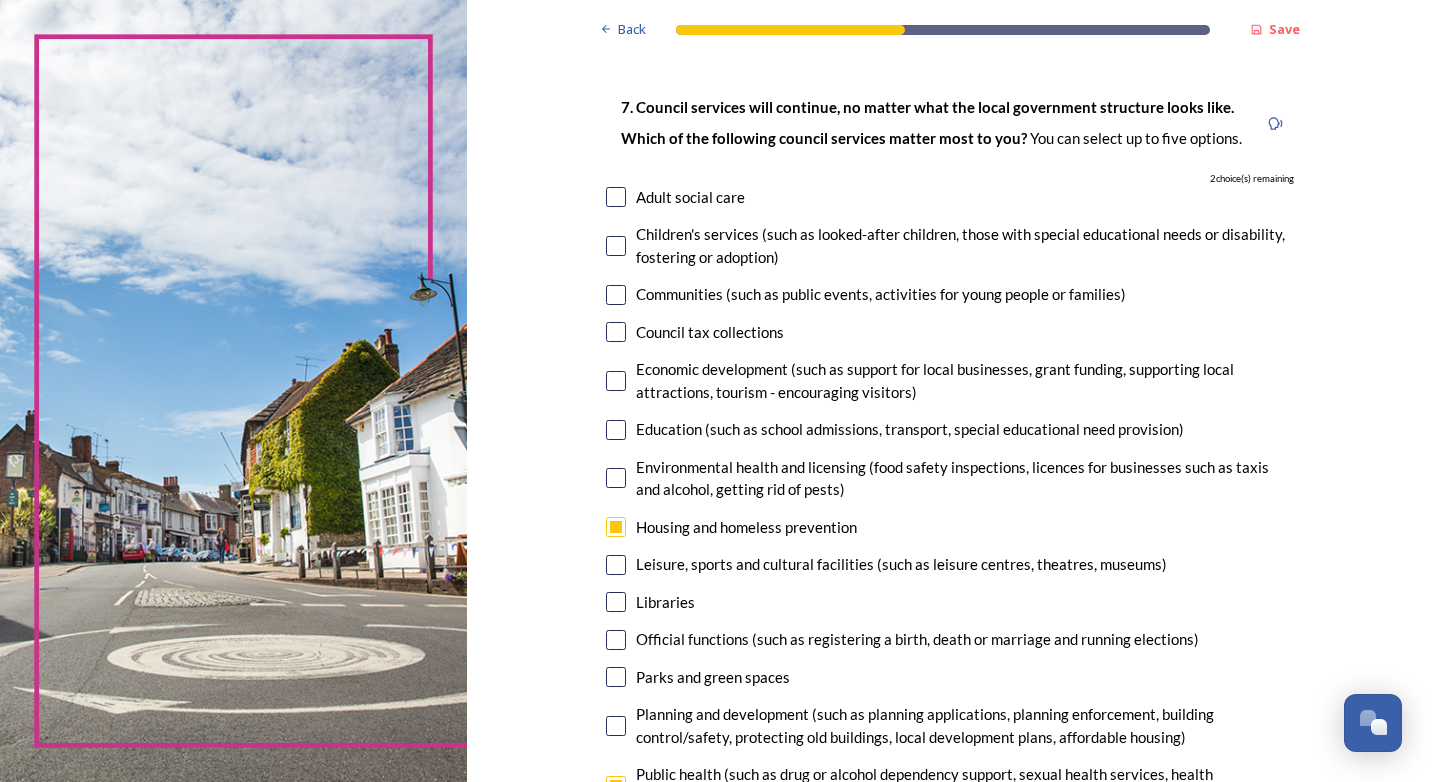 click at bounding box center (616, 246) 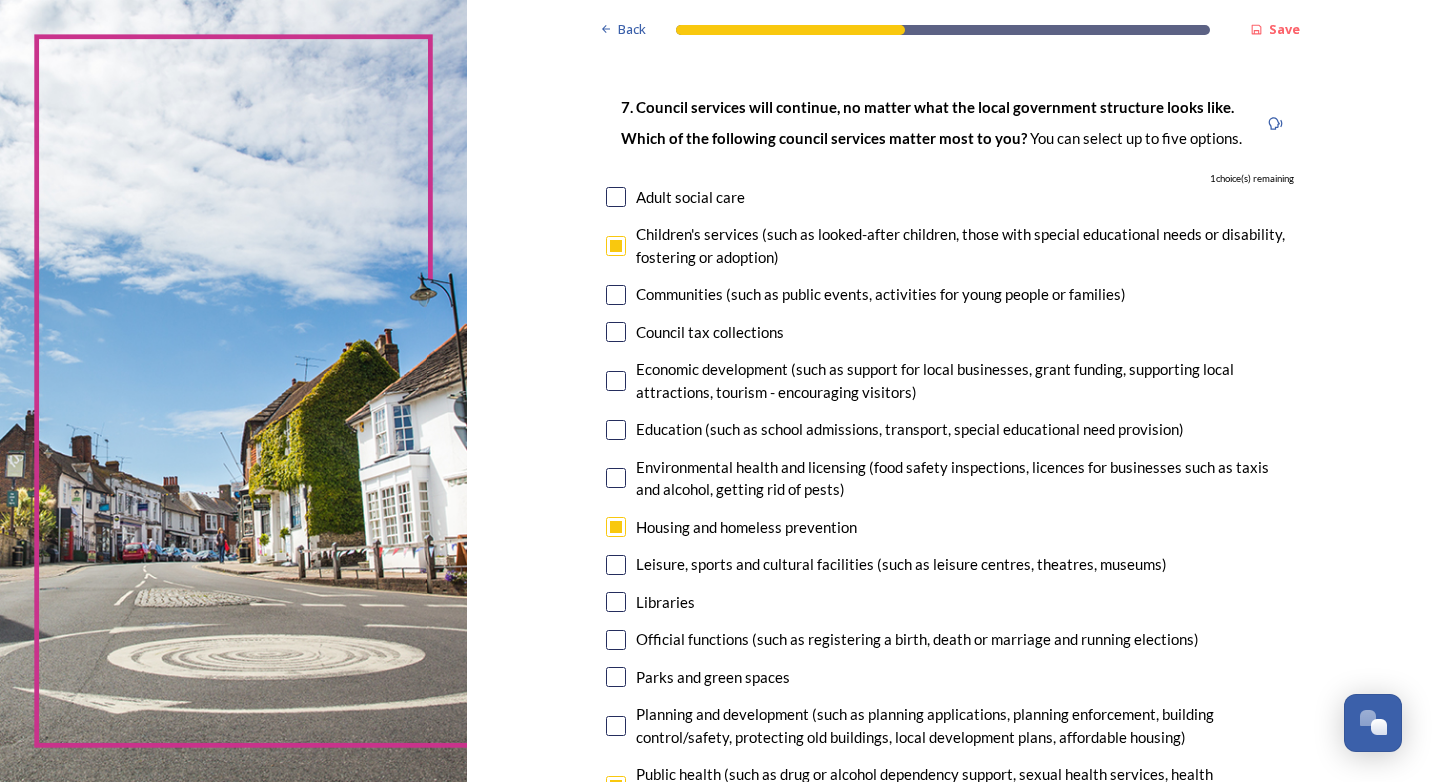 click at bounding box center (616, 295) 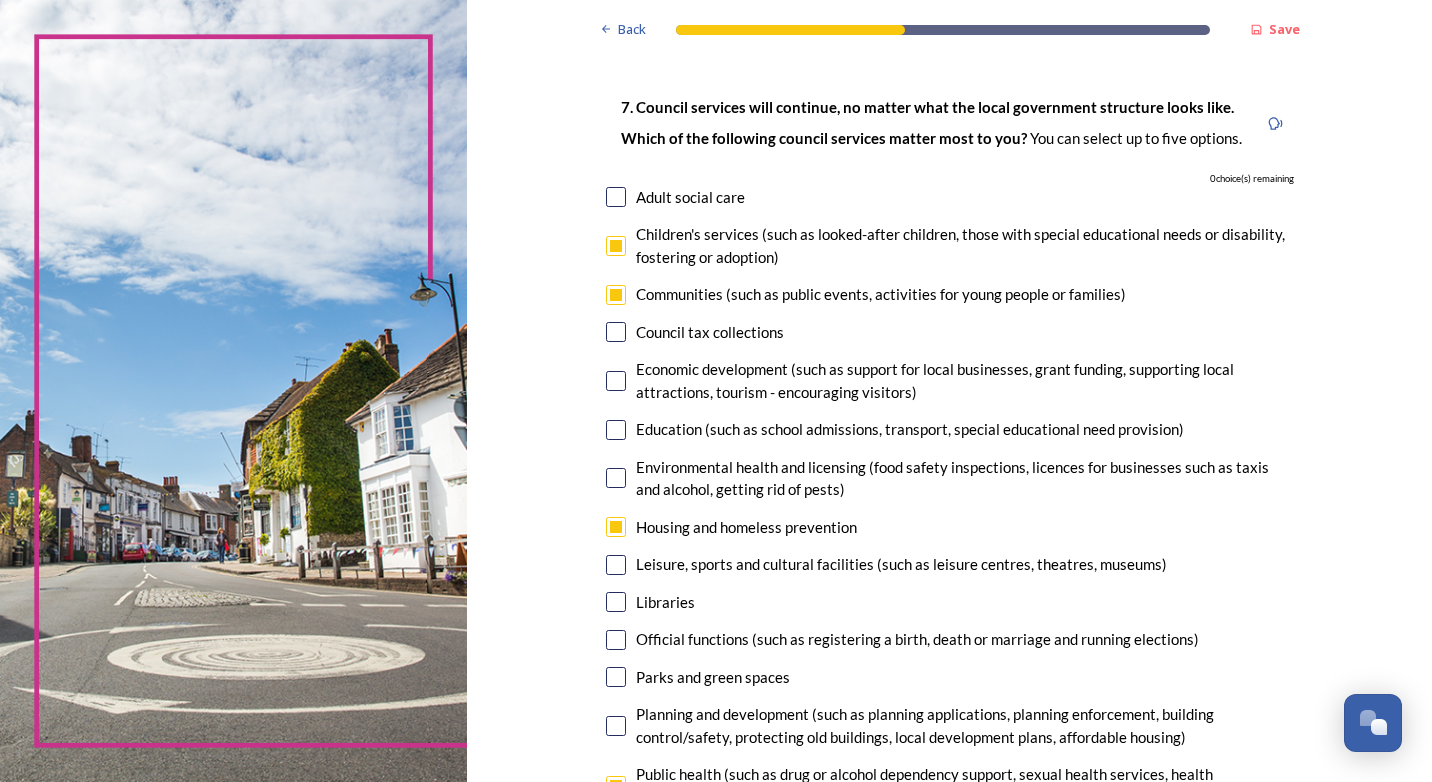 click at bounding box center (616, 381) 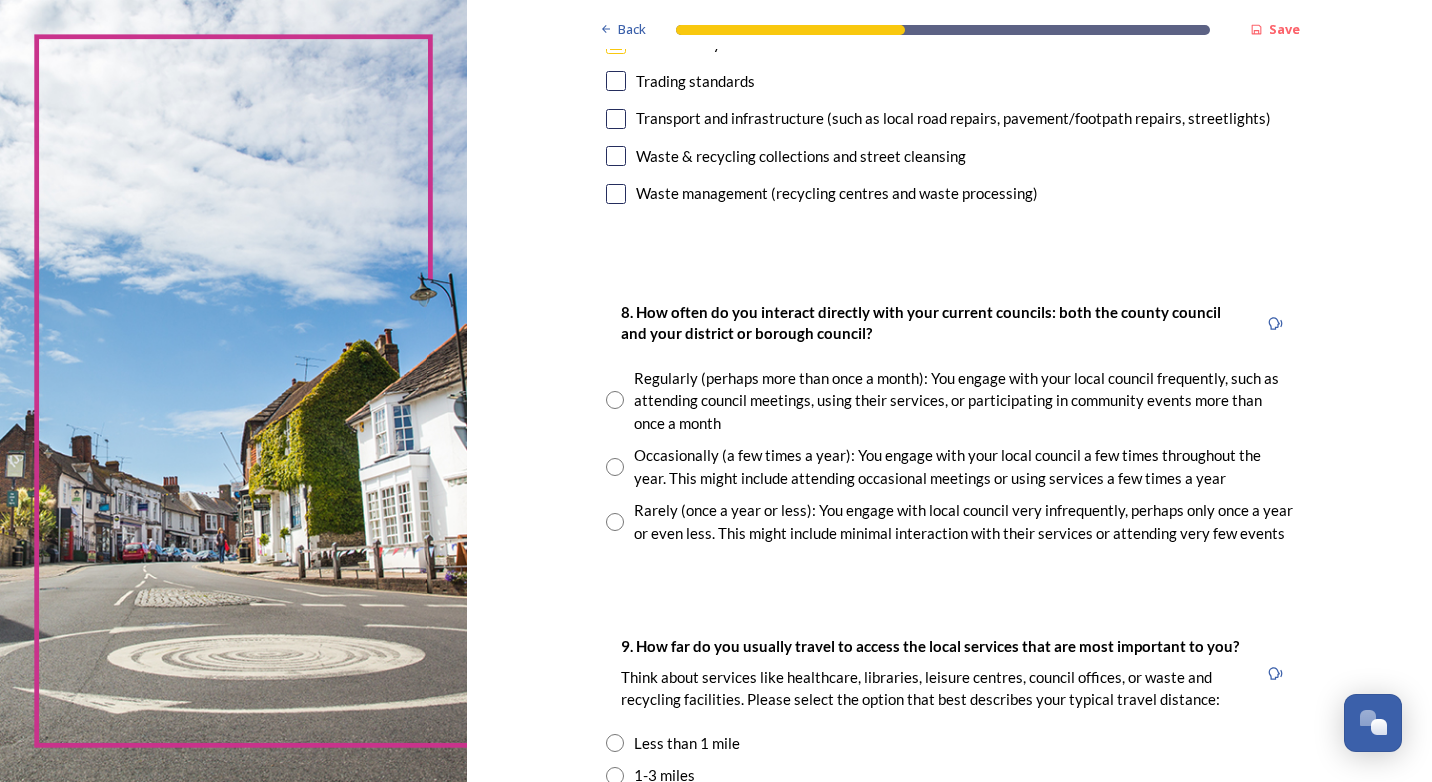 scroll, scrollTop: 900, scrollLeft: 0, axis: vertical 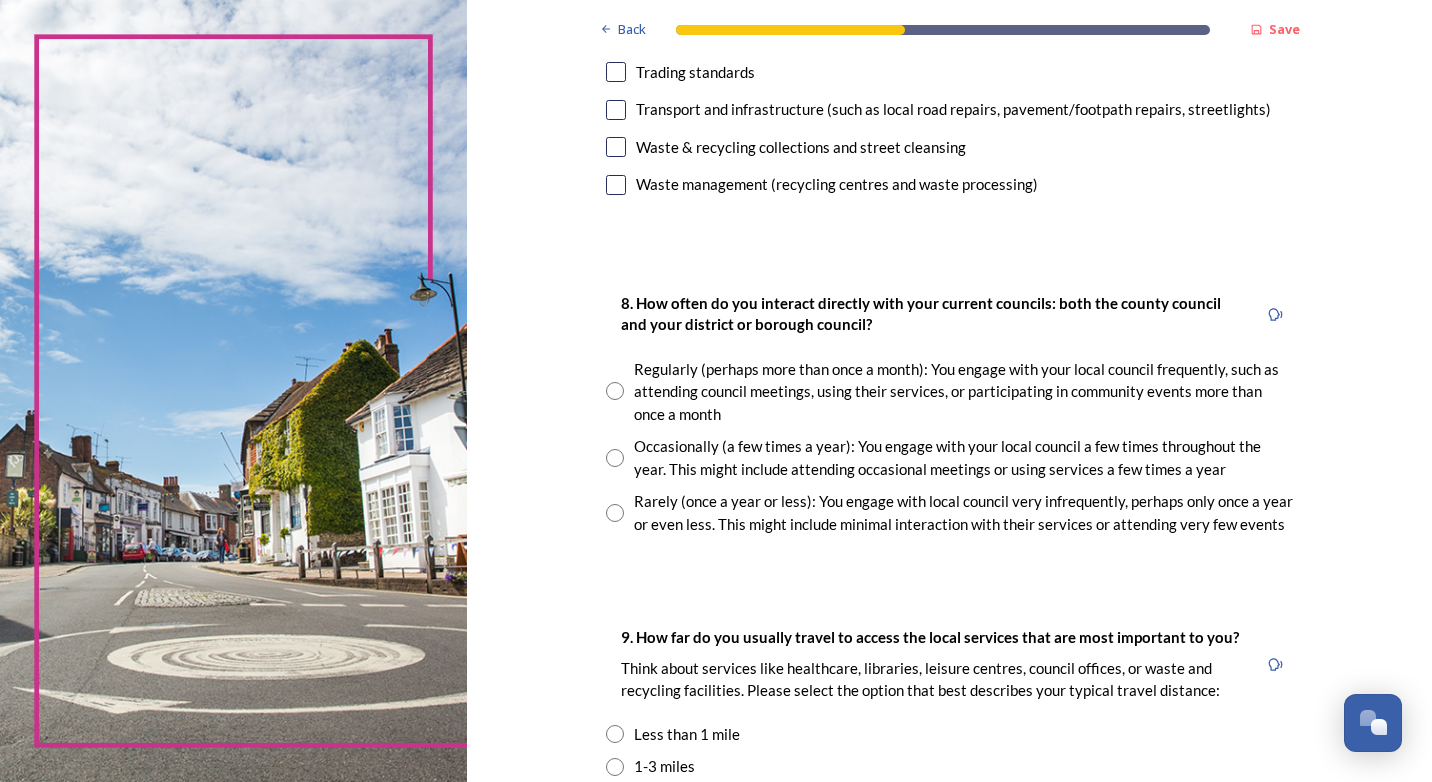 click at bounding box center [615, 513] 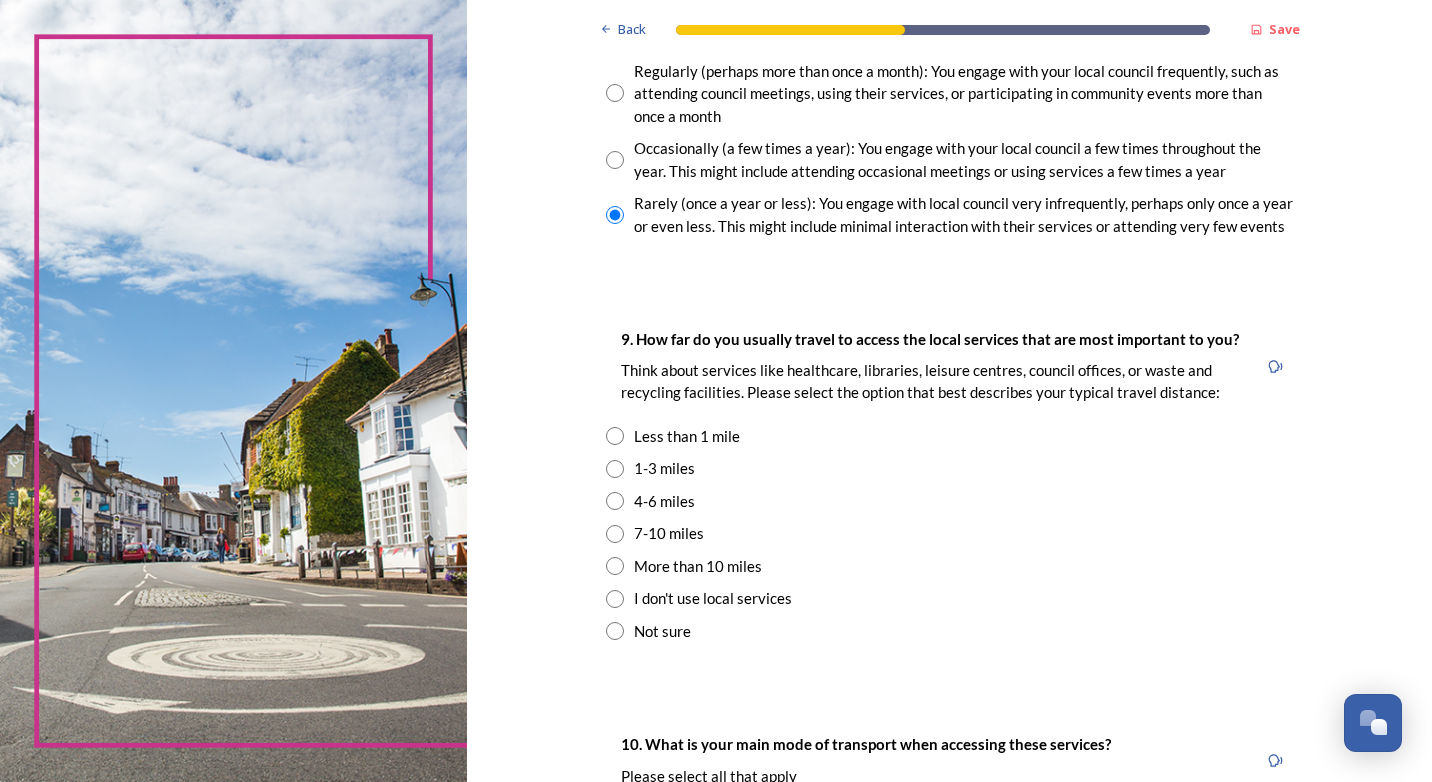scroll, scrollTop: 1200, scrollLeft: 0, axis: vertical 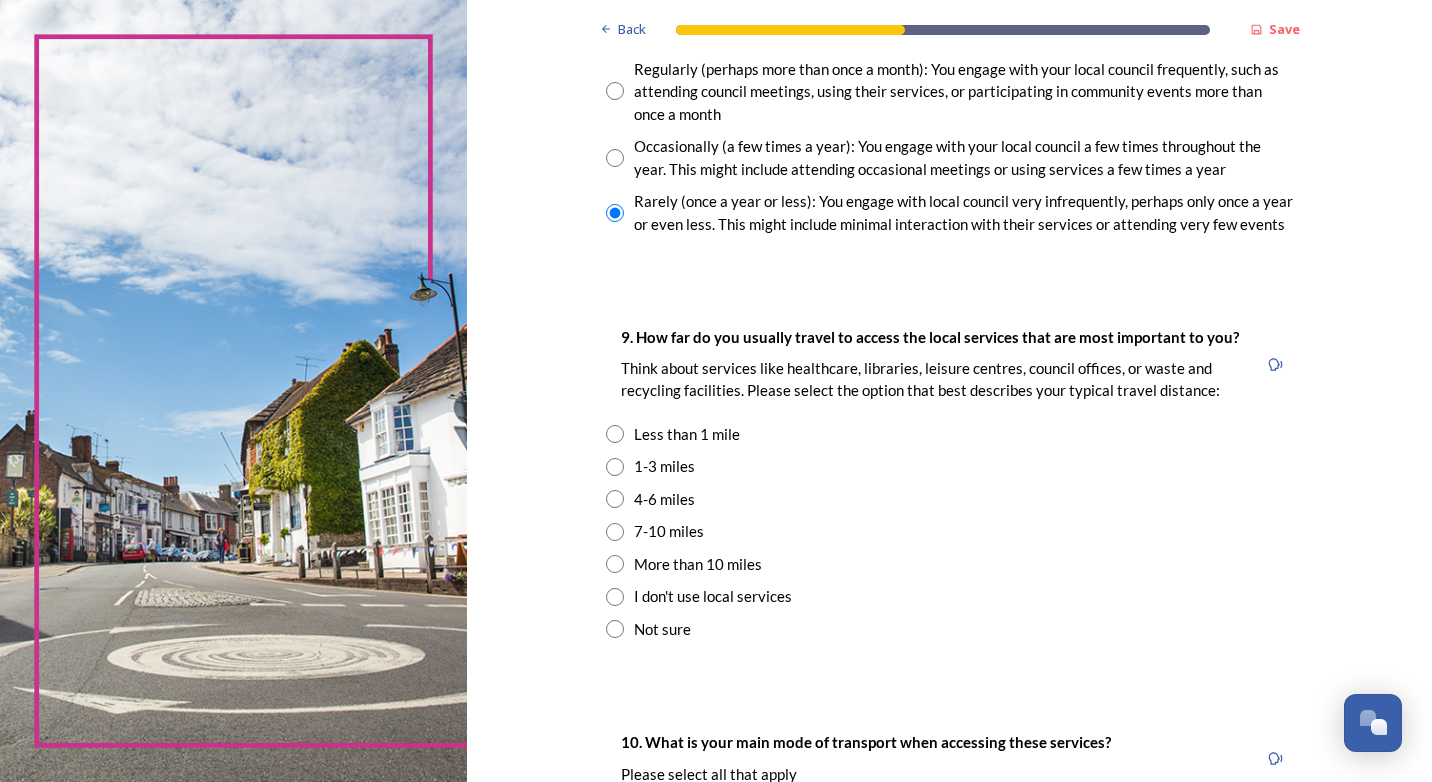 click at bounding box center [615, 467] 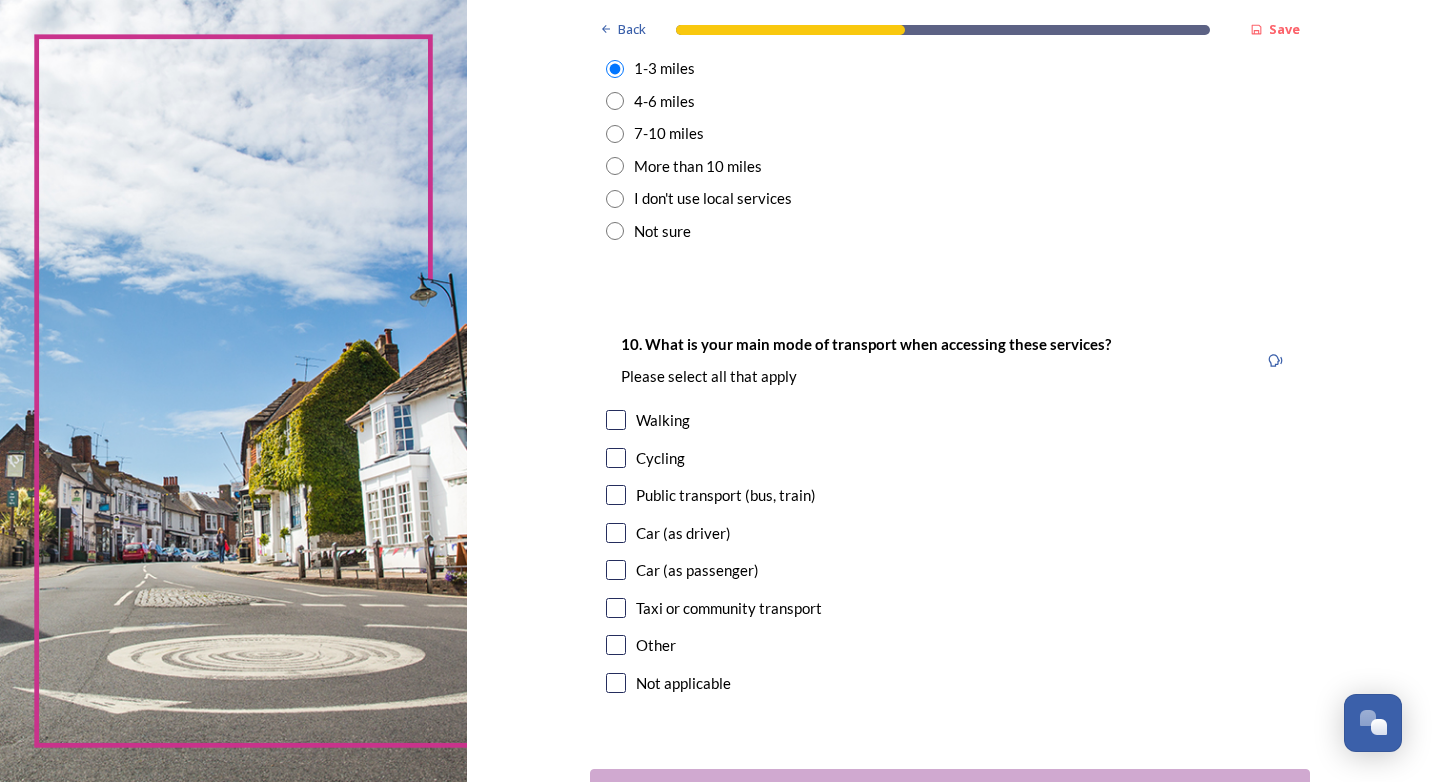 scroll, scrollTop: 1600, scrollLeft: 0, axis: vertical 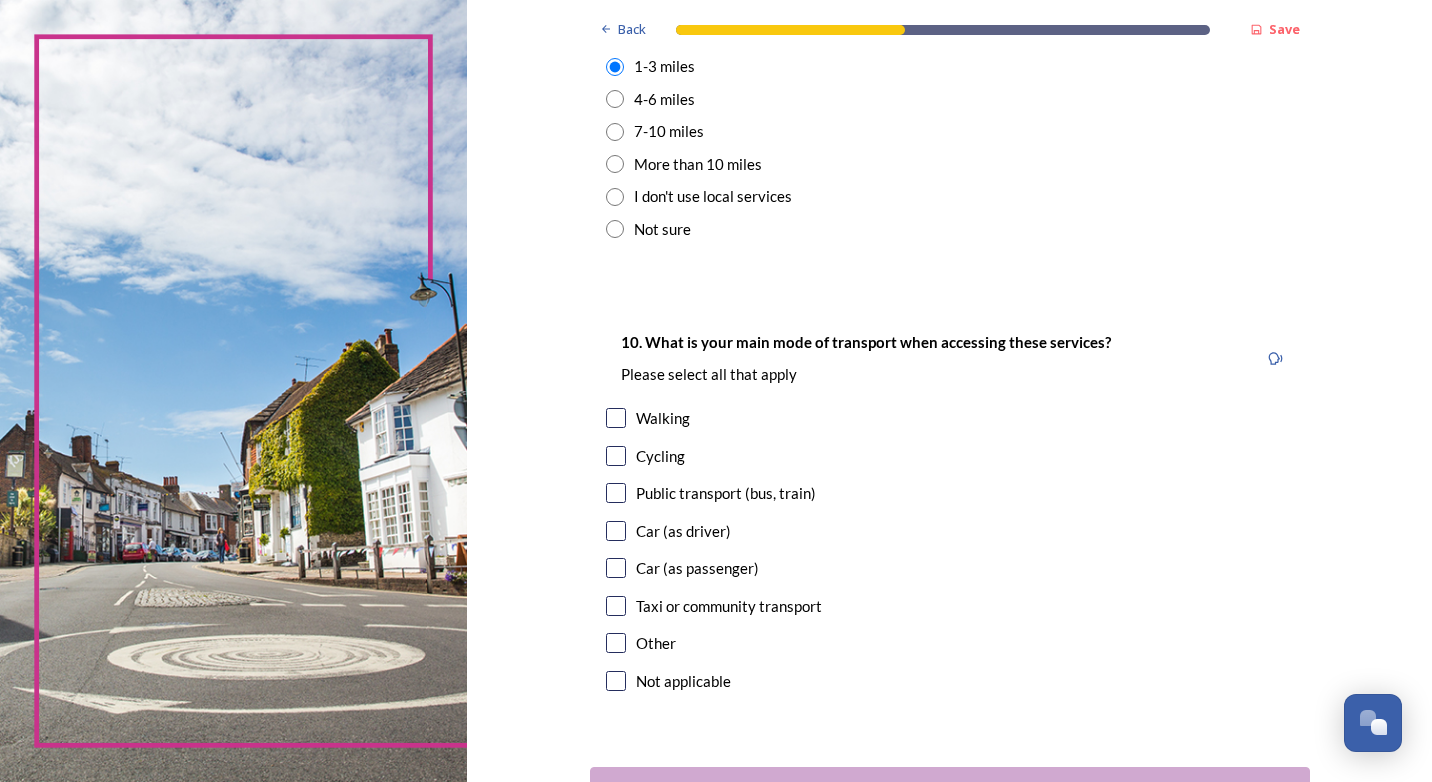 click at bounding box center [616, 531] 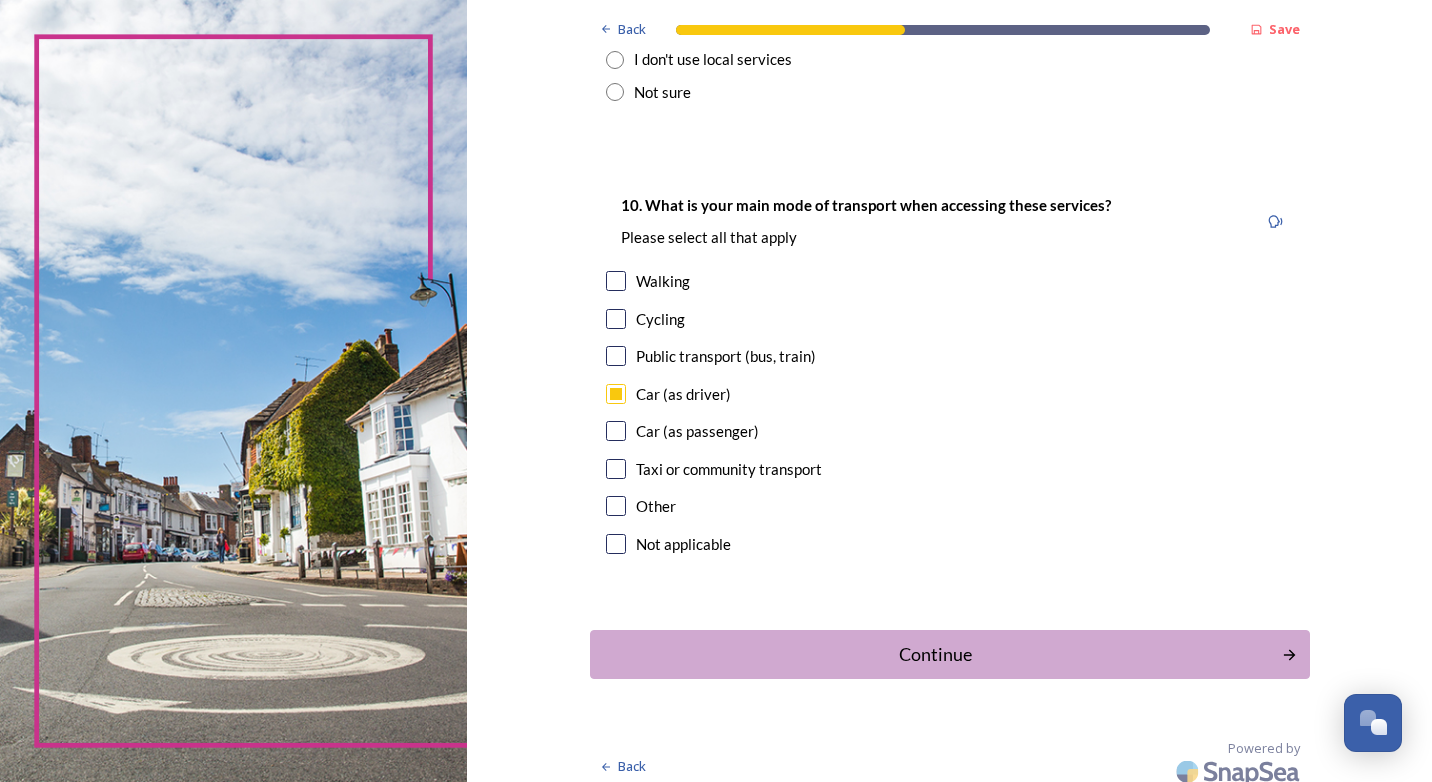 scroll, scrollTop: 1750, scrollLeft: 0, axis: vertical 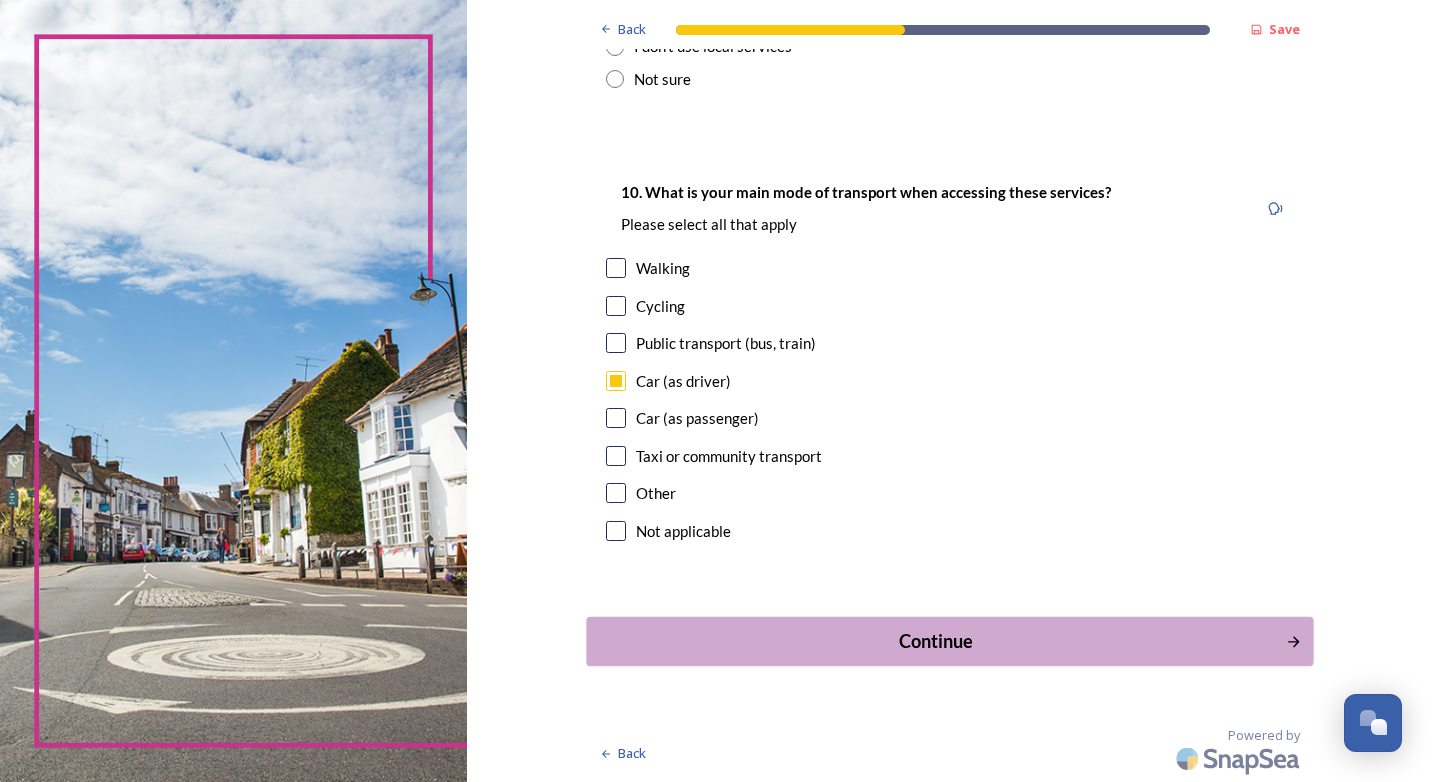 click on "Continue" at bounding box center (935, 641) 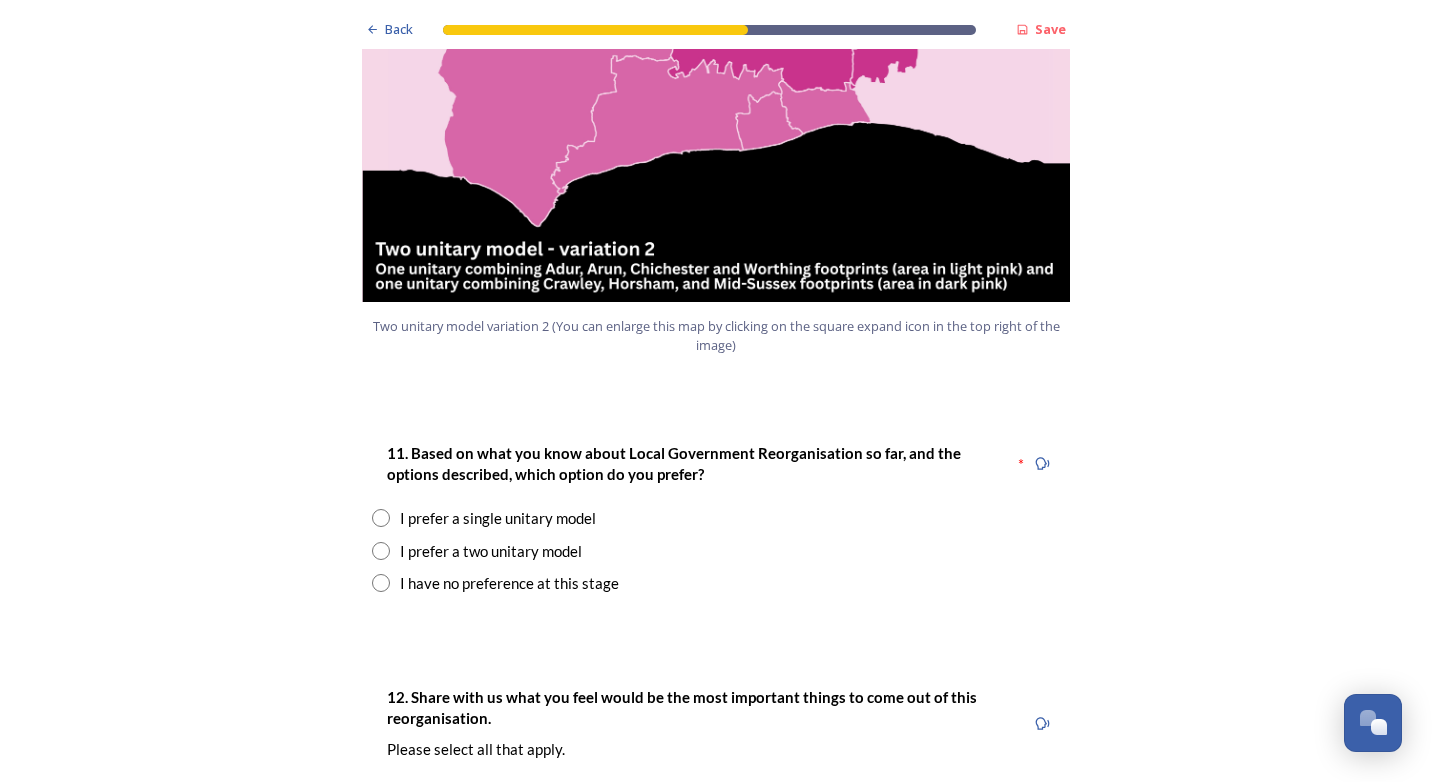 scroll, scrollTop: 2400, scrollLeft: 0, axis: vertical 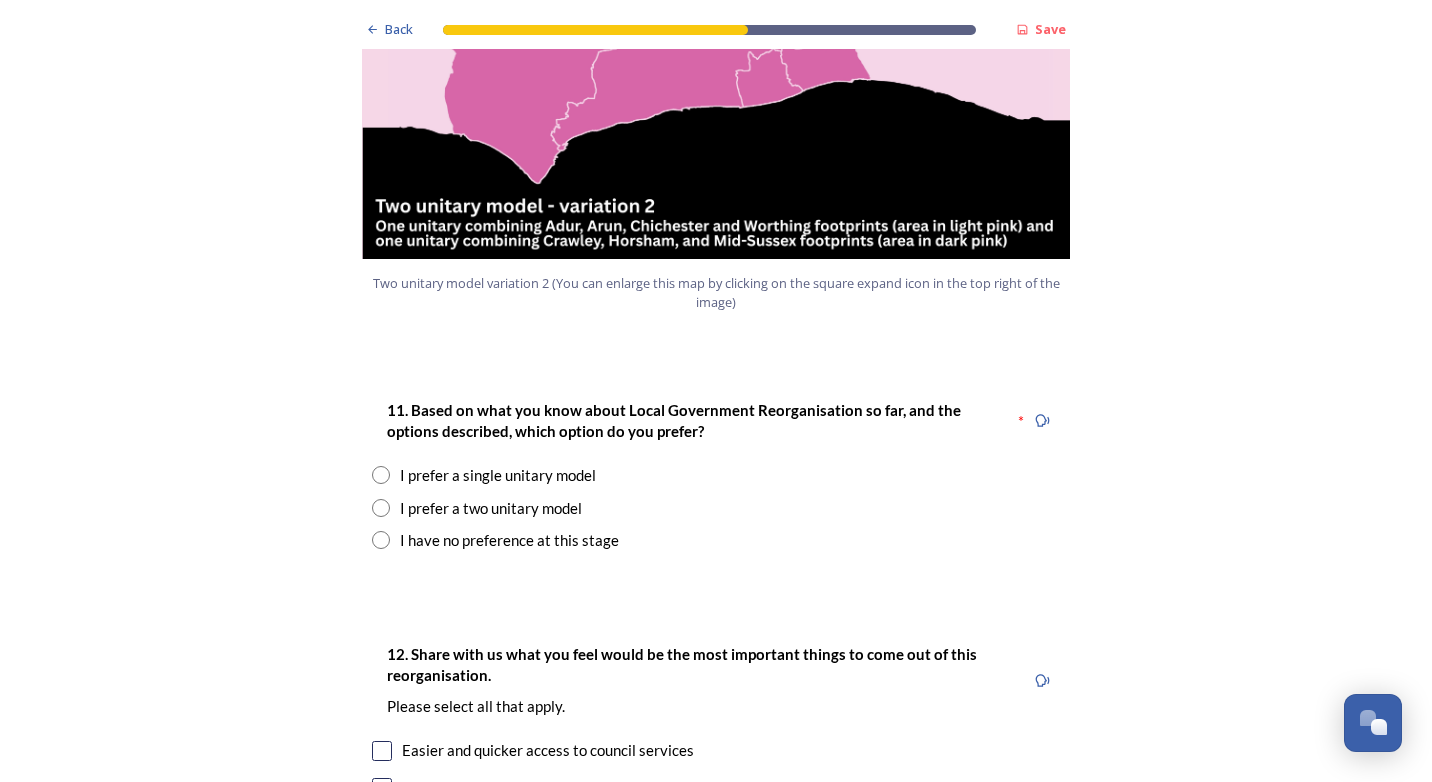 click at bounding box center [381, 508] 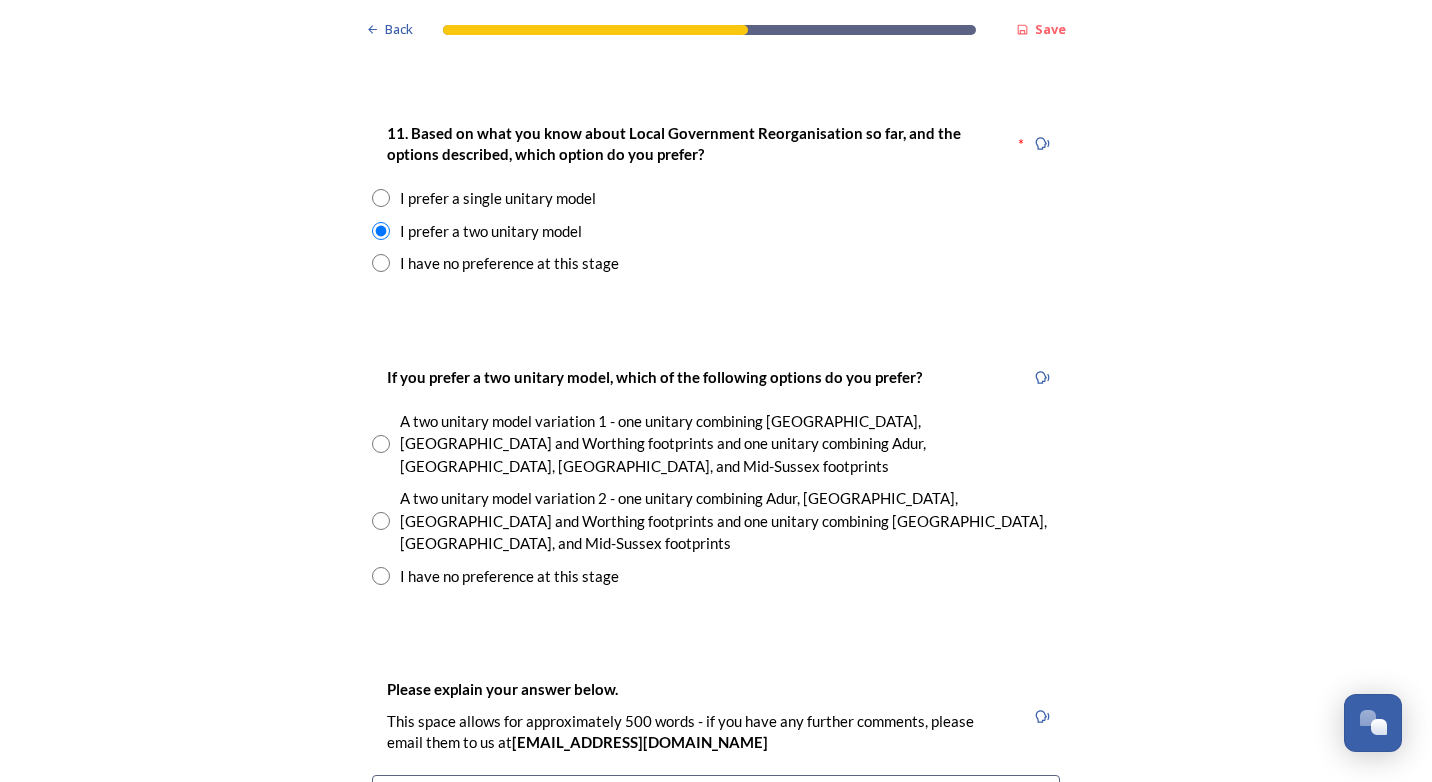 scroll, scrollTop: 2700, scrollLeft: 0, axis: vertical 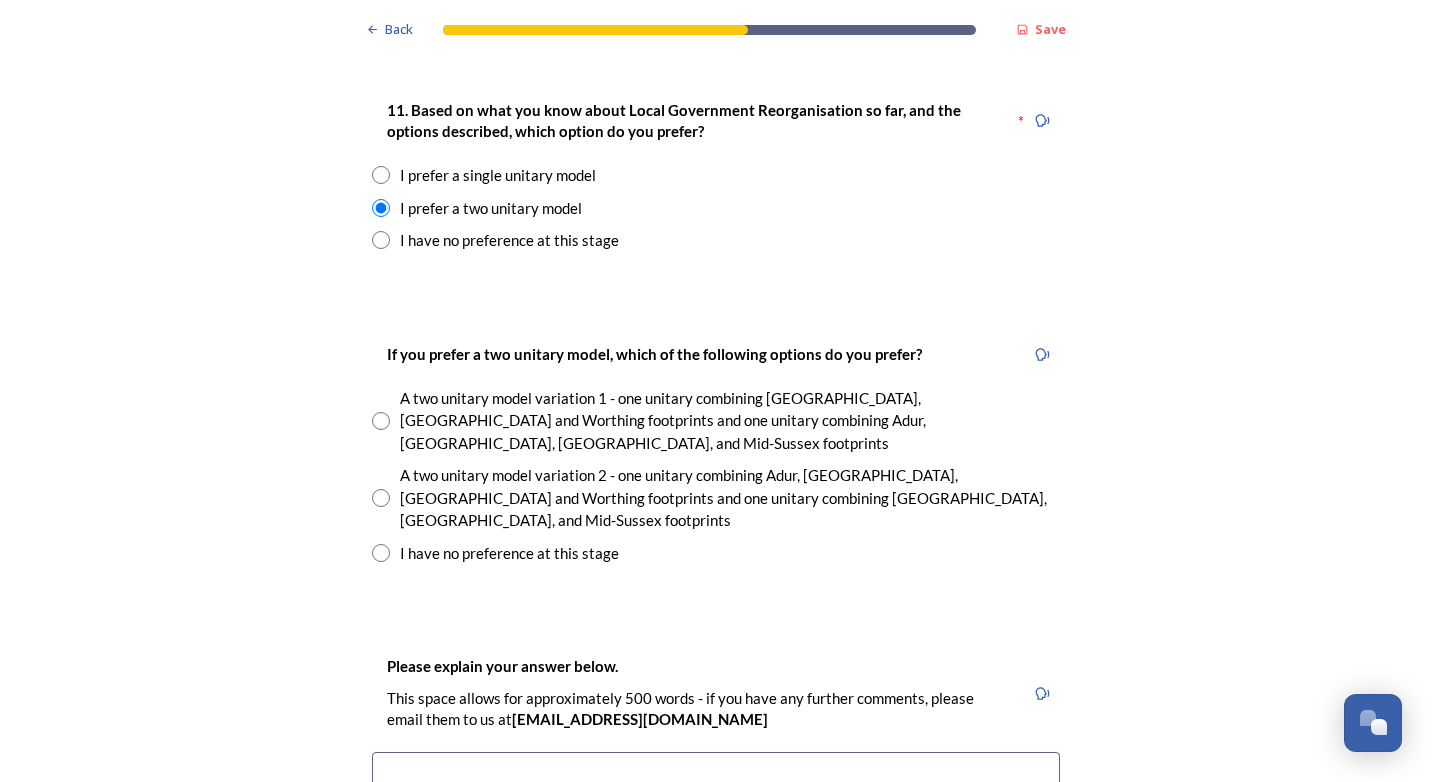 click at bounding box center (381, 498) 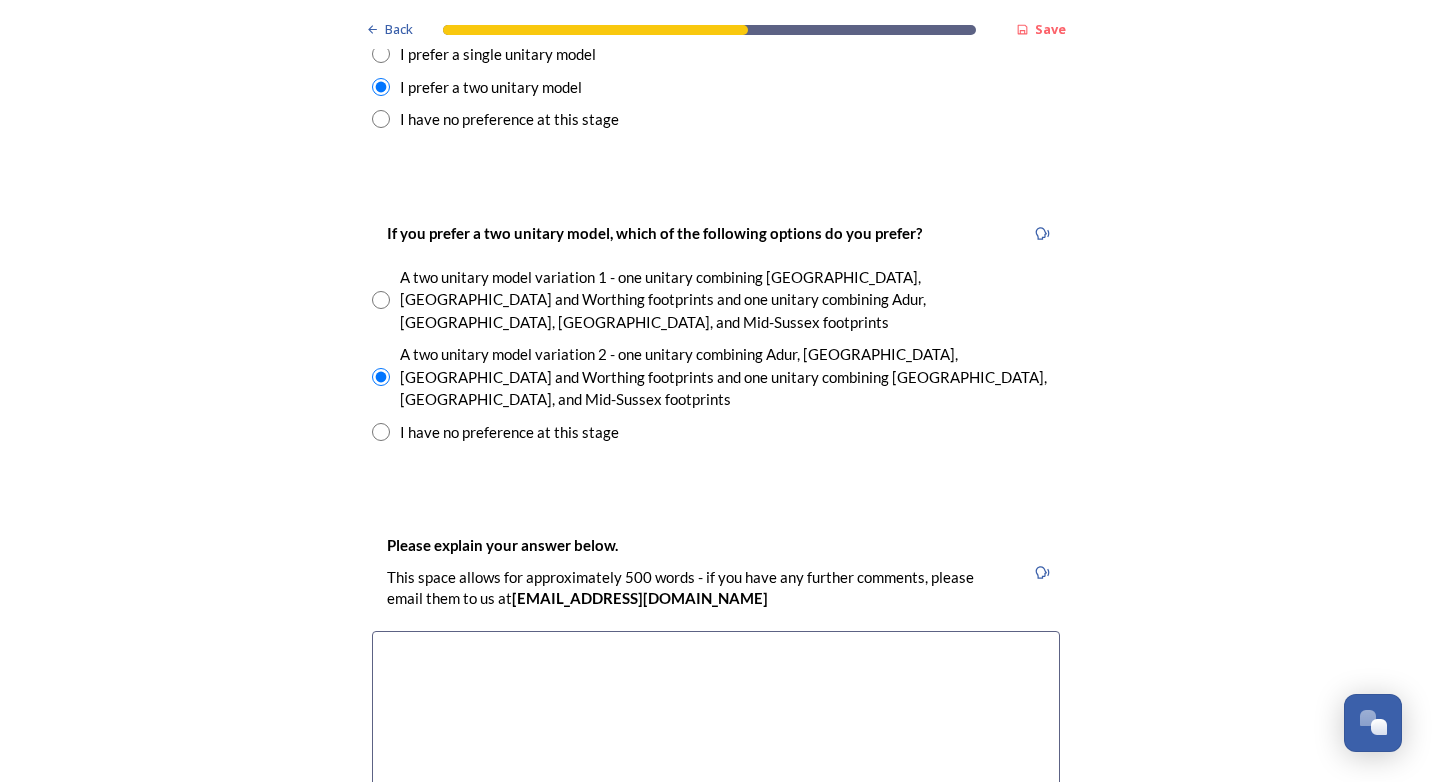 scroll, scrollTop: 2900, scrollLeft: 0, axis: vertical 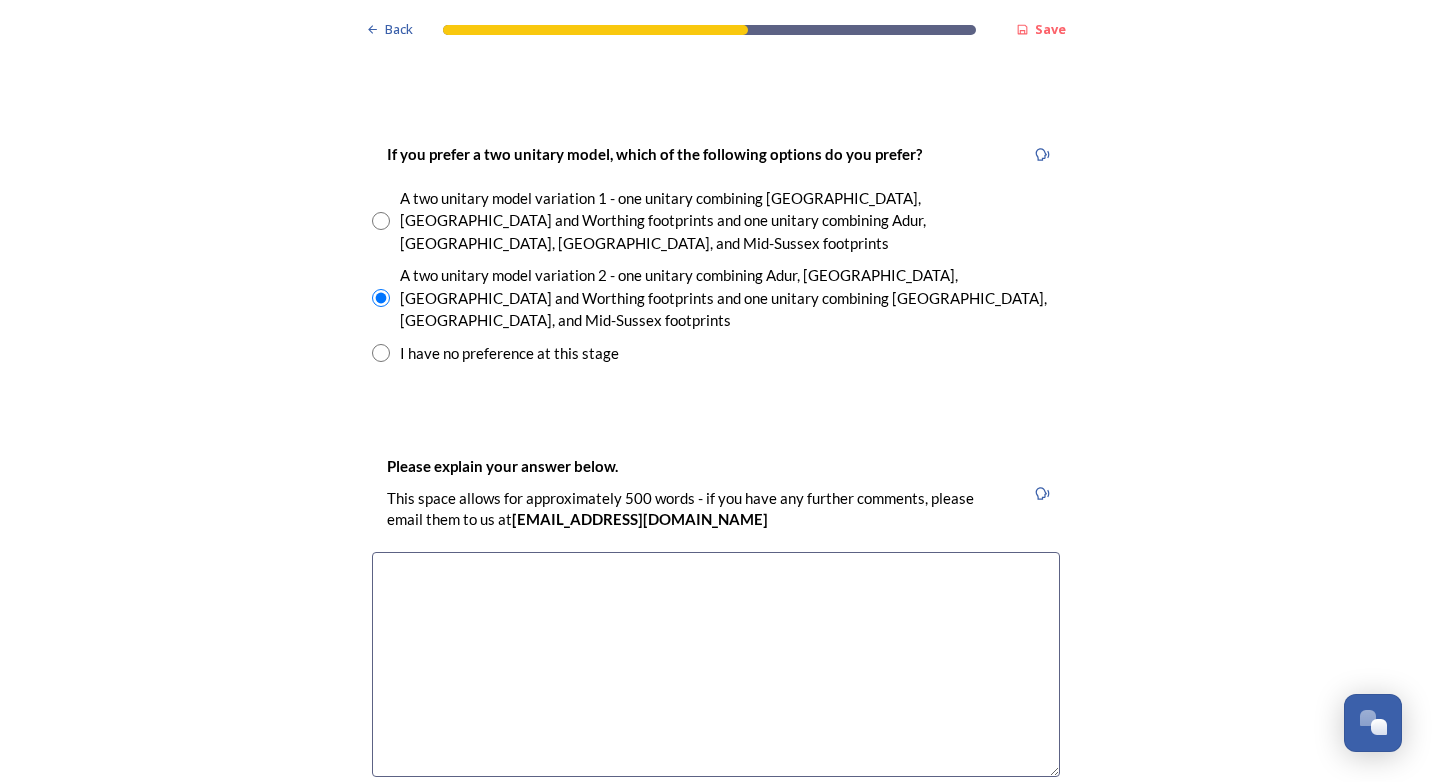 click at bounding box center (716, 664) 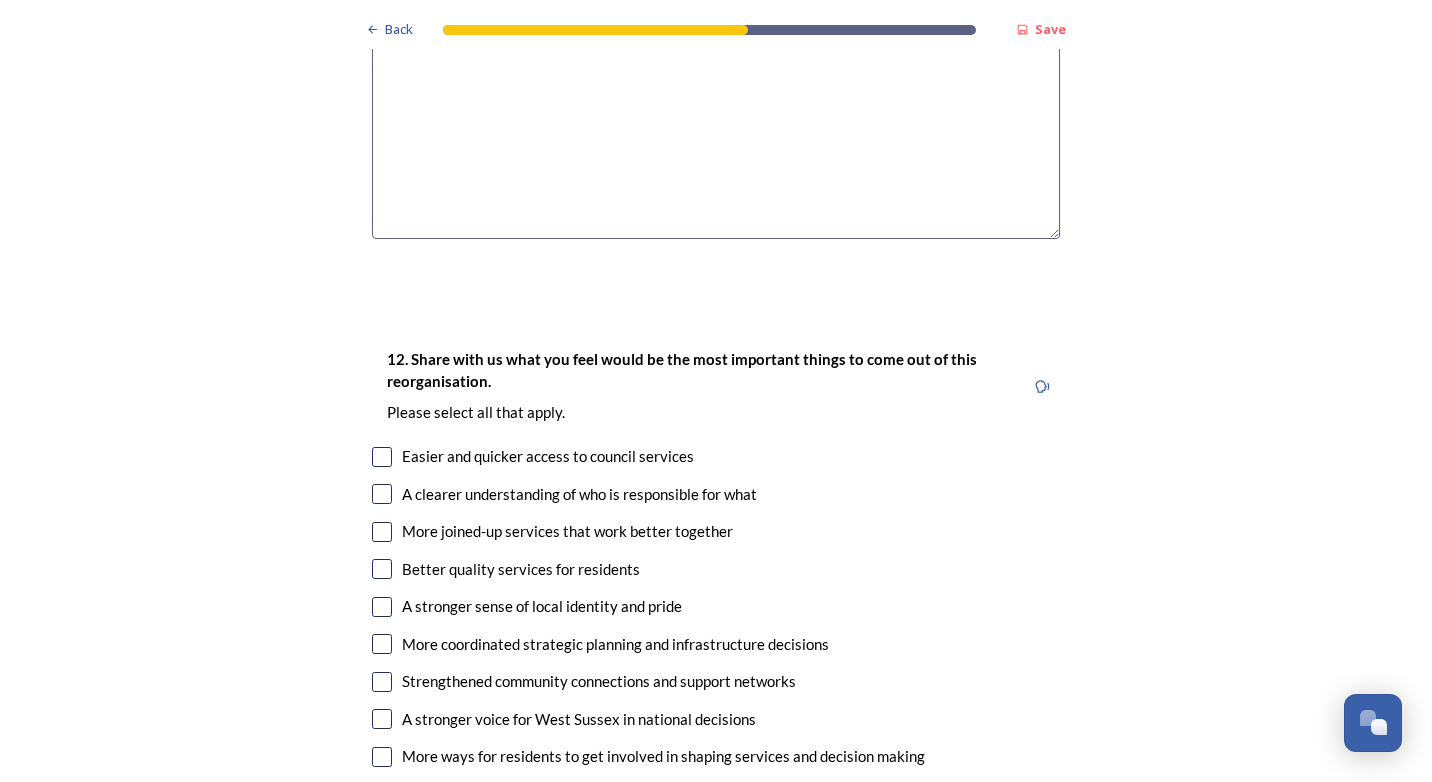 scroll, scrollTop: 3500, scrollLeft: 0, axis: vertical 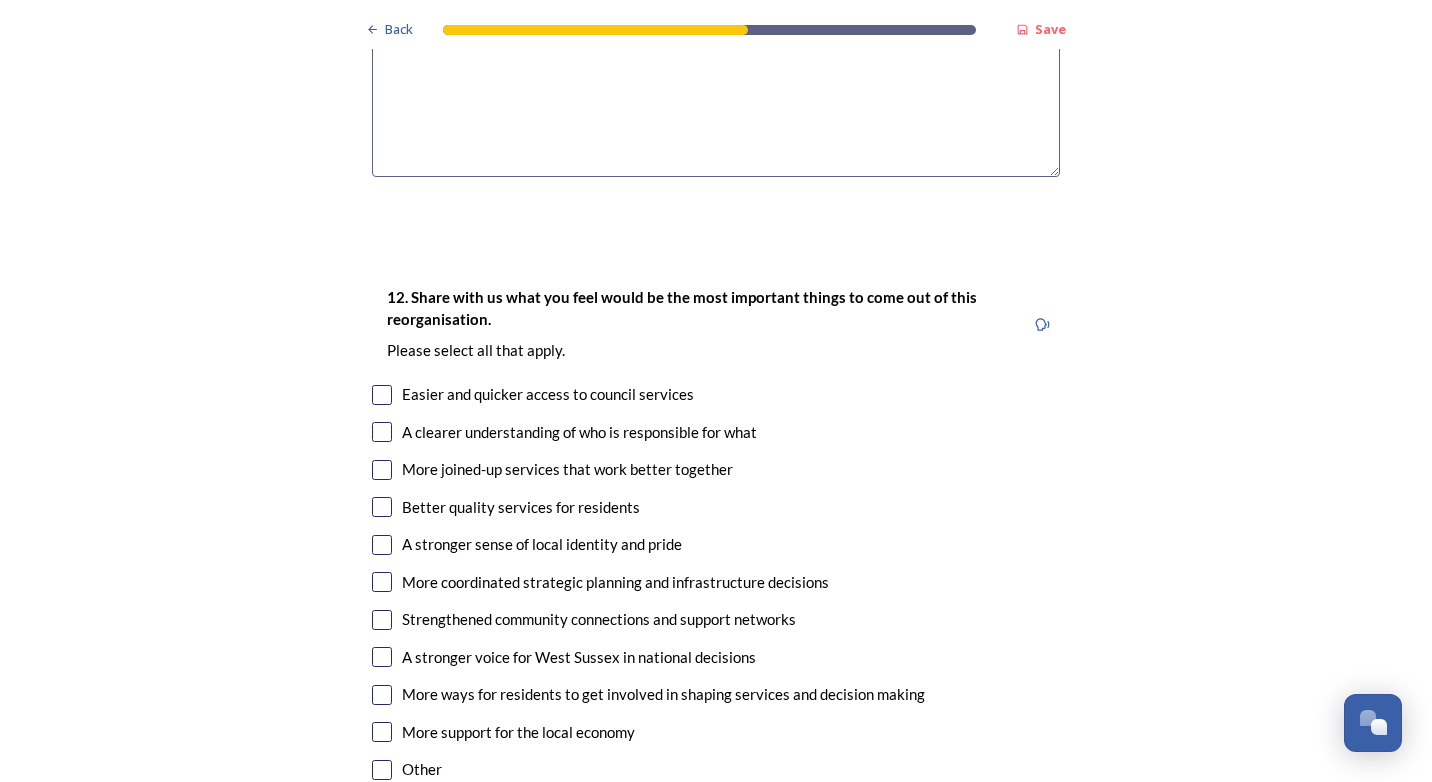 type on "i think the seaside areas should be kept together as they have different needs to rural areas." 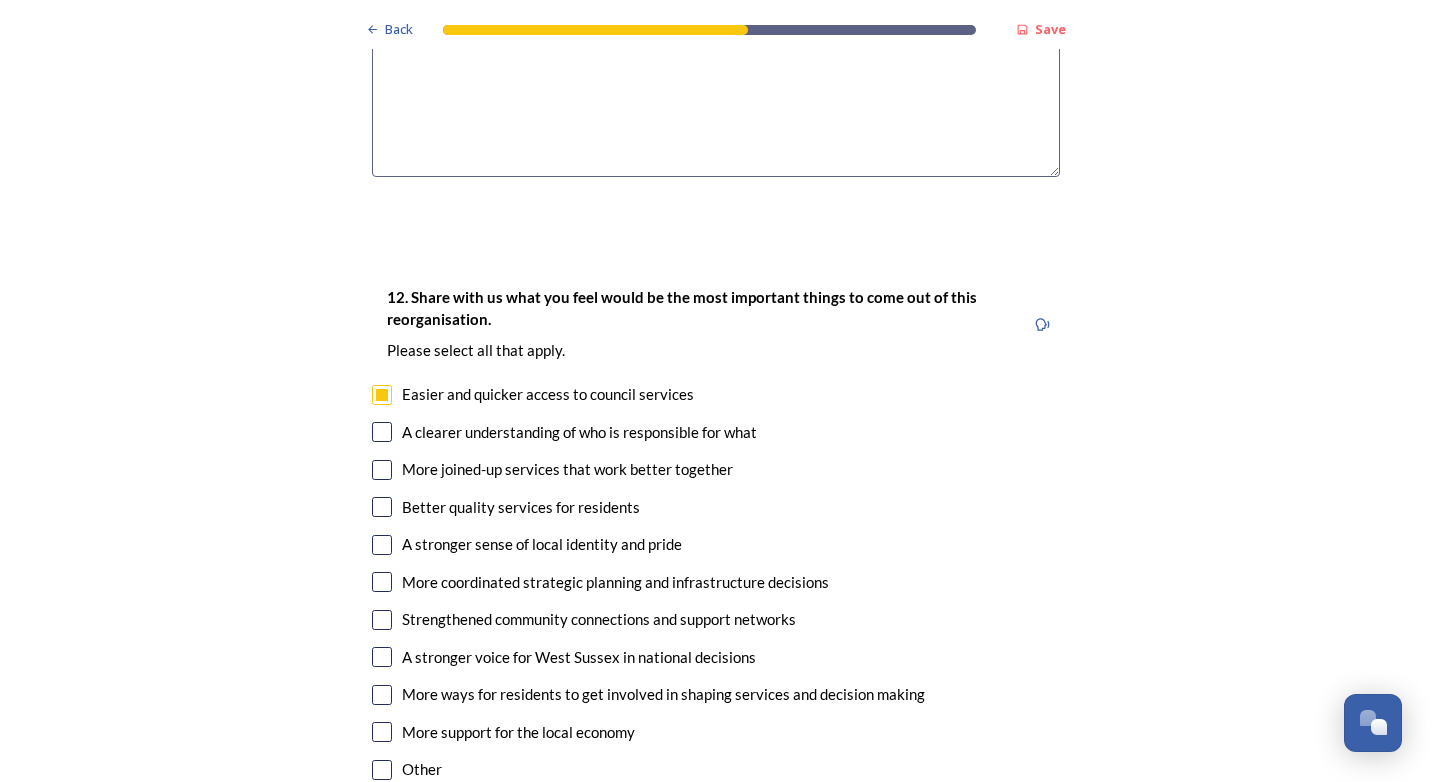 click at bounding box center [382, 432] 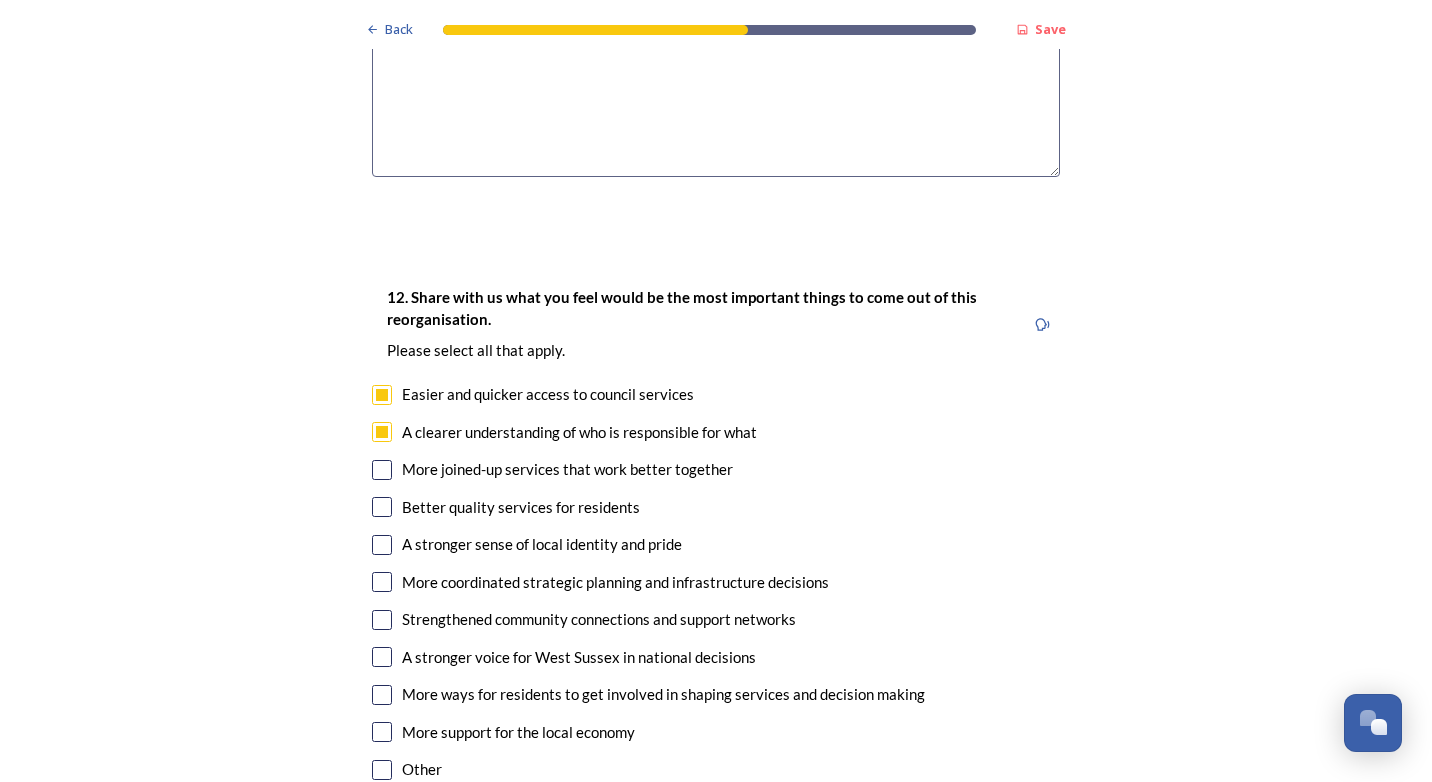 click at bounding box center (382, 470) 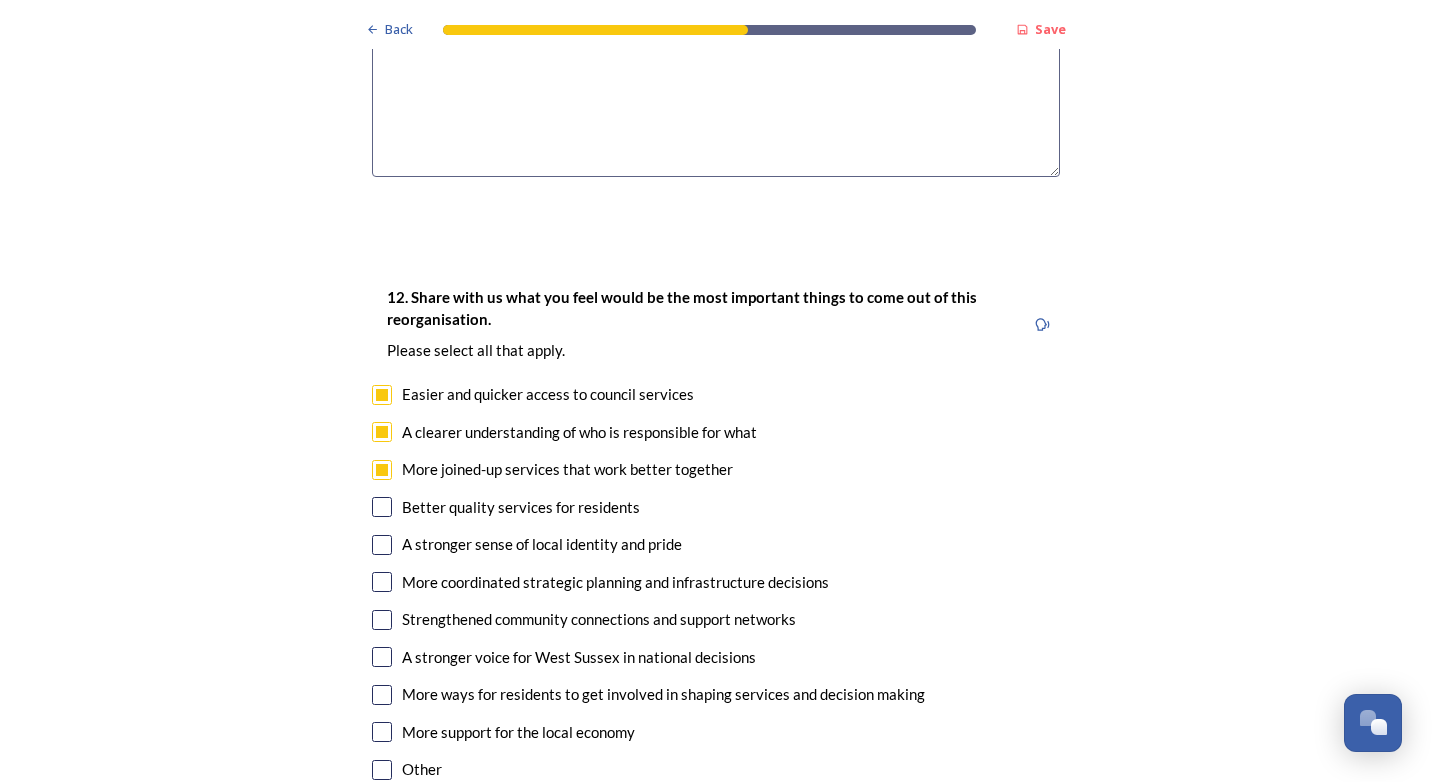 click at bounding box center (382, 507) 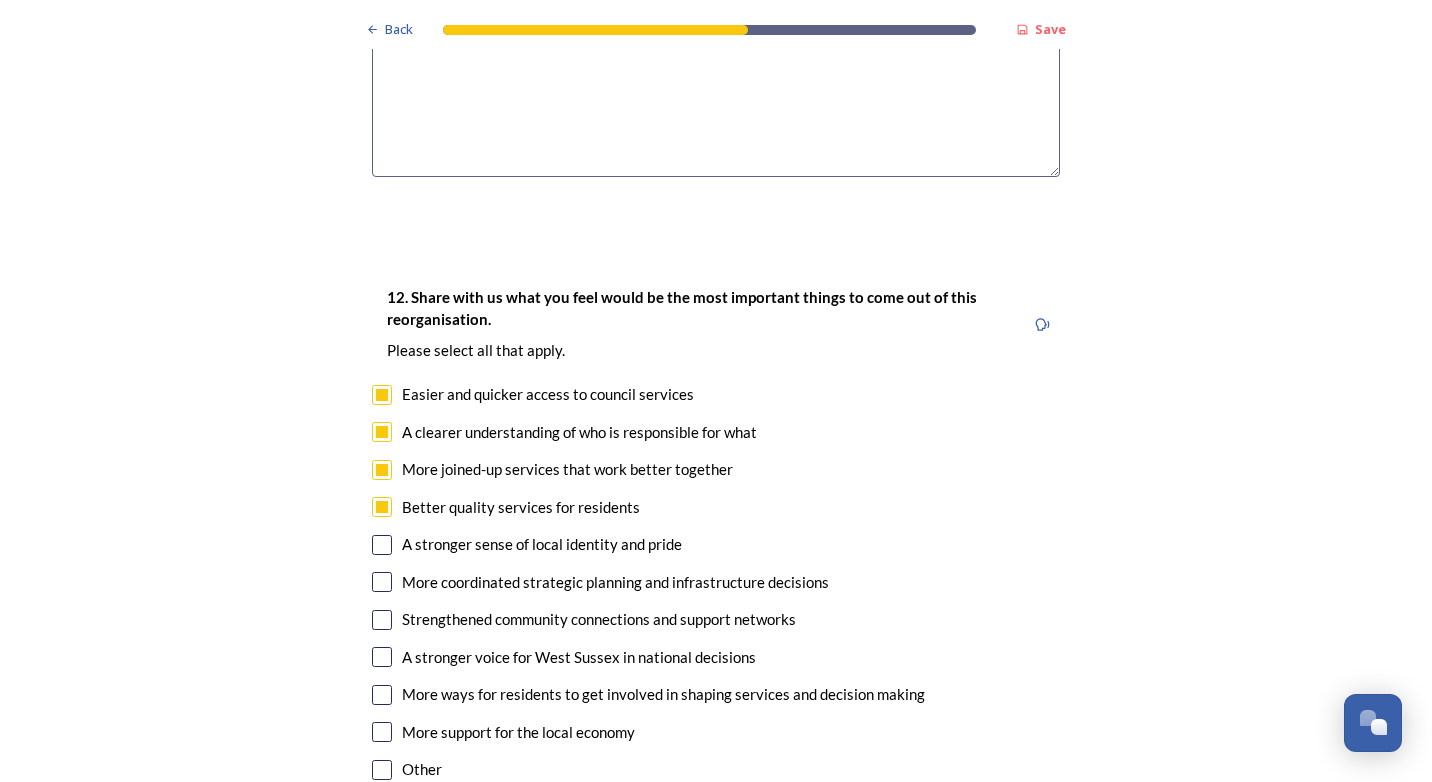 click at bounding box center [382, 545] 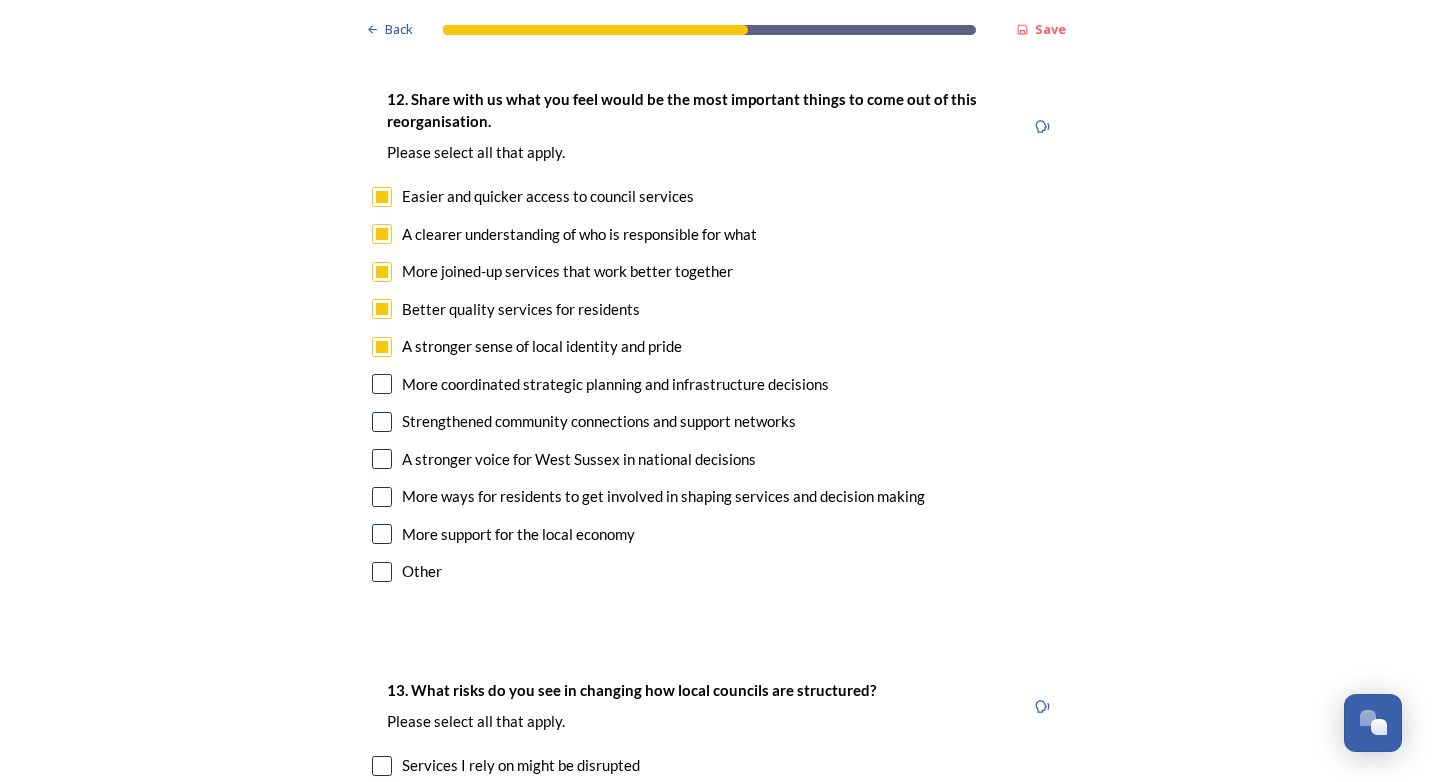 scroll, scrollTop: 3700, scrollLeft: 0, axis: vertical 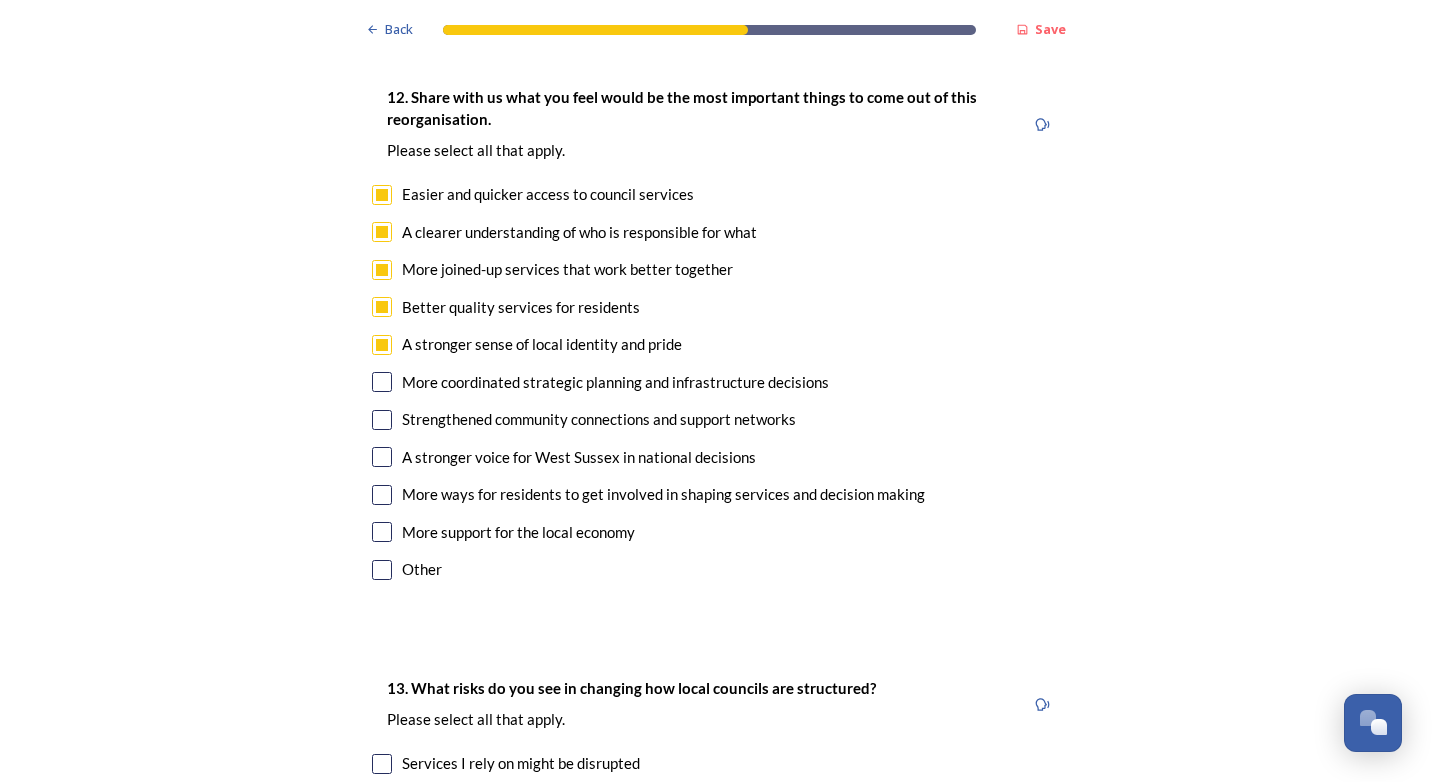 click at bounding box center [382, 382] 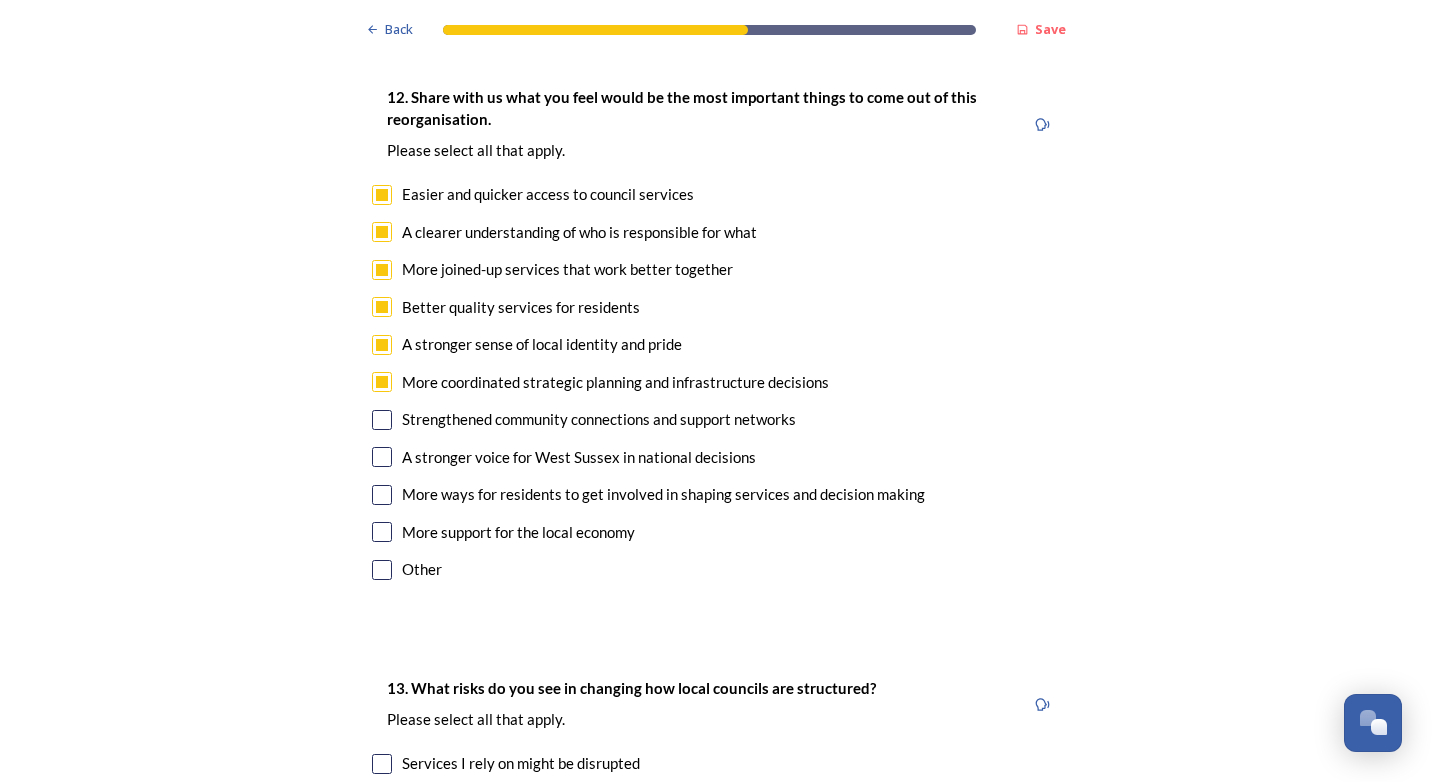 click at bounding box center [382, 420] 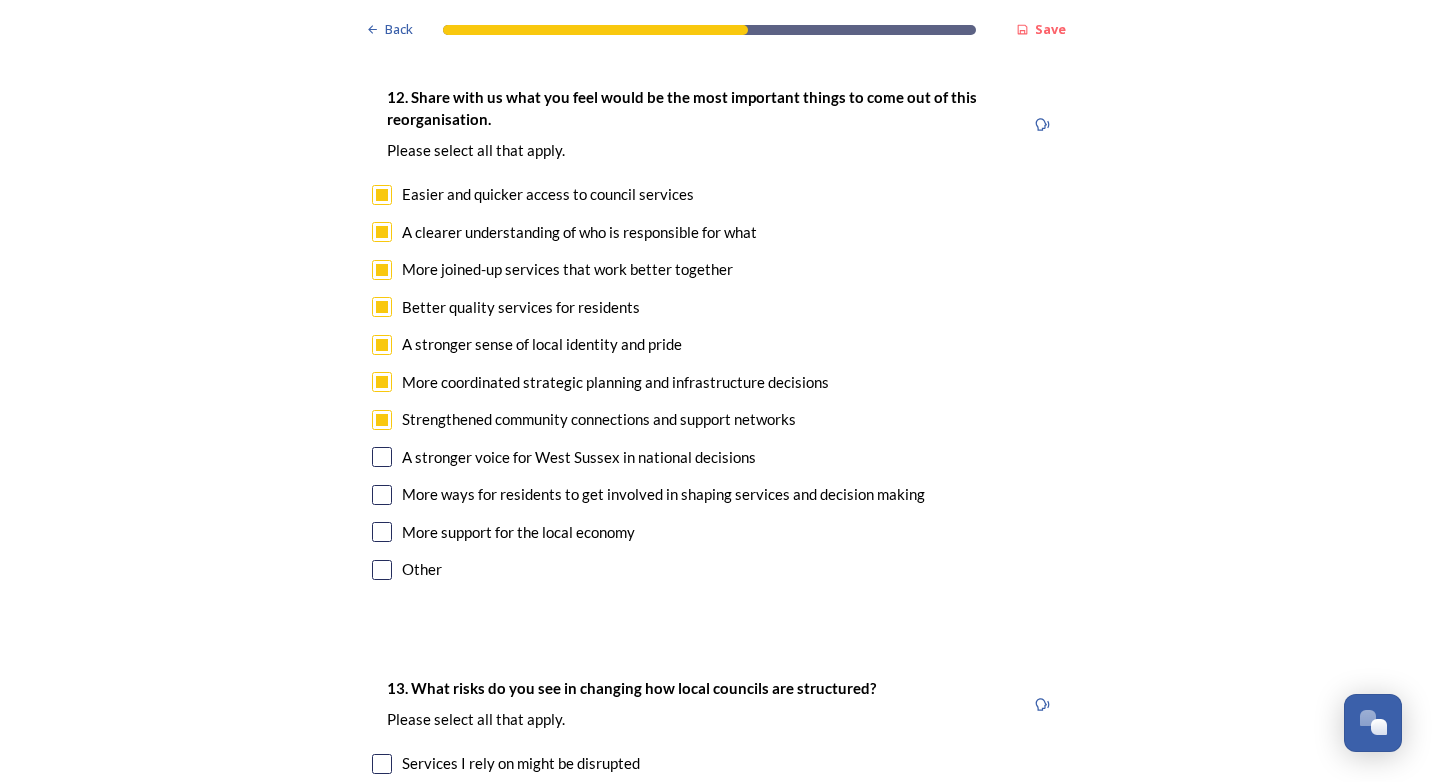 click at bounding box center (382, 457) 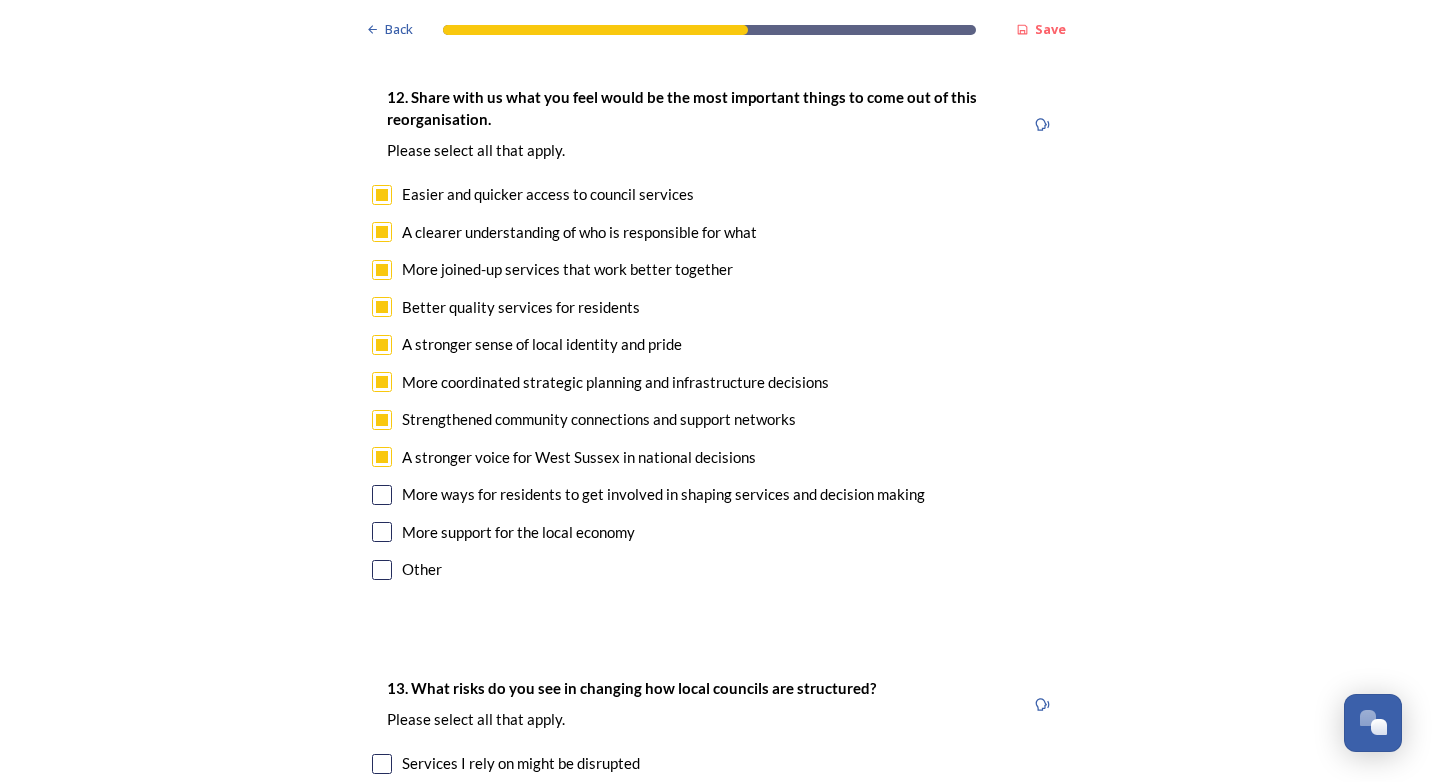click at bounding box center [382, 495] 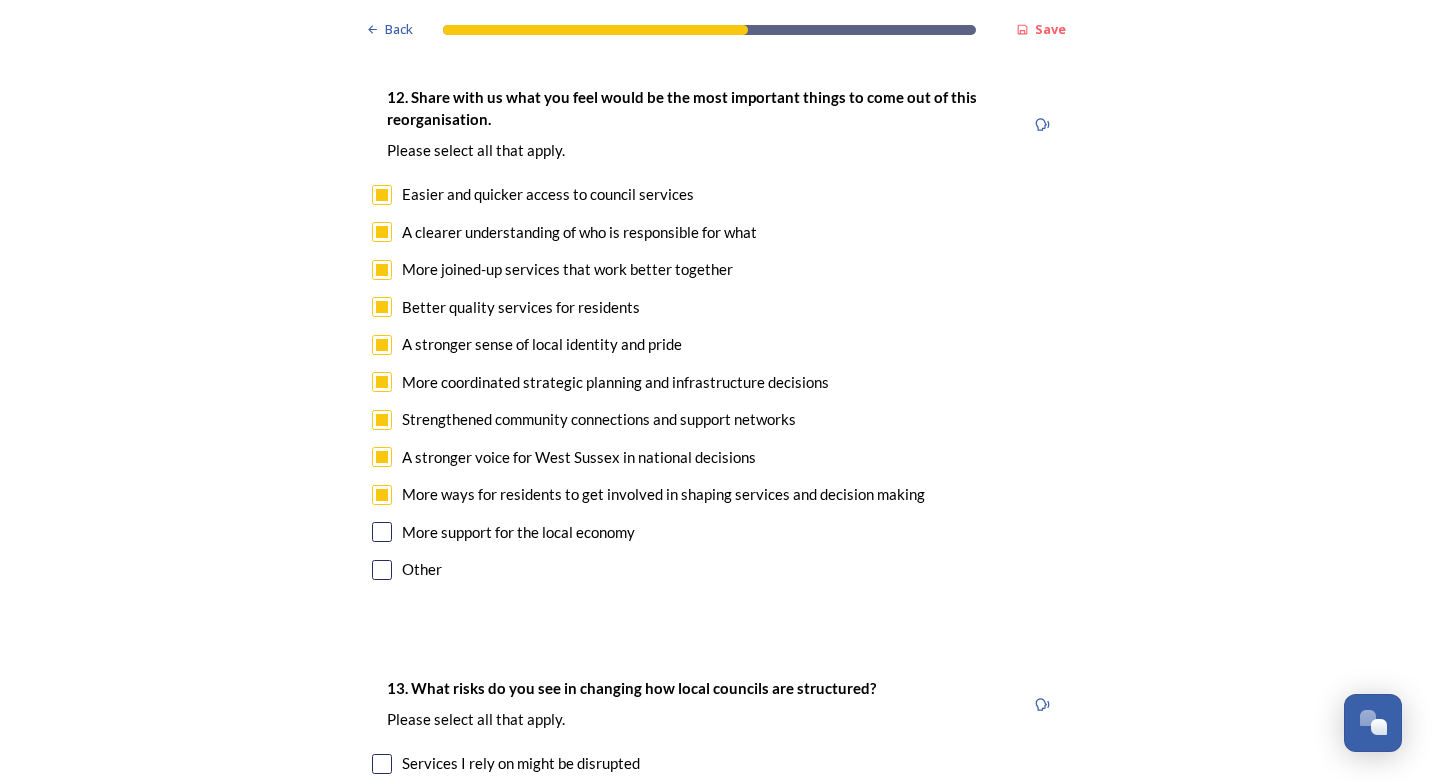 click at bounding box center [382, 532] 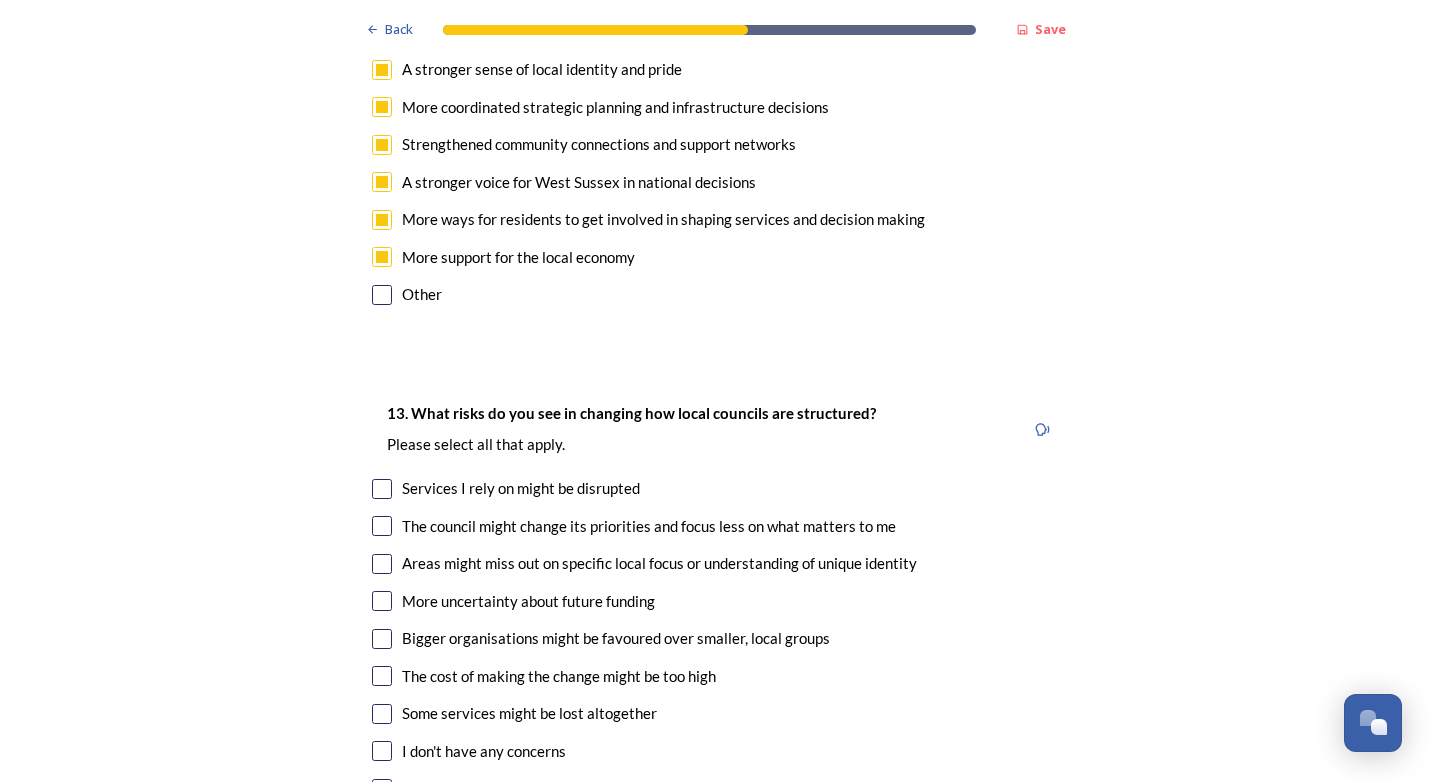 scroll, scrollTop: 4000, scrollLeft: 0, axis: vertical 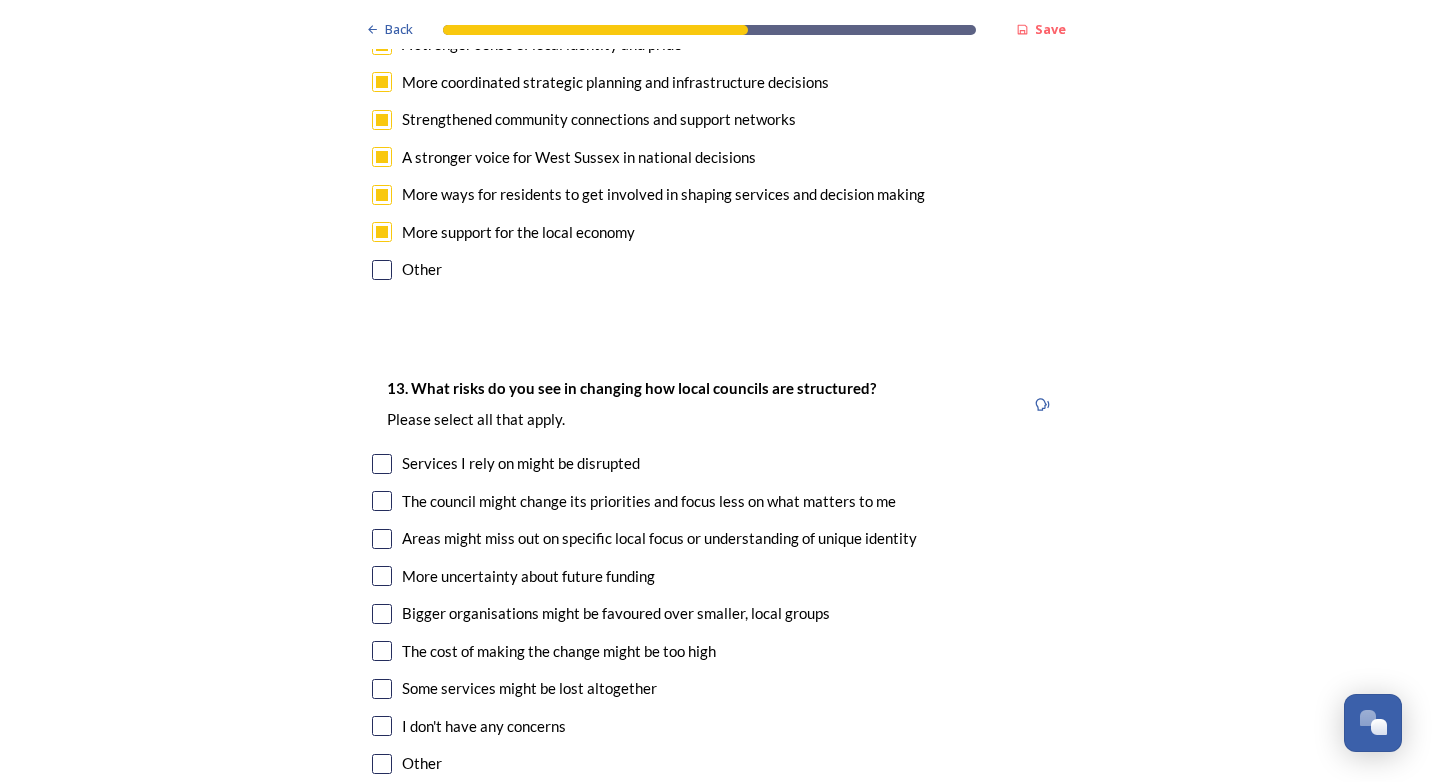 click at bounding box center [382, 464] 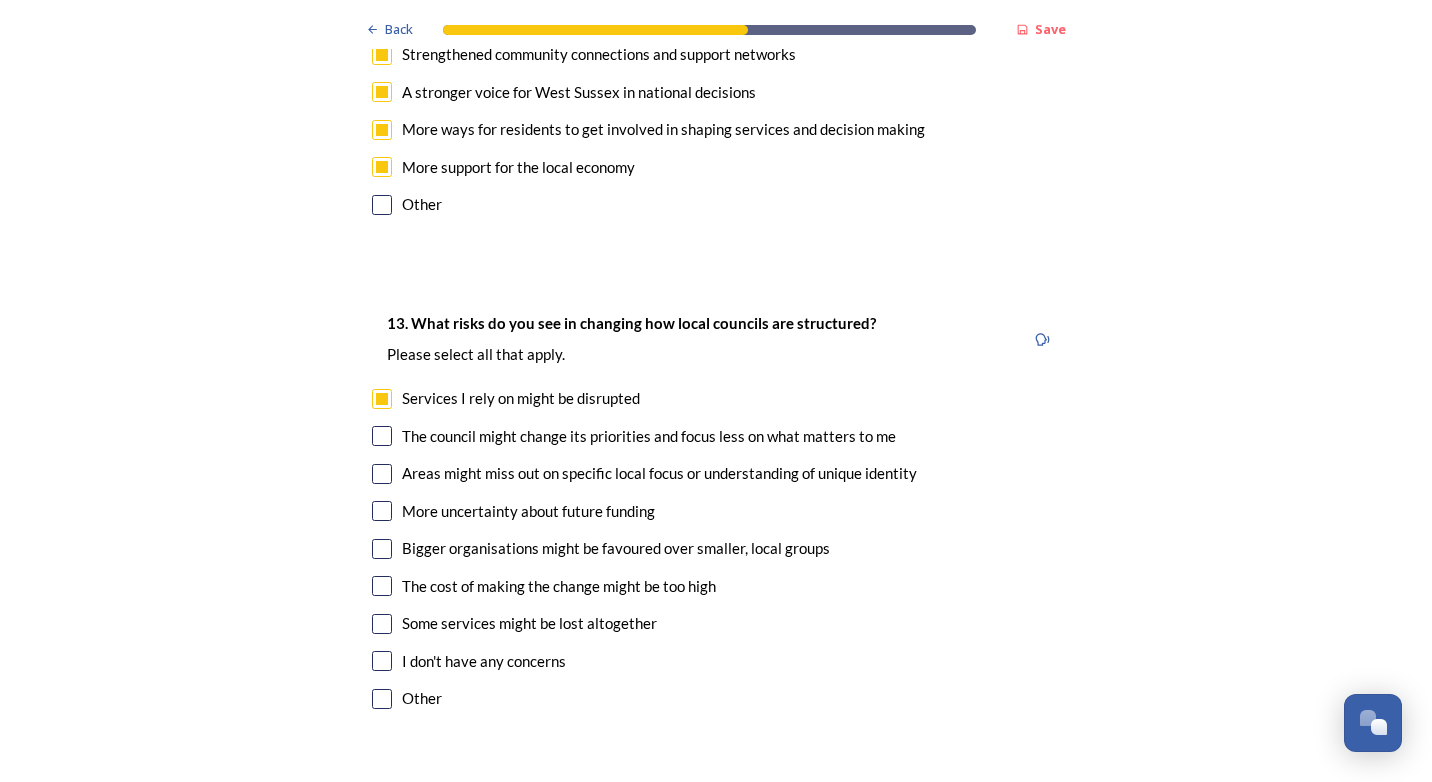 scroll, scrollTop: 4100, scrollLeft: 0, axis: vertical 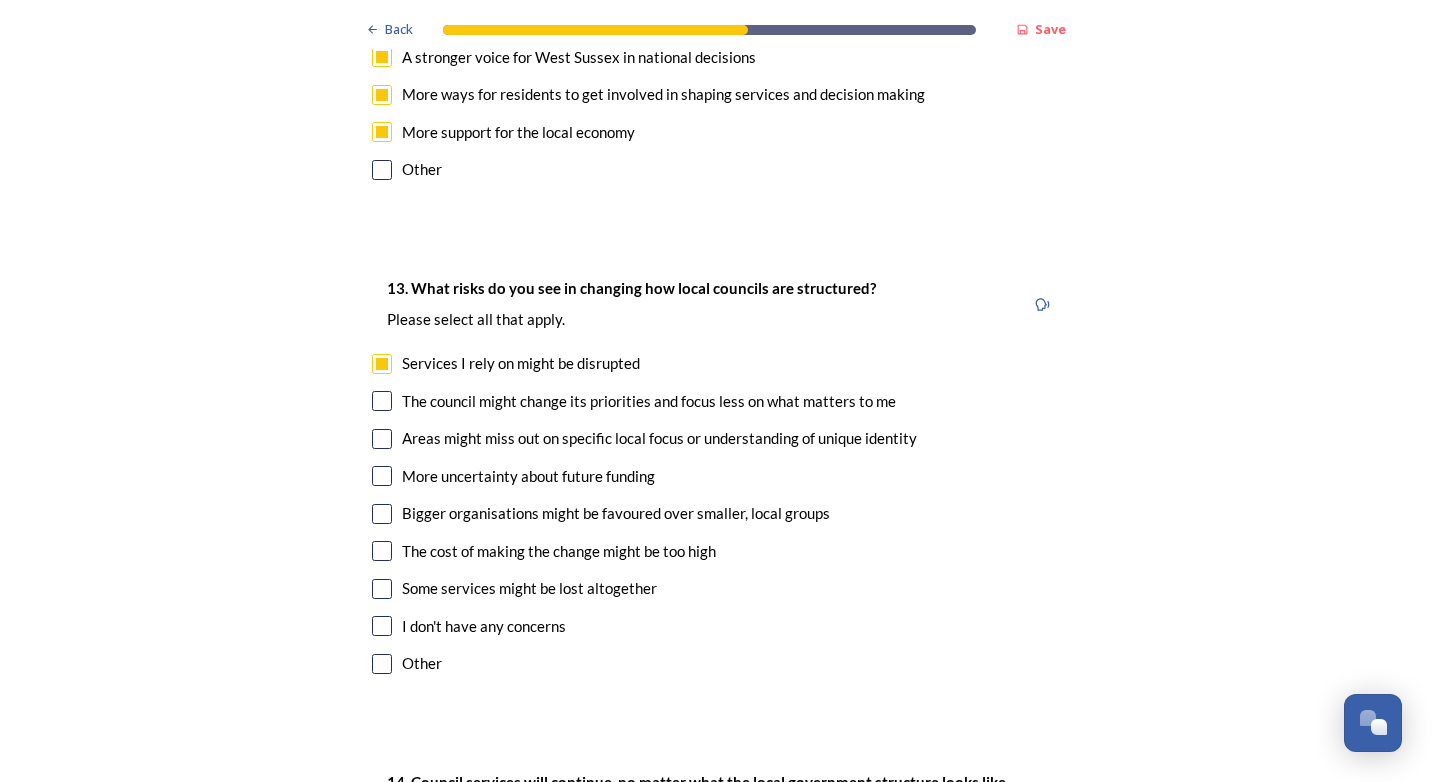 click at bounding box center [382, 401] 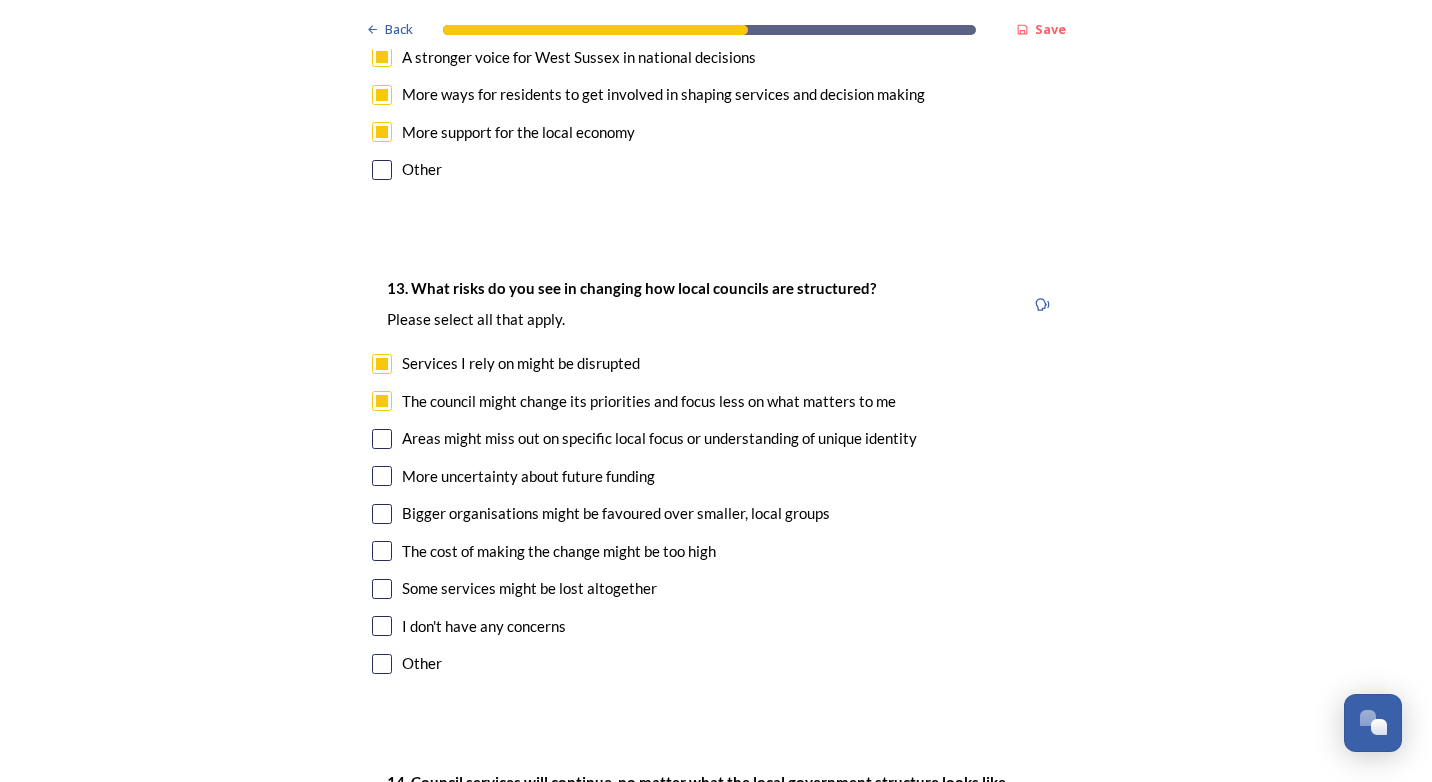 click at bounding box center [382, 439] 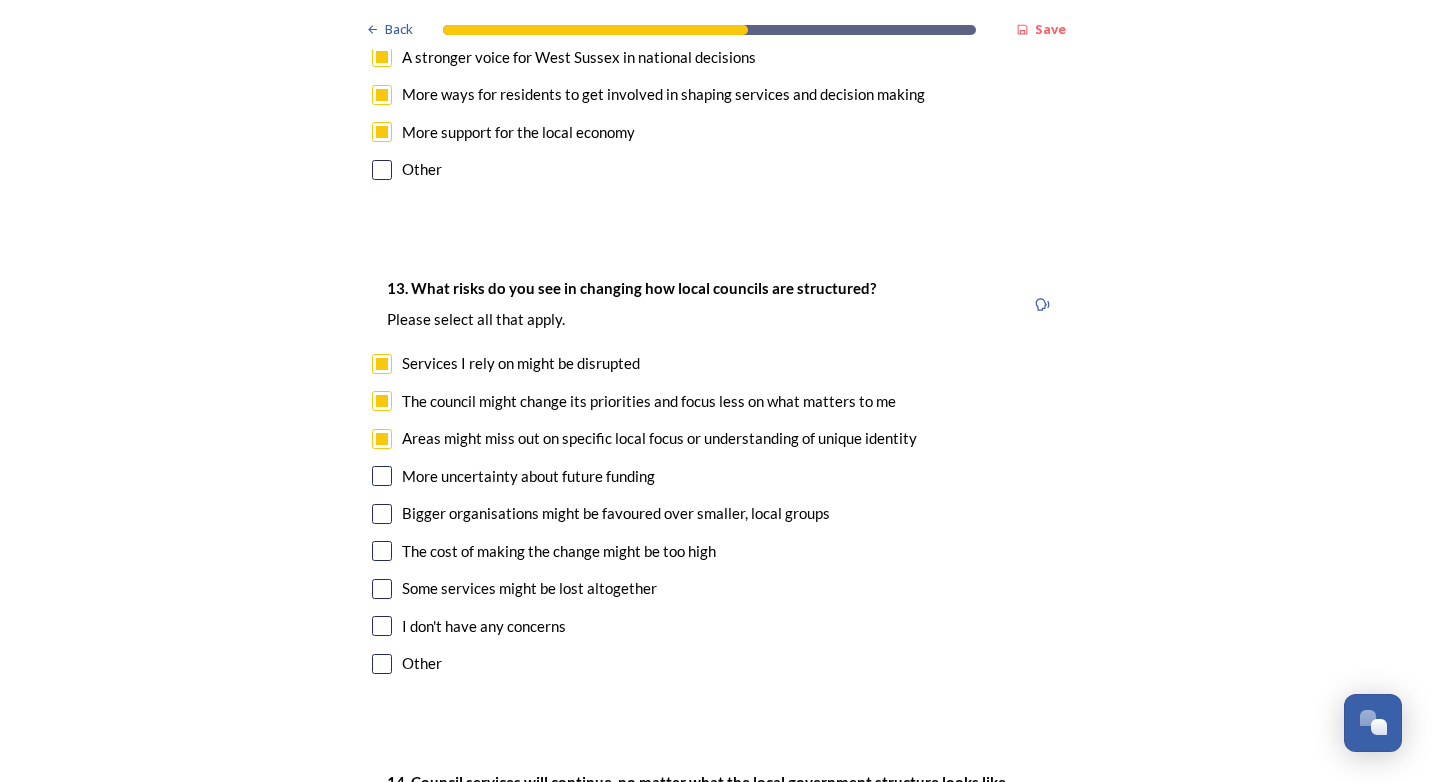 click at bounding box center [382, 514] 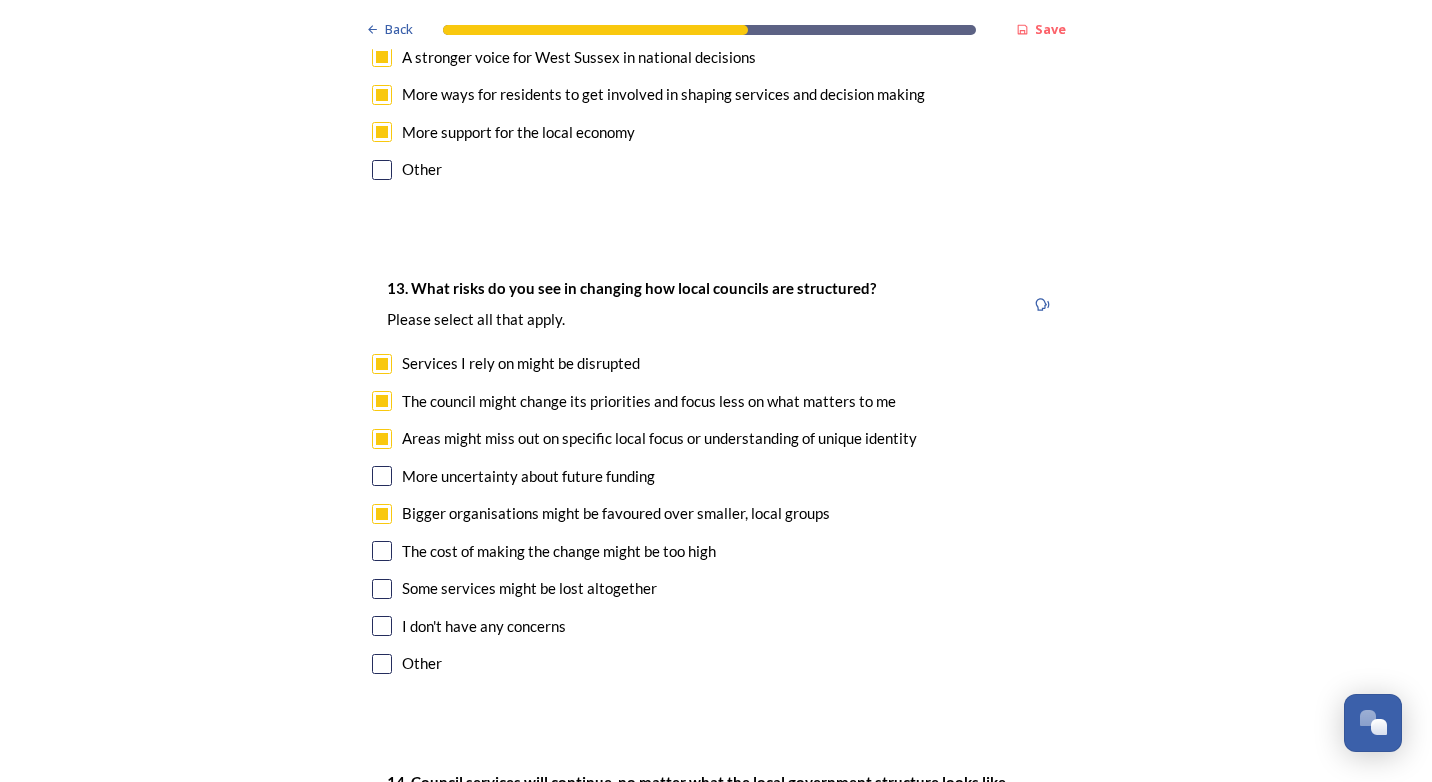 click at bounding box center (382, 551) 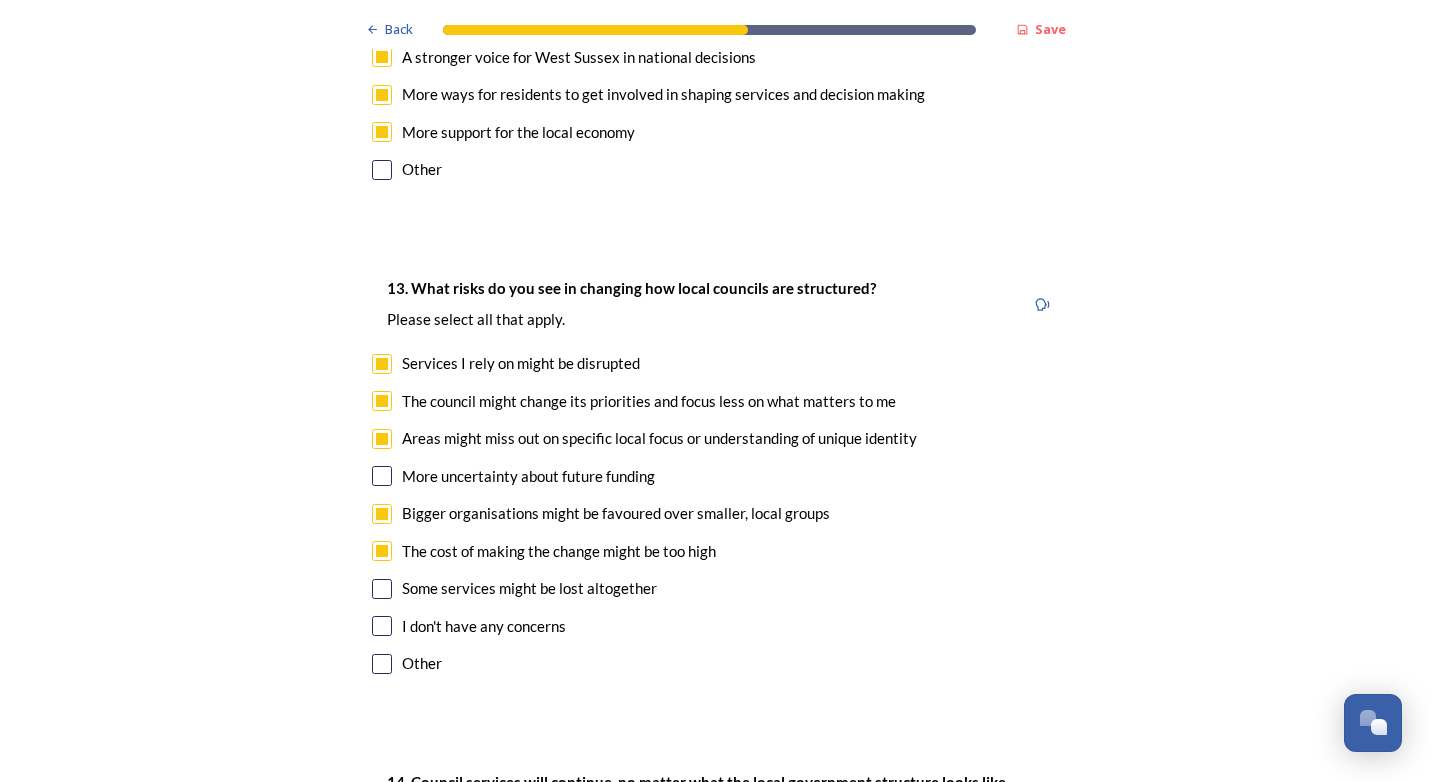 click at bounding box center [382, 589] 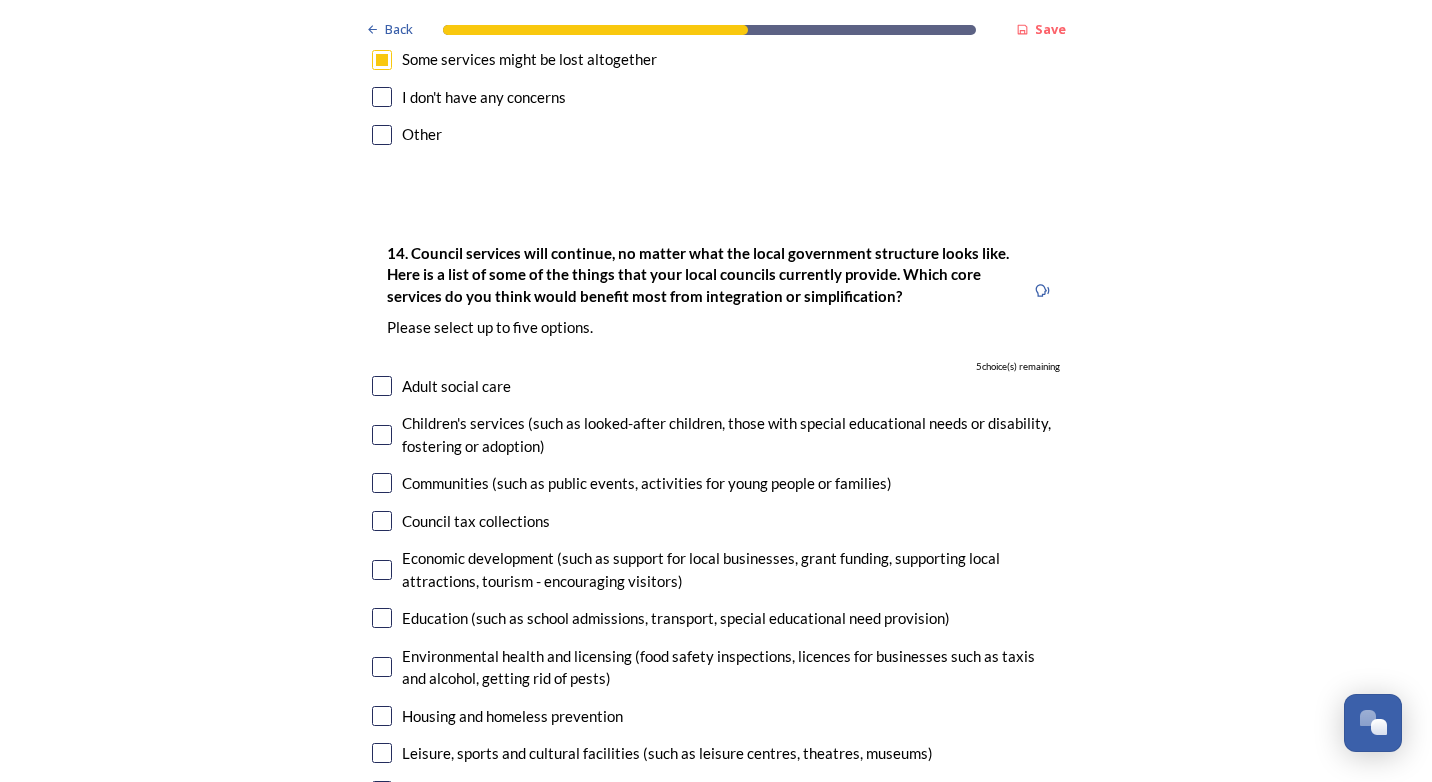 scroll, scrollTop: 4700, scrollLeft: 0, axis: vertical 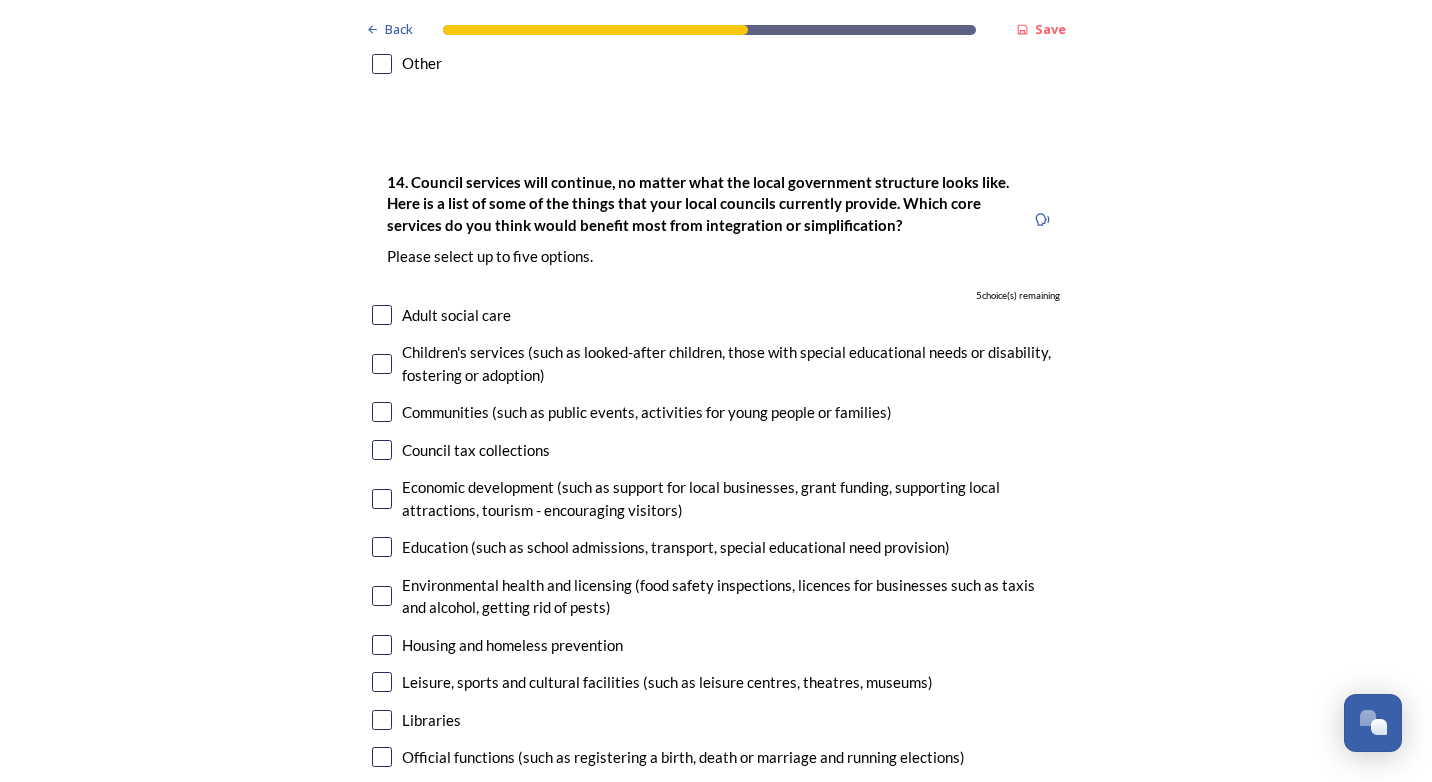 click at bounding box center (382, 315) 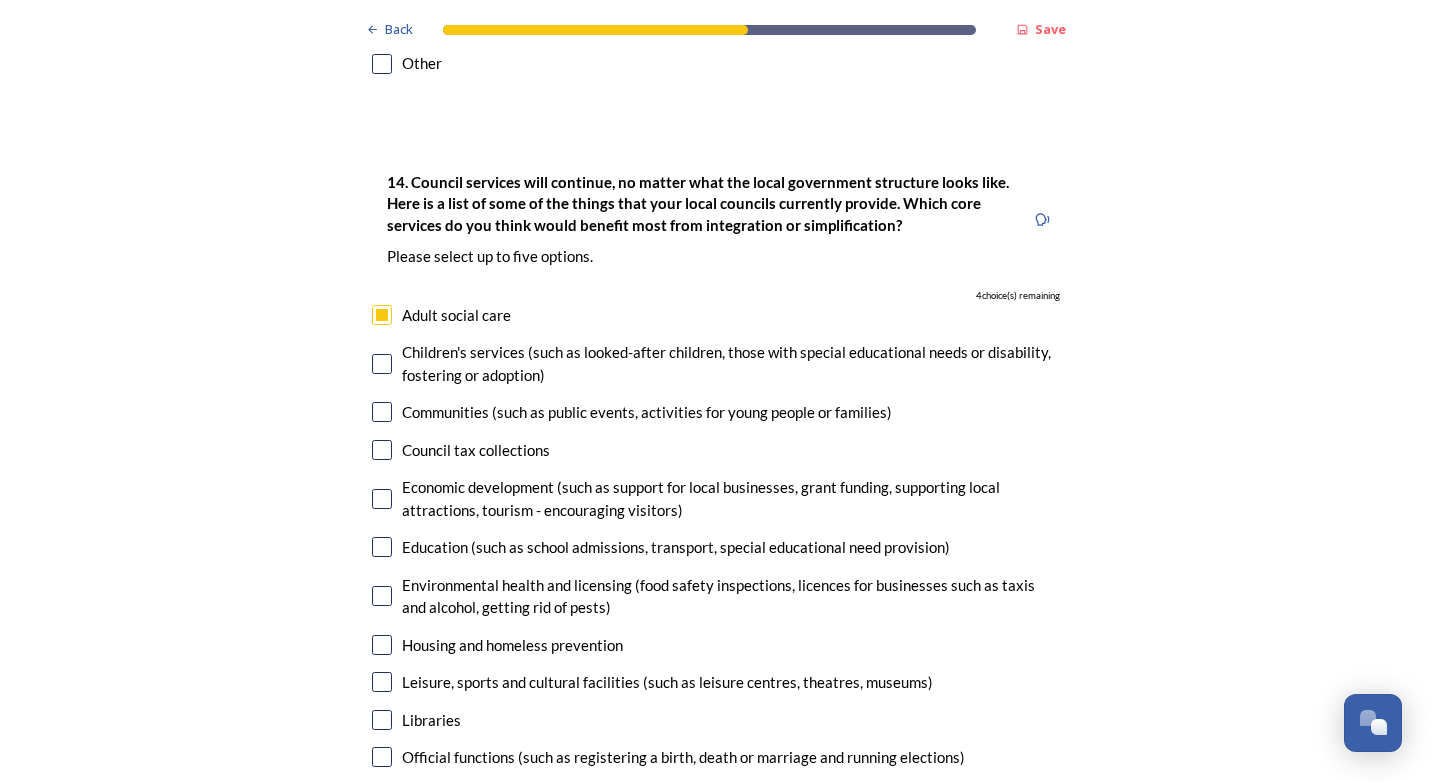 click at bounding box center [382, 364] 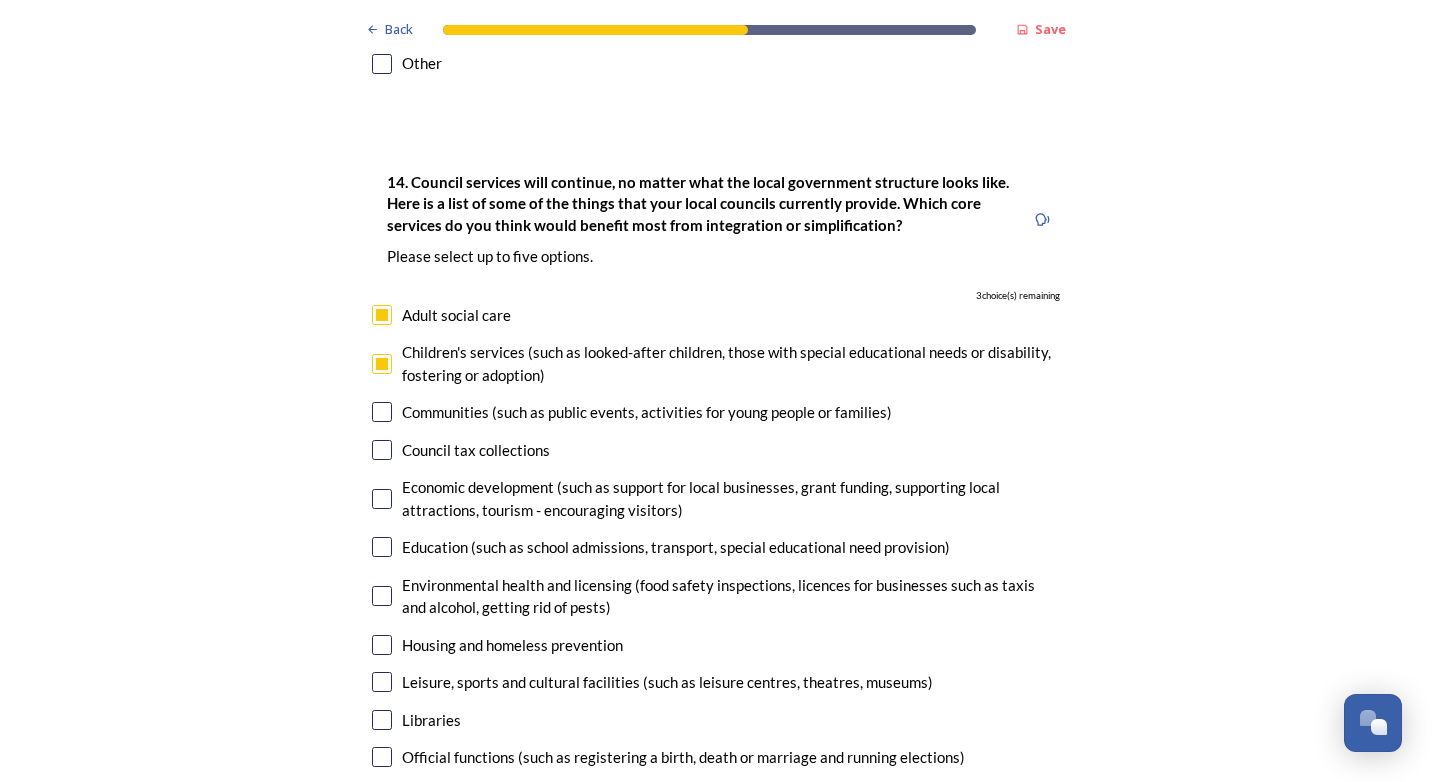 click at bounding box center [382, 499] 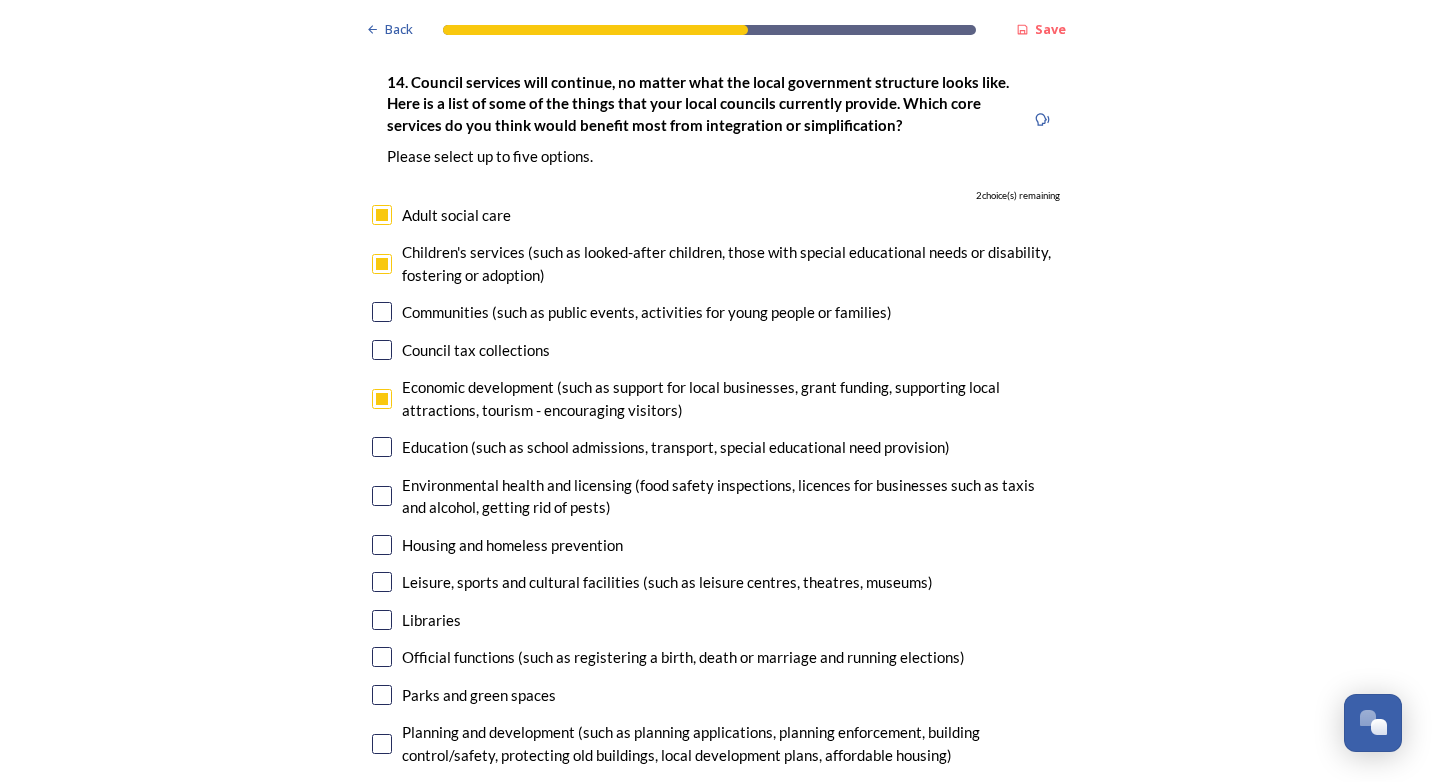 scroll, scrollTop: 4900, scrollLeft: 0, axis: vertical 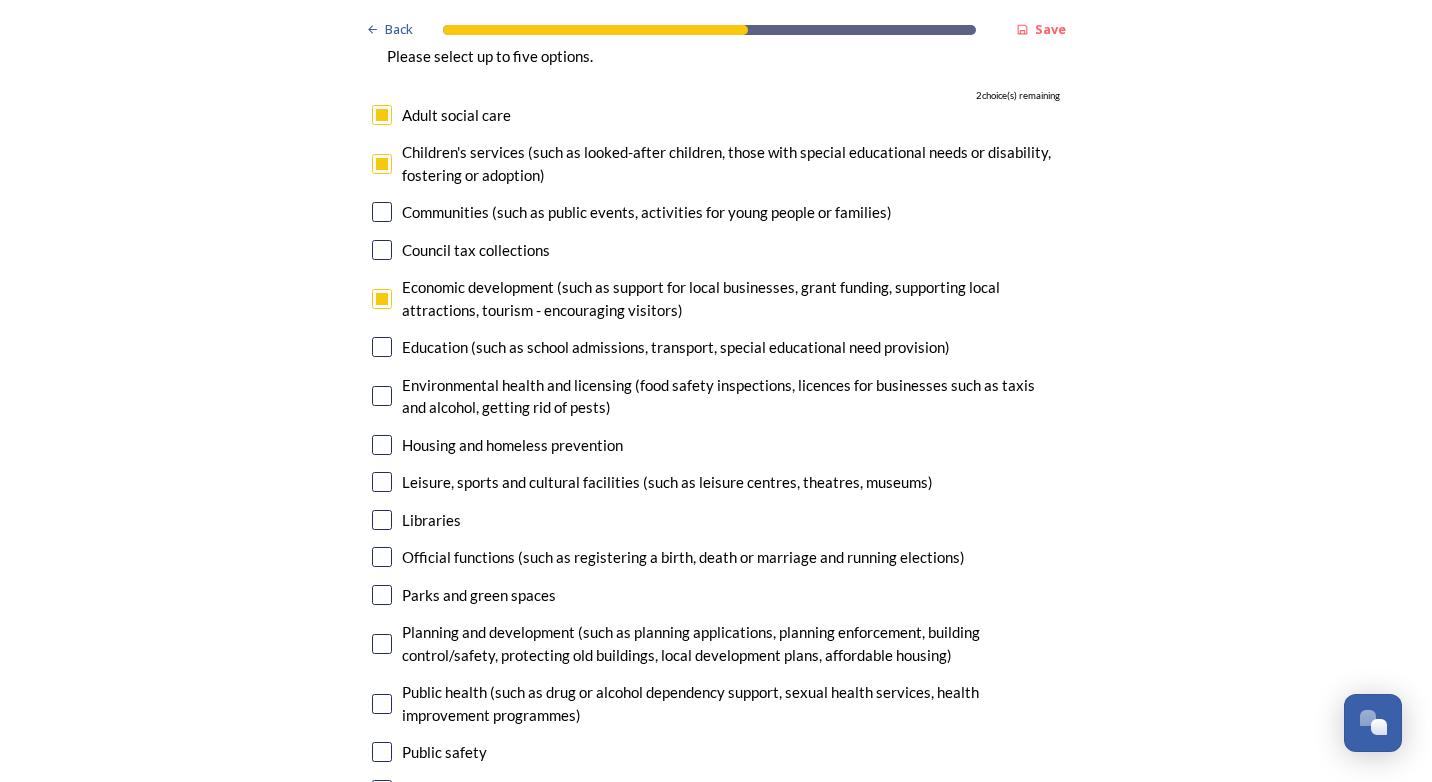 click at bounding box center [382, 347] 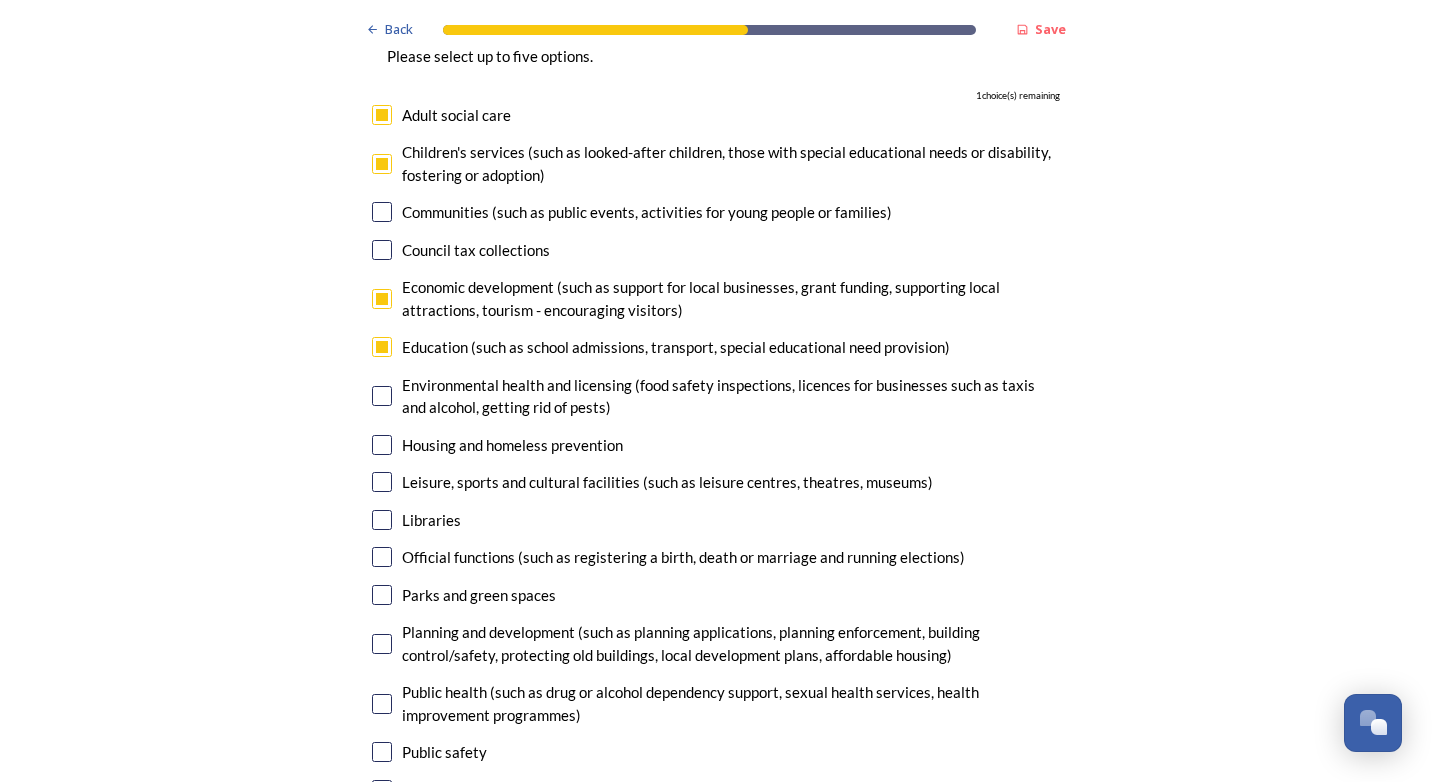 click at bounding box center [382, 445] 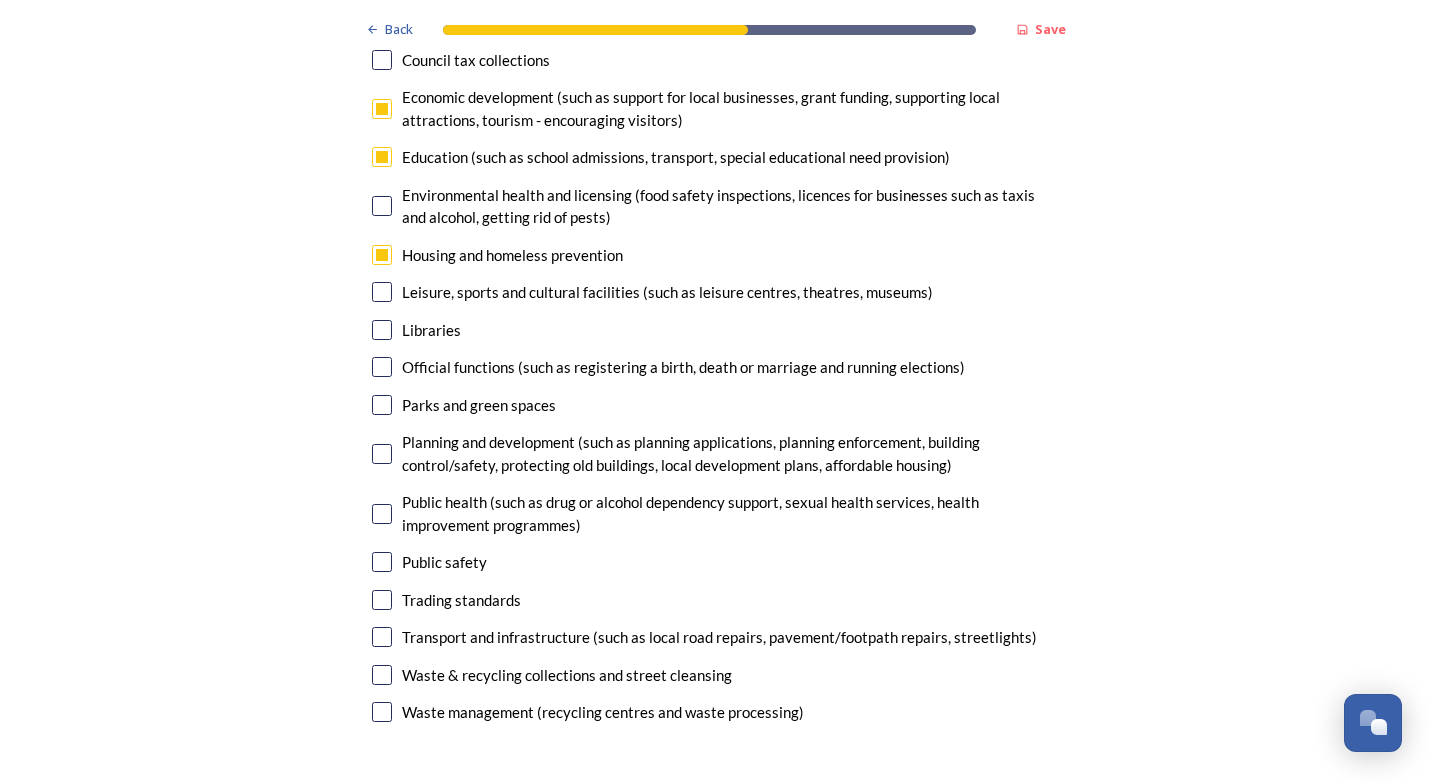 scroll, scrollTop: 5100, scrollLeft: 0, axis: vertical 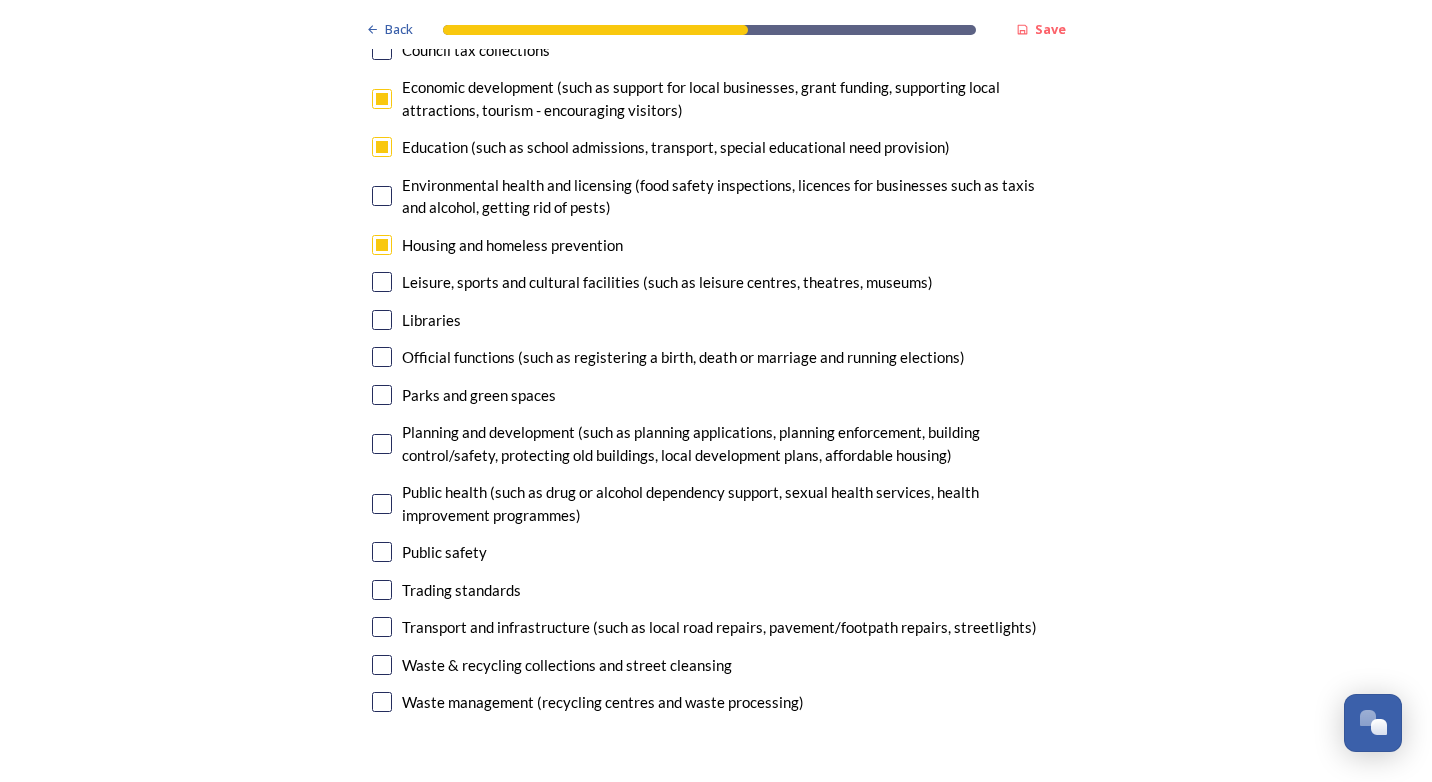 click at bounding box center [382, 504] 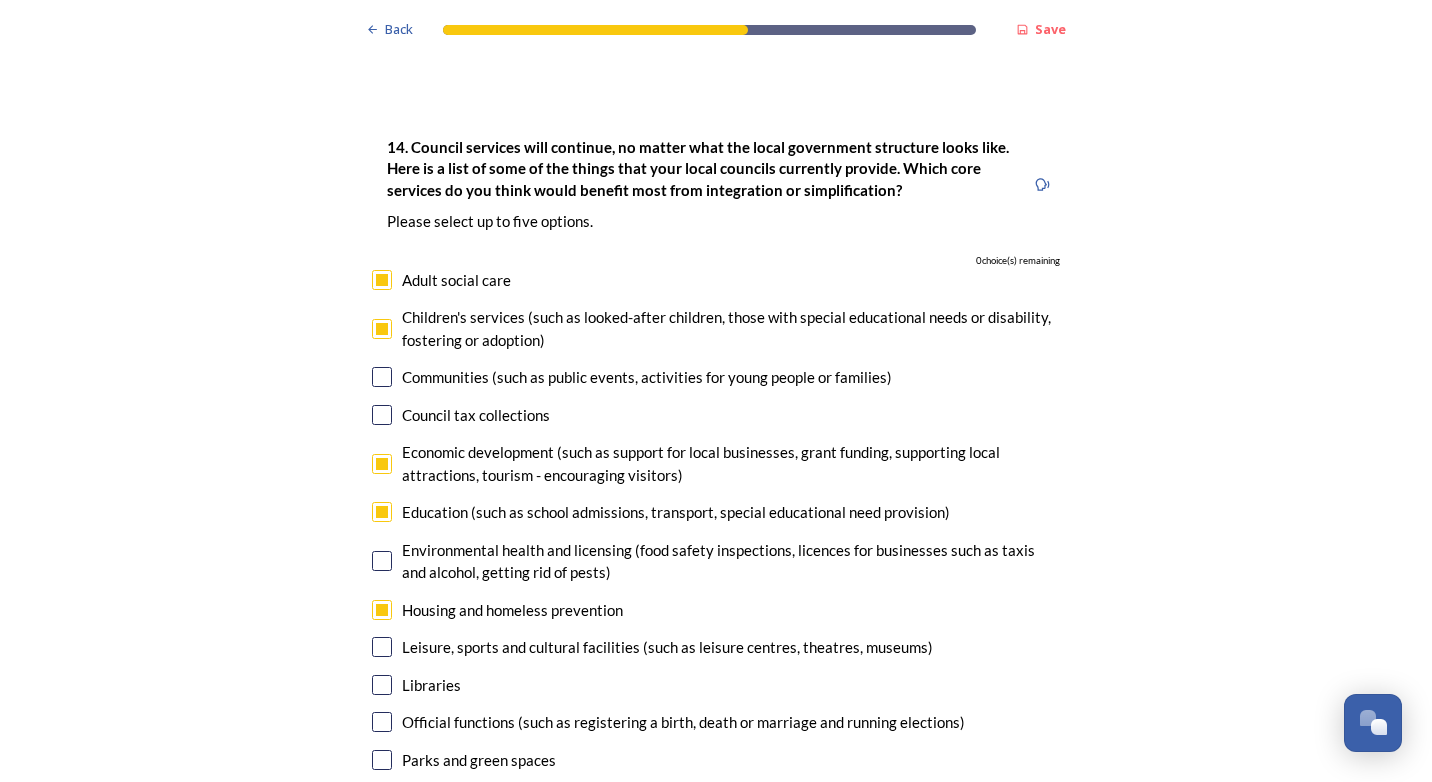 scroll, scrollTop: 4700, scrollLeft: 0, axis: vertical 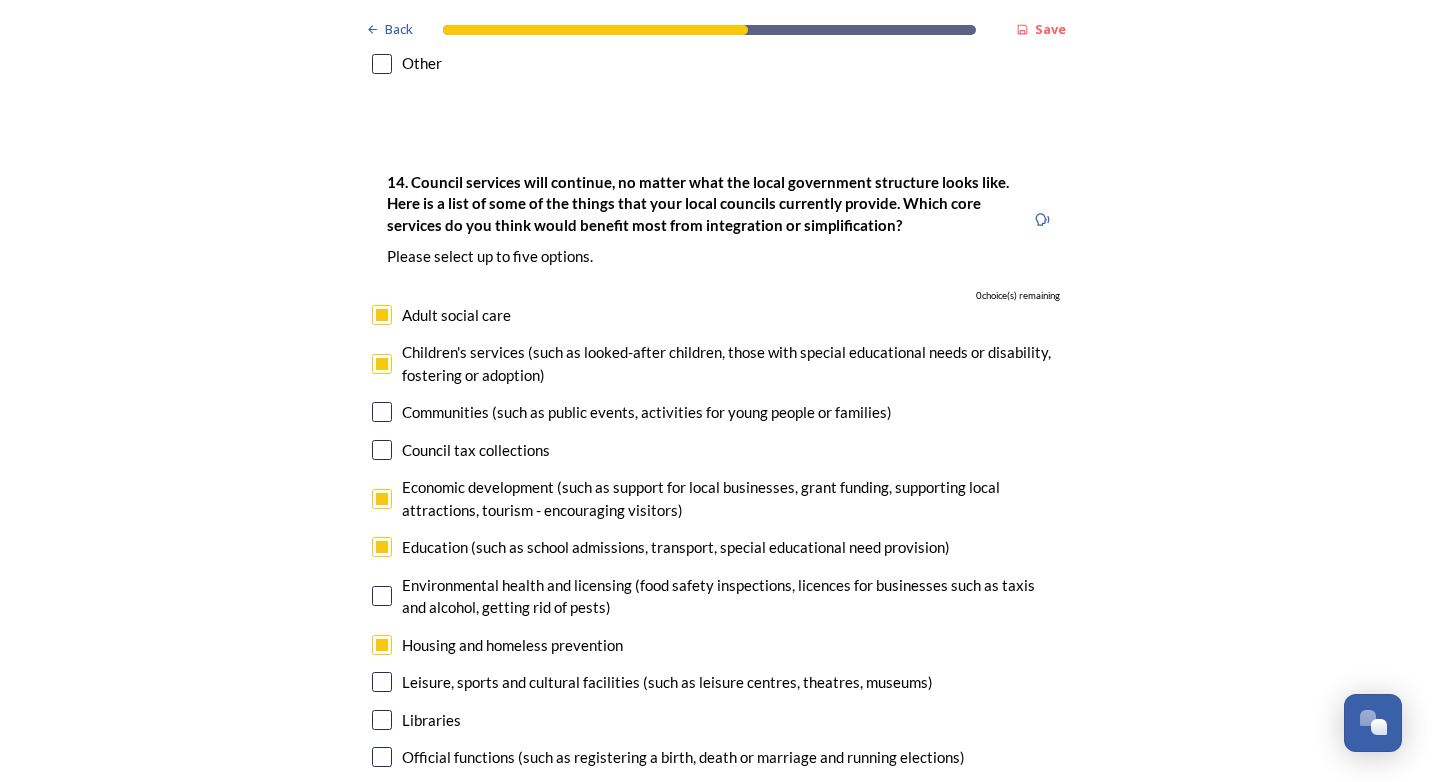 click at bounding box center (382, 499) 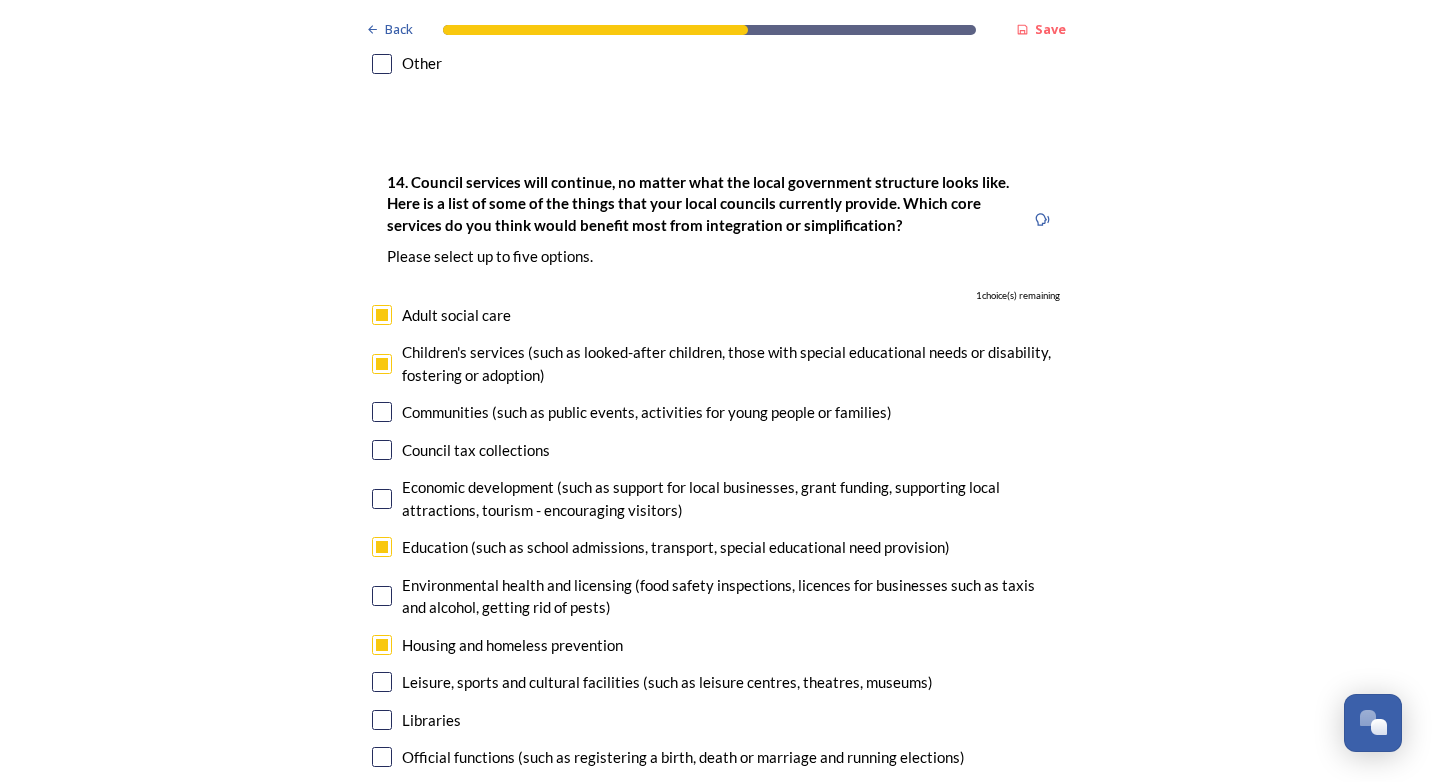 click at bounding box center [382, 547] 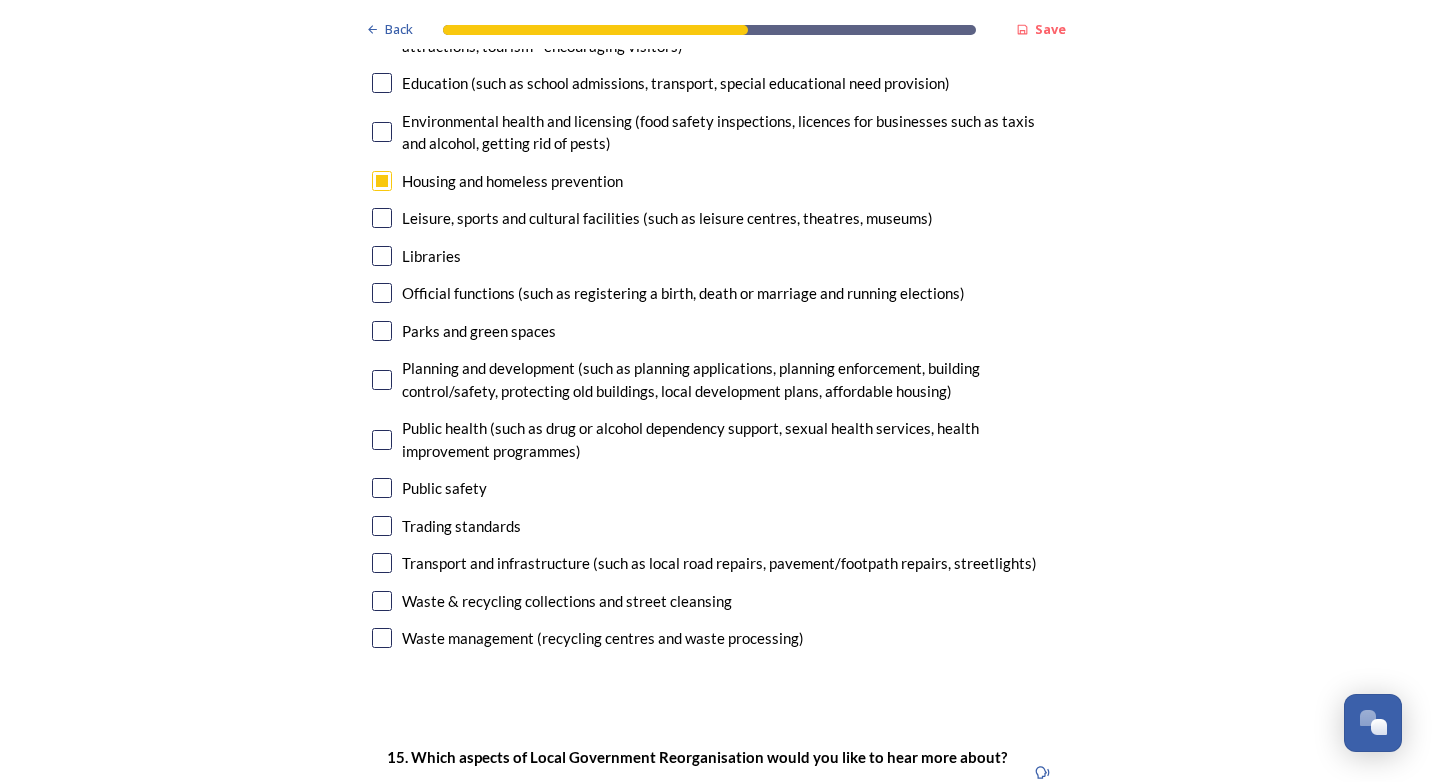 scroll, scrollTop: 5200, scrollLeft: 0, axis: vertical 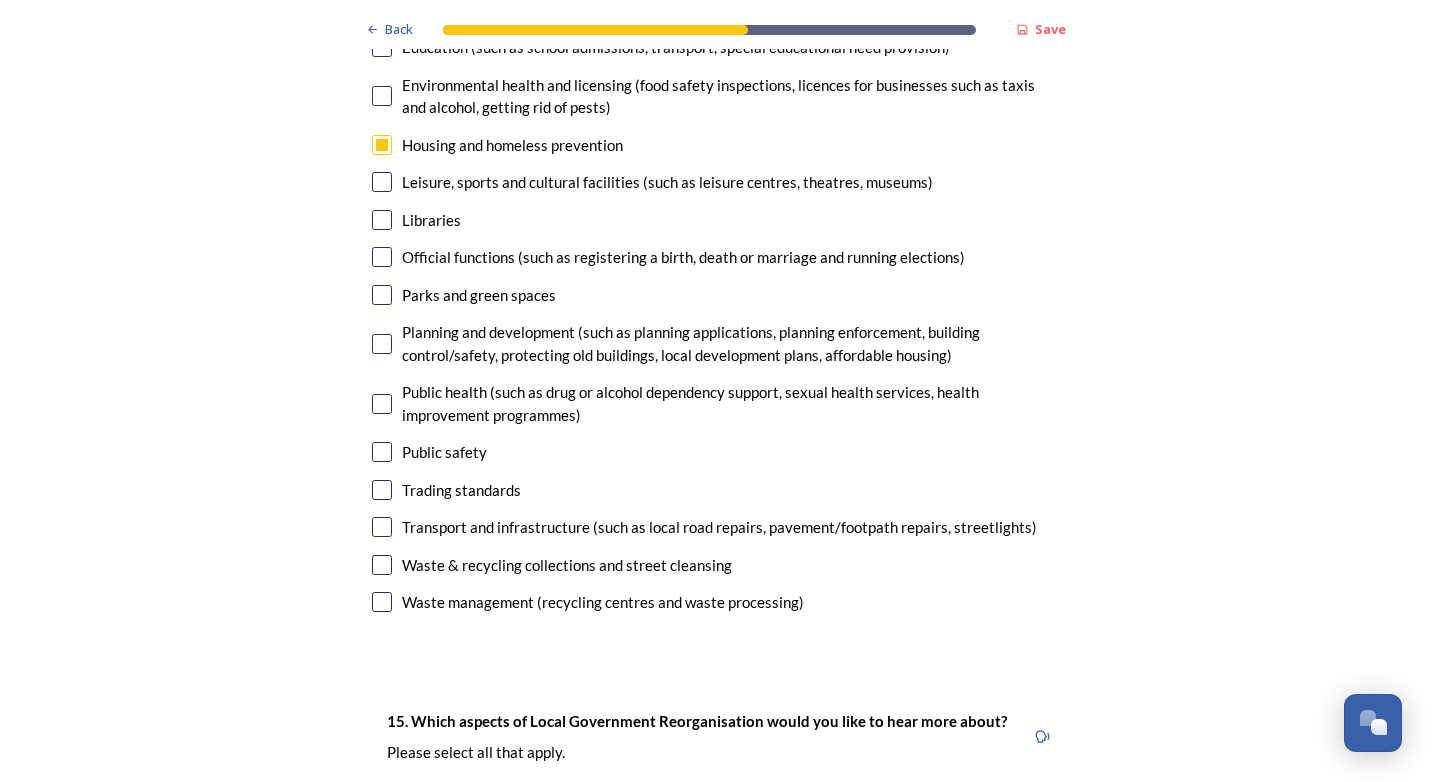 click at bounding box center (382, 404) 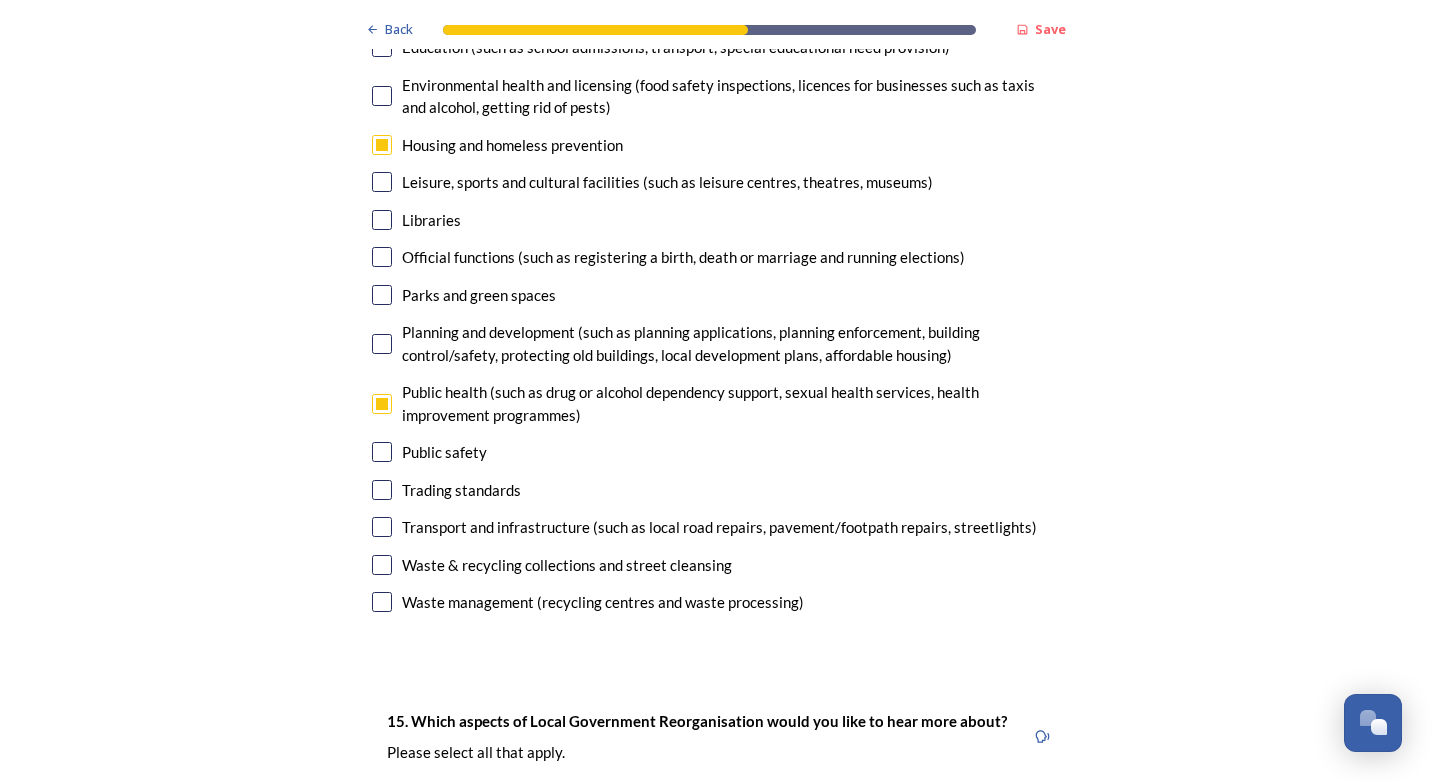 click at bounding box center (382, 527) 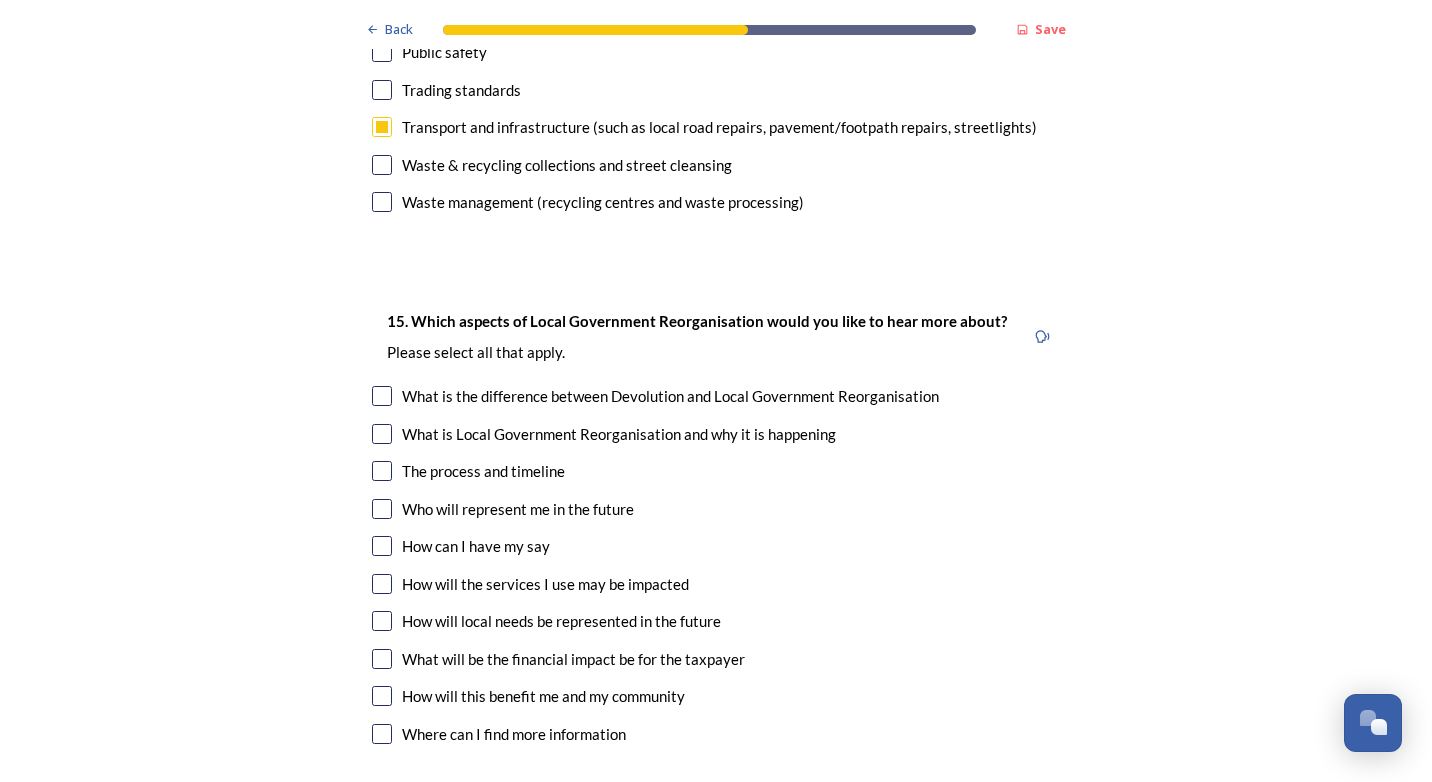 scroll, scrollTop: 5700, scrollLeft: 0, axis: vertical 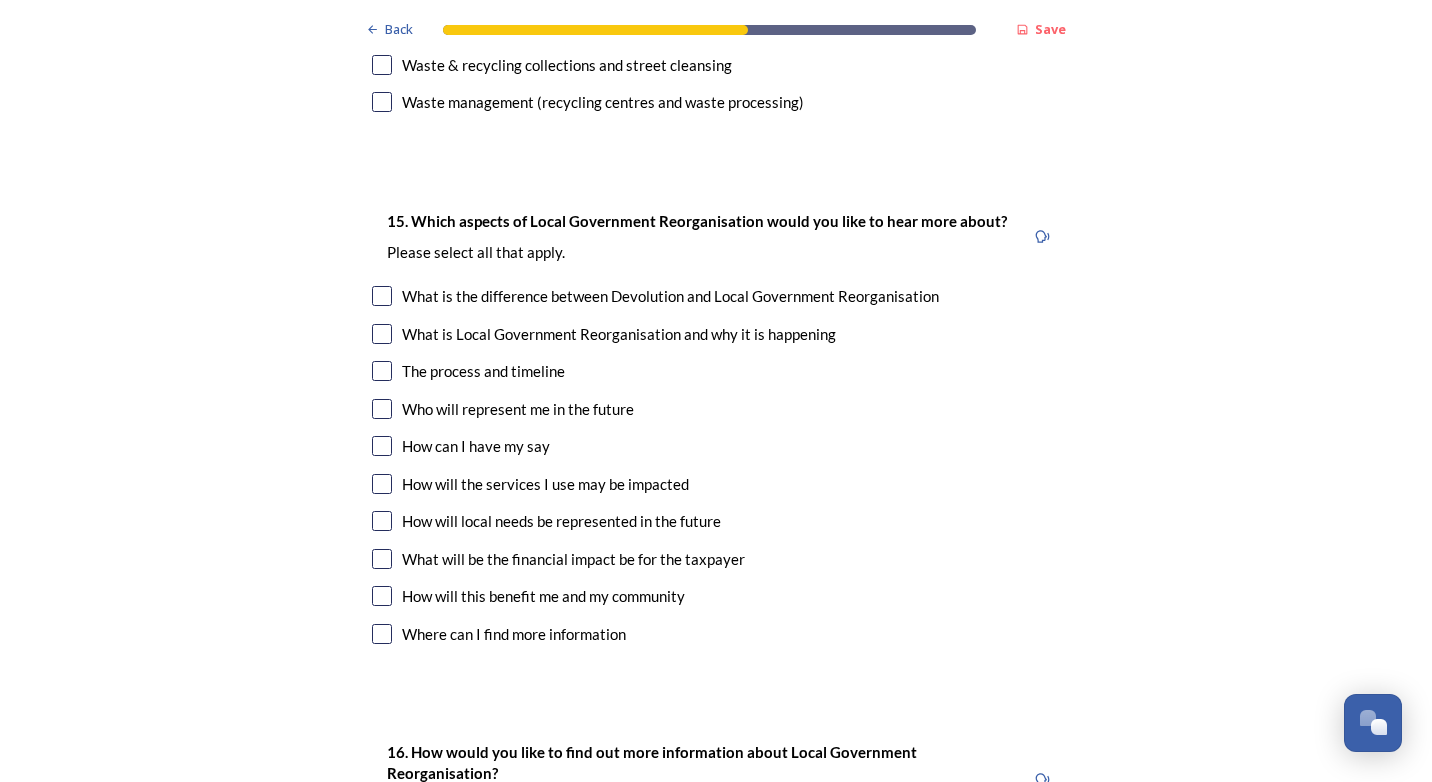 click at bounding box center (382, 596) 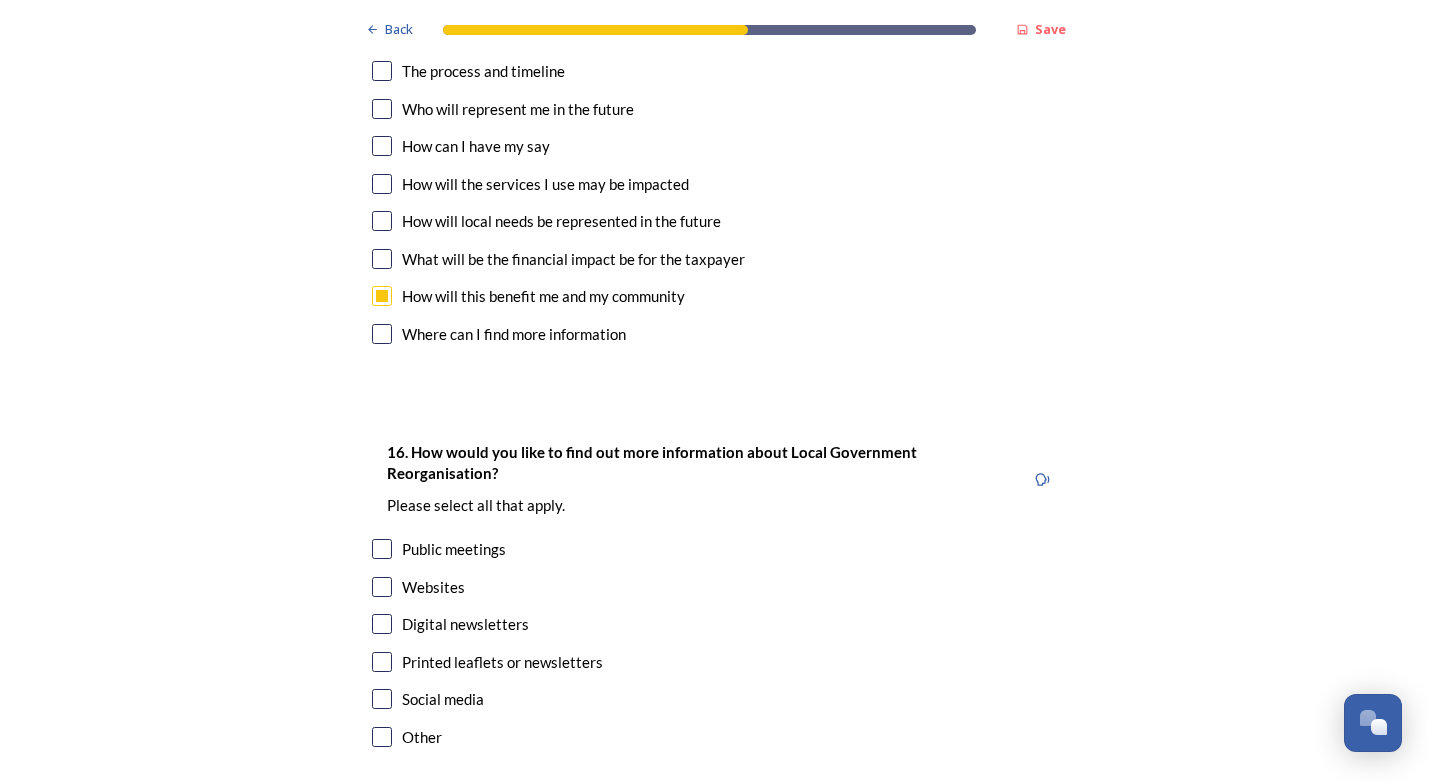 scroll, scrollTop: 6100, scrollLeft: 0, axis: vertical 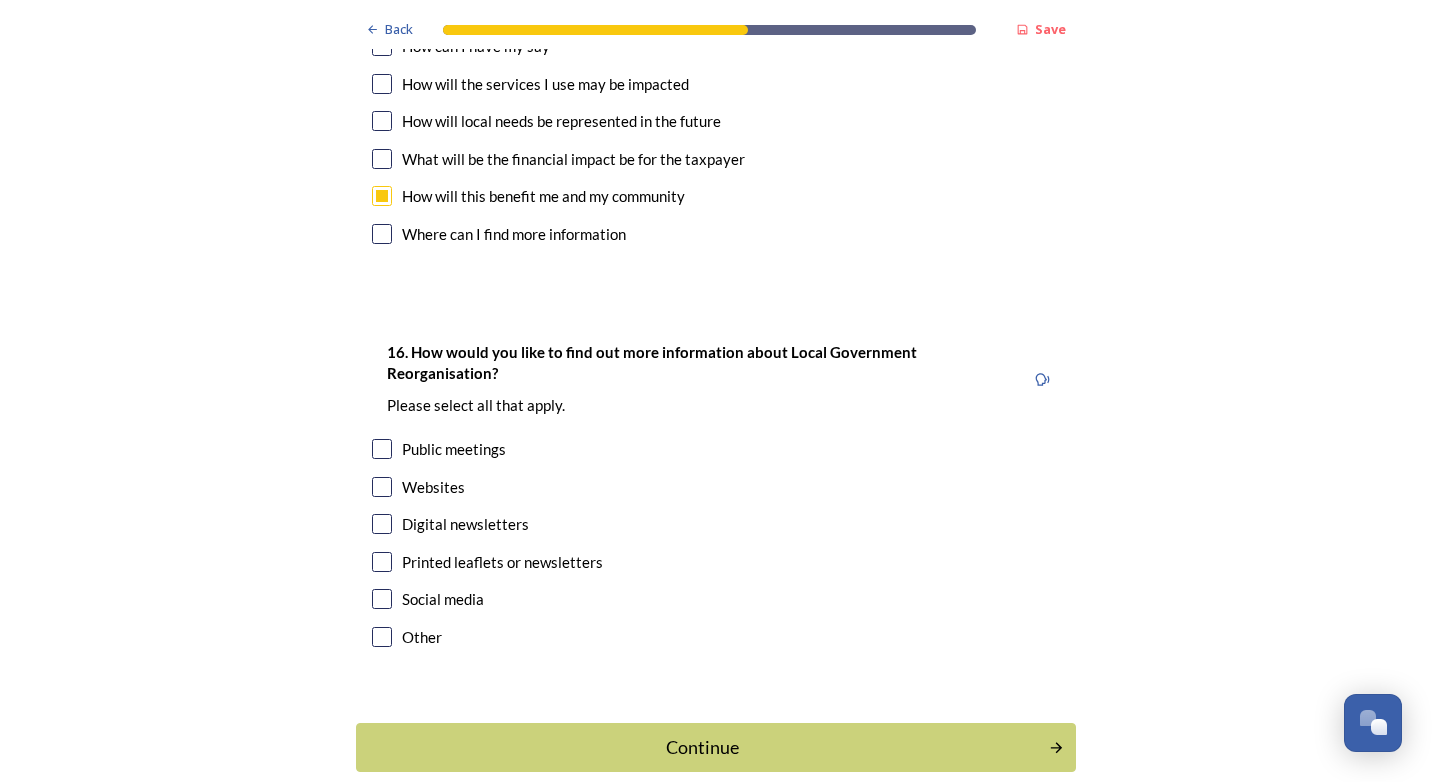 click at bounding box center (382, 487) 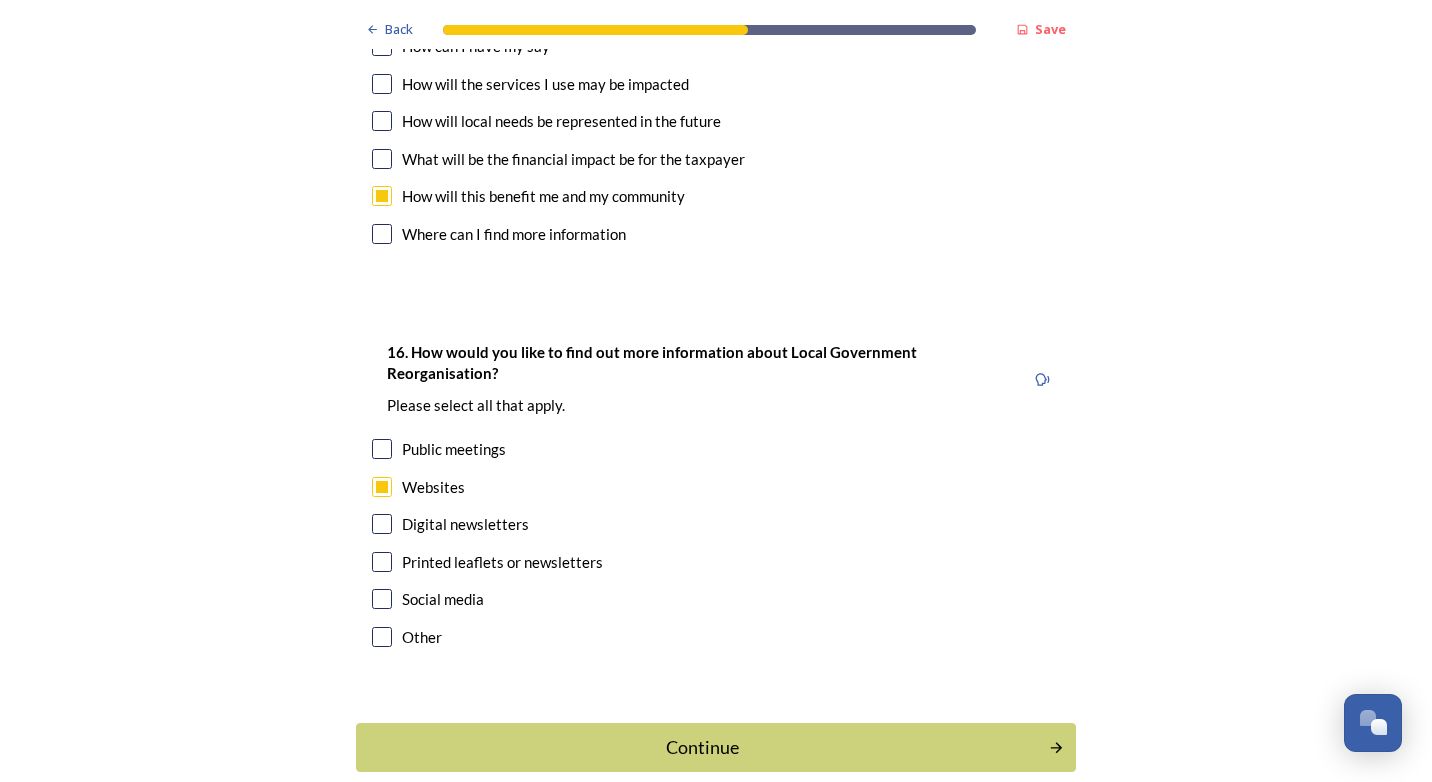 click at bounding box center (382, 599) 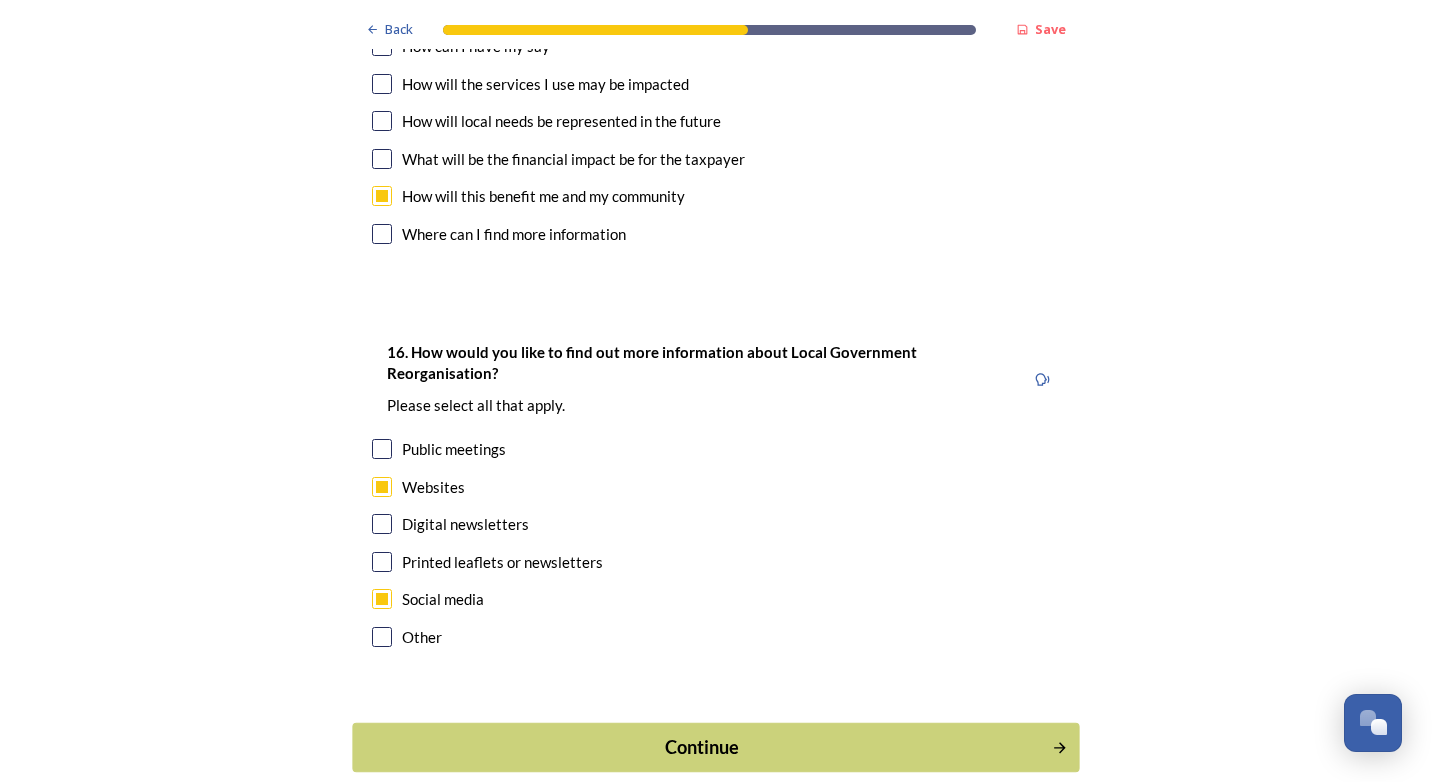 click on "Continue" at bounding box center [702, 747] 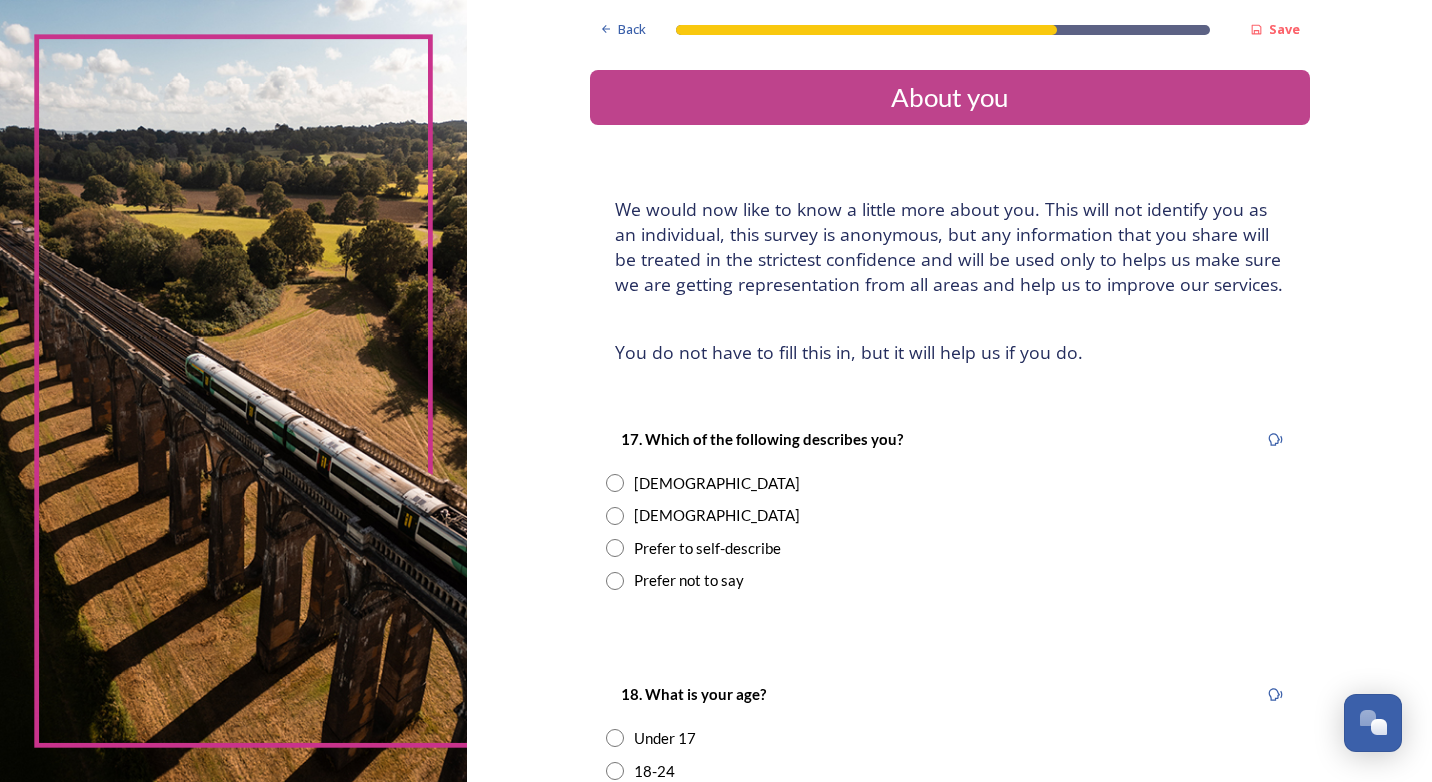 click on "[DEMOGRAPHIC_DATA]" at bounding box center (717, 483) 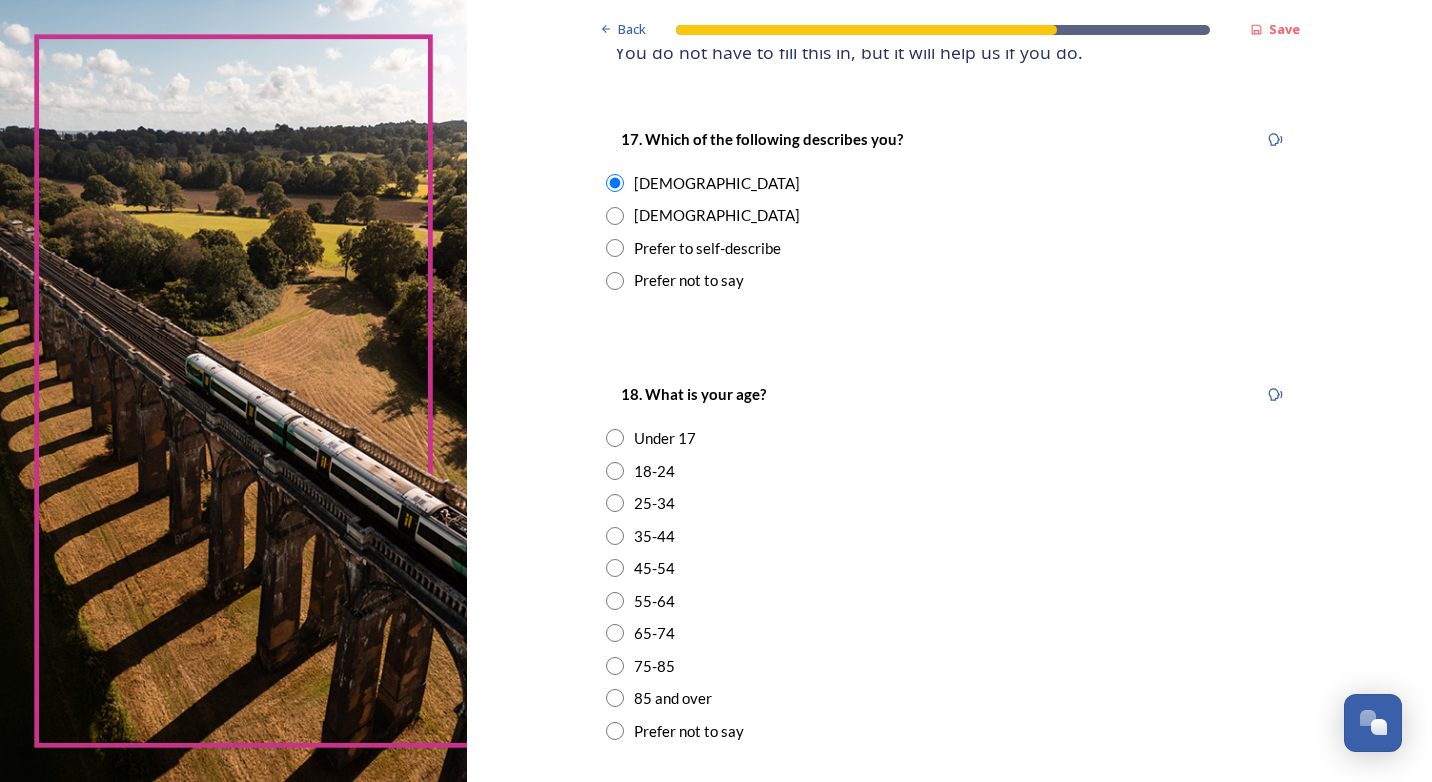 scroll, scrollTop: 400, scrollLeft: 0, axis: vertical 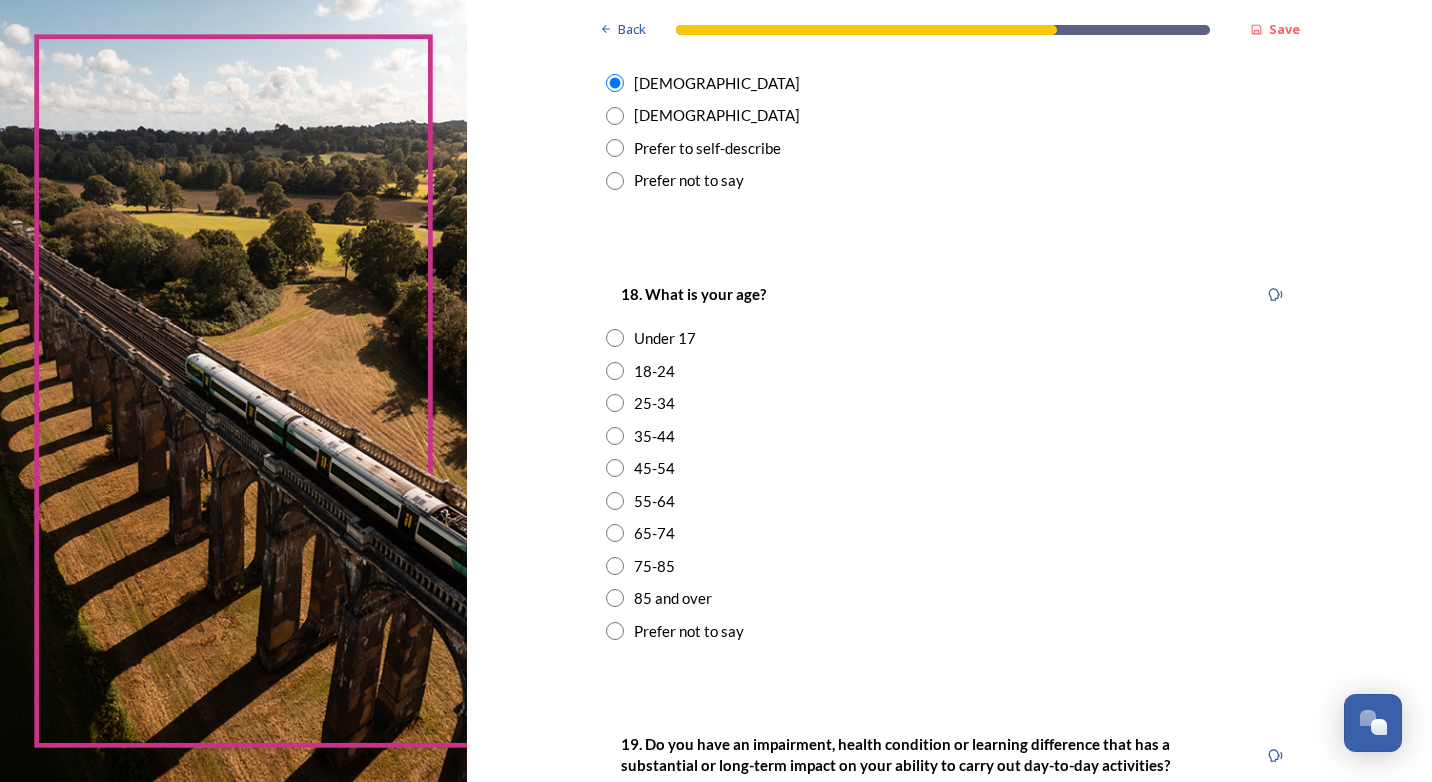 click at bounding box center (615, 468) 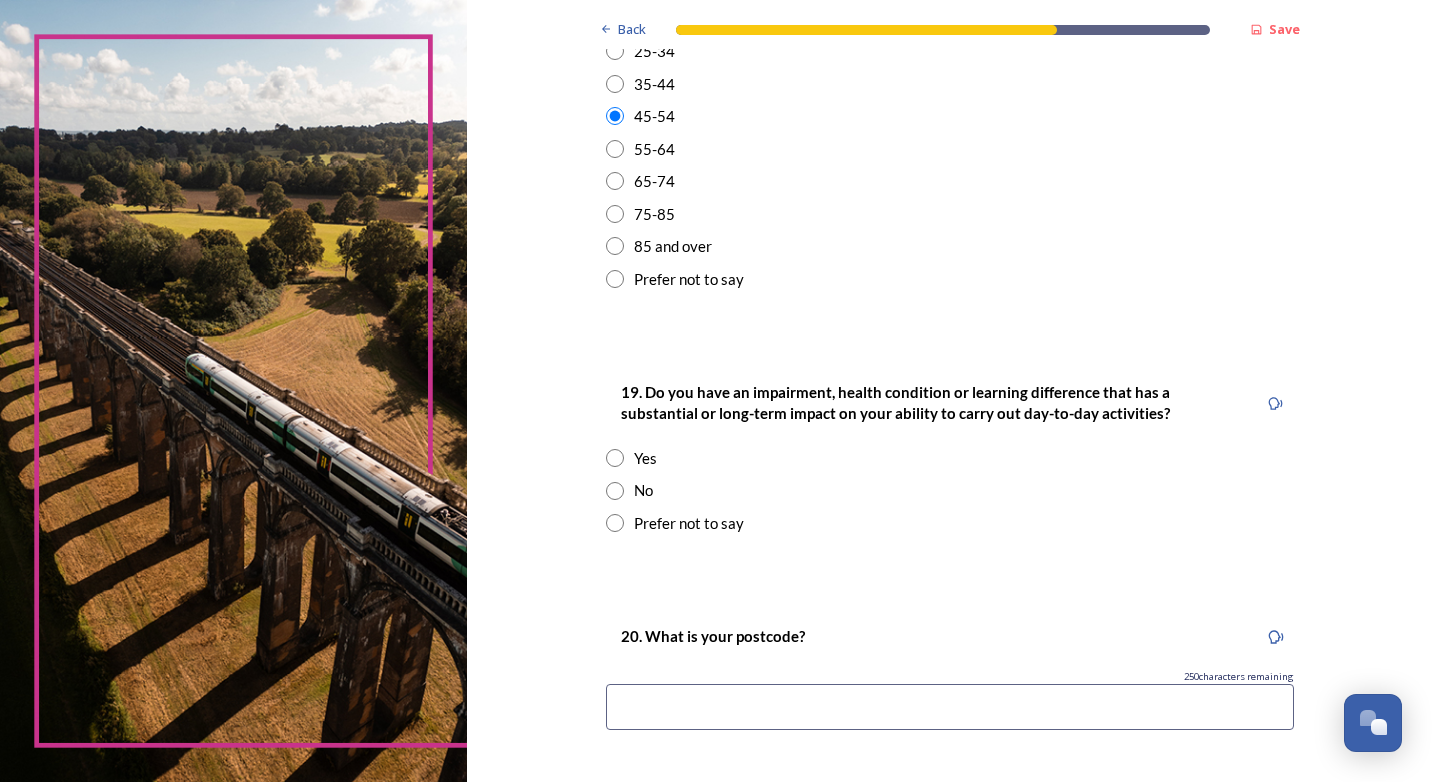 scroll, scrollTop: 800, scrollLeft: 0, axis: vertical 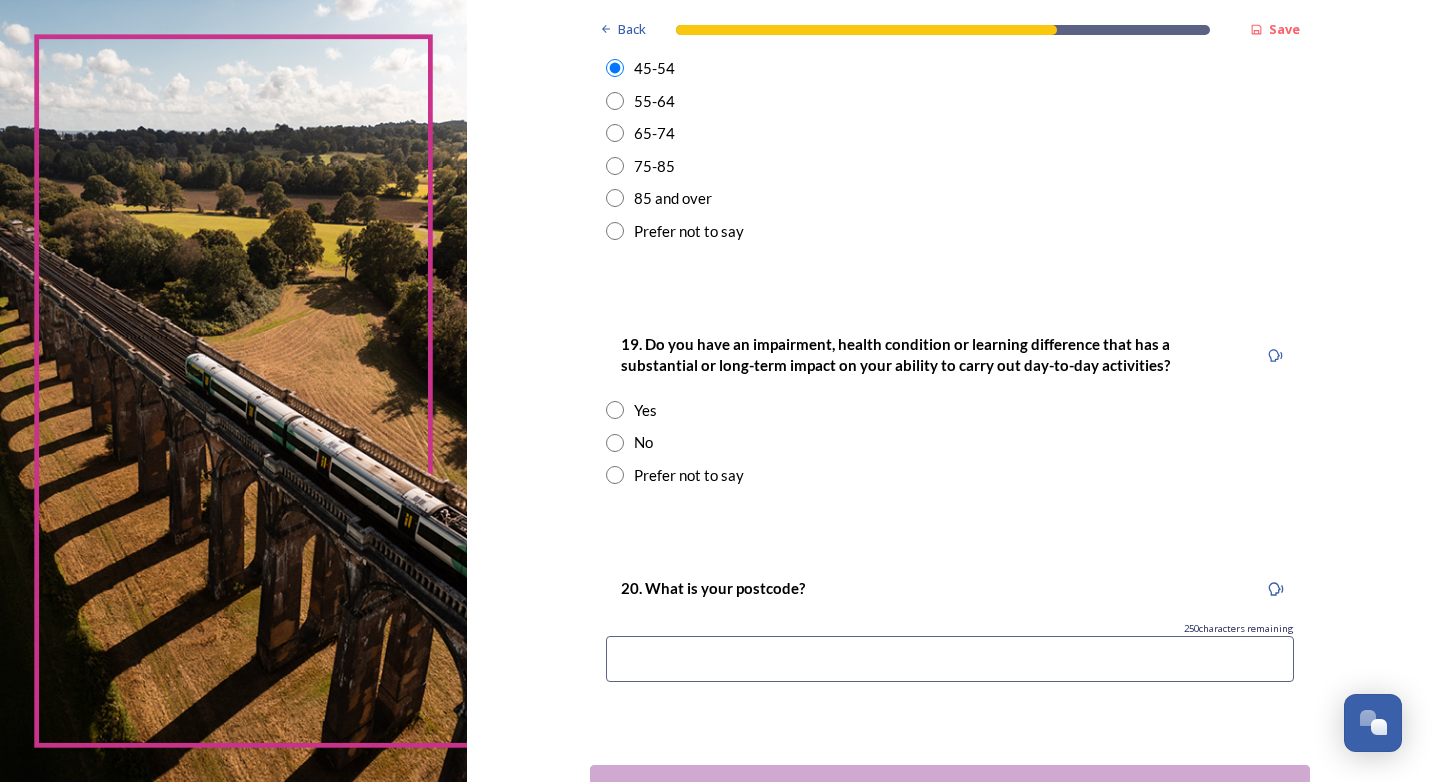 click at bounding box center [615, 443] 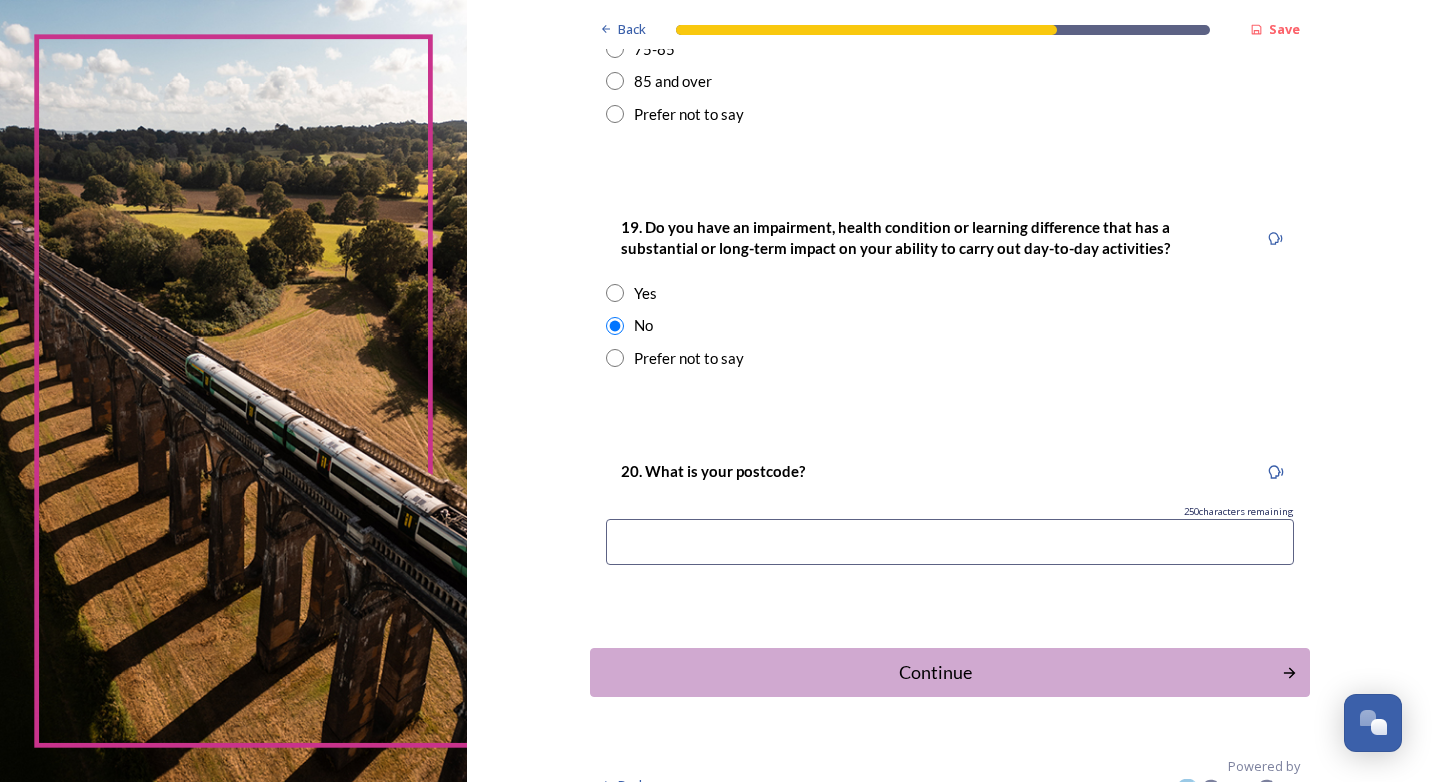 scroll, scrollTop: 948, scrollLeft: 0, axis: vertical 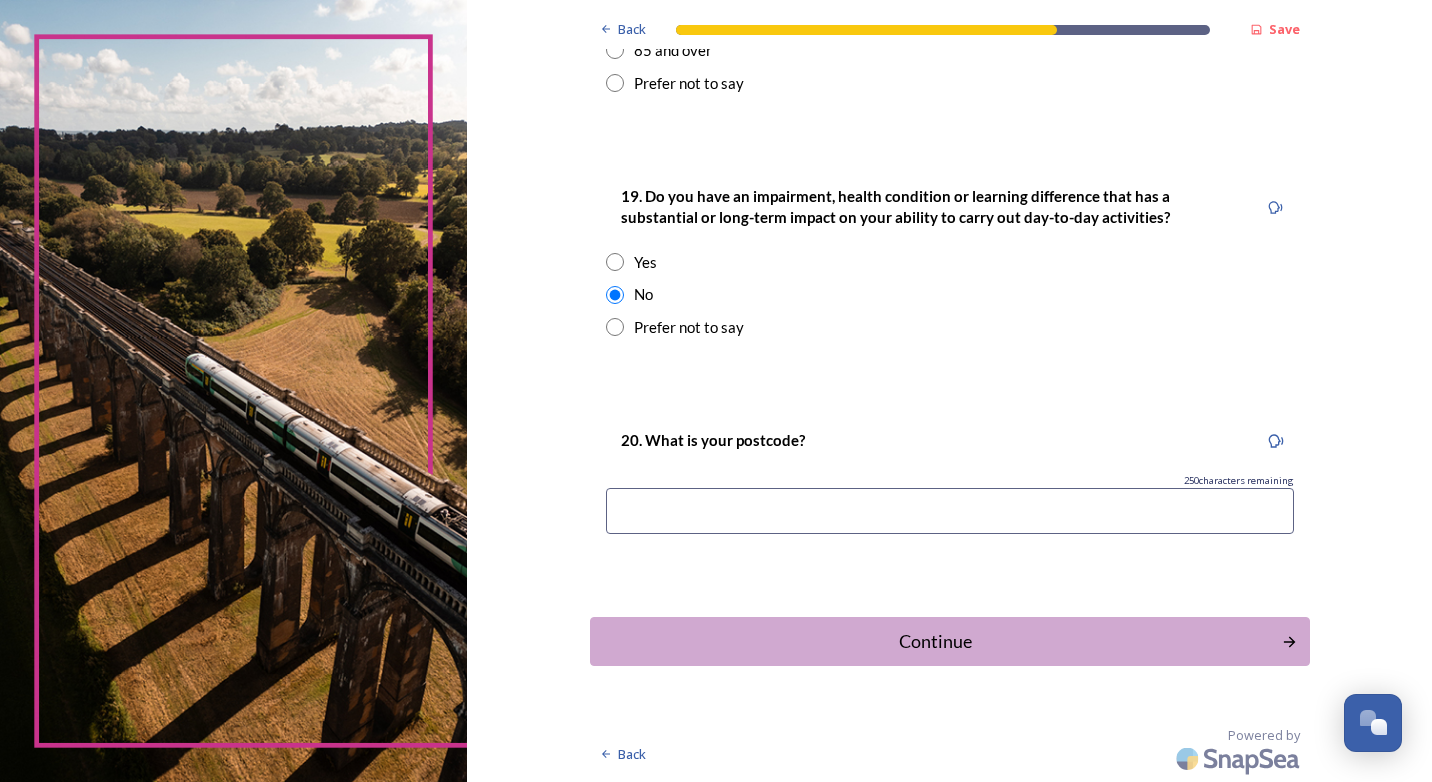 click at bounding box center [950, 511] 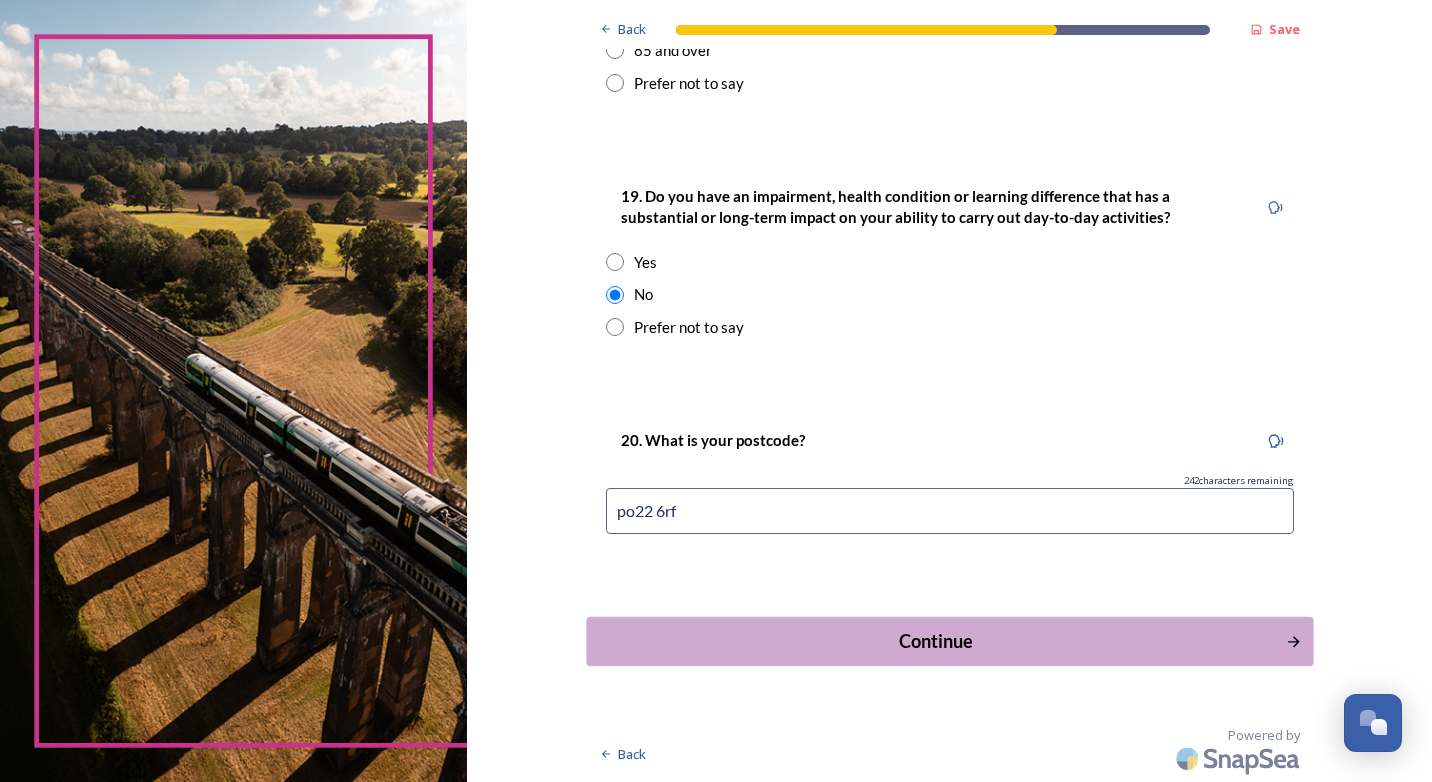 type on "po22 6rf" 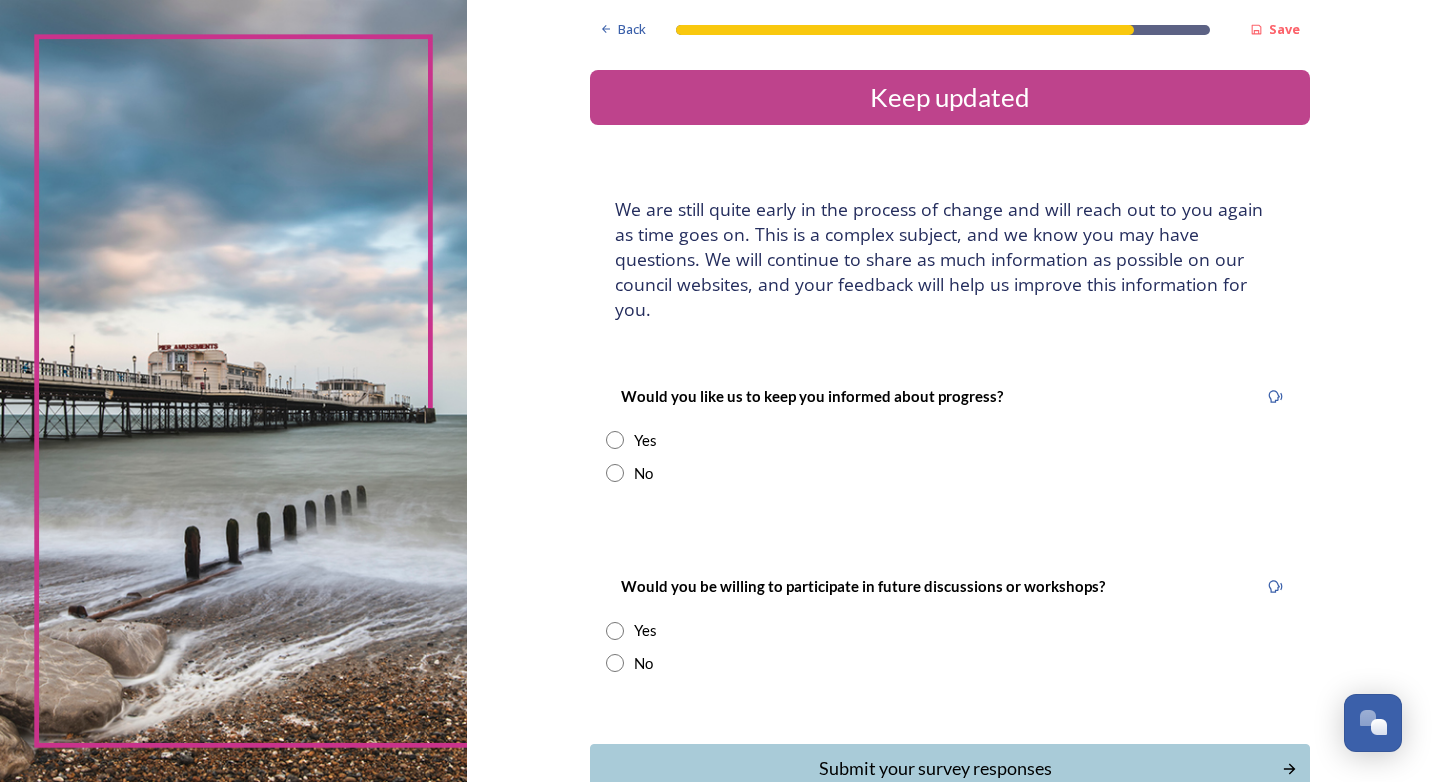 click at bounding box center (615, 473) 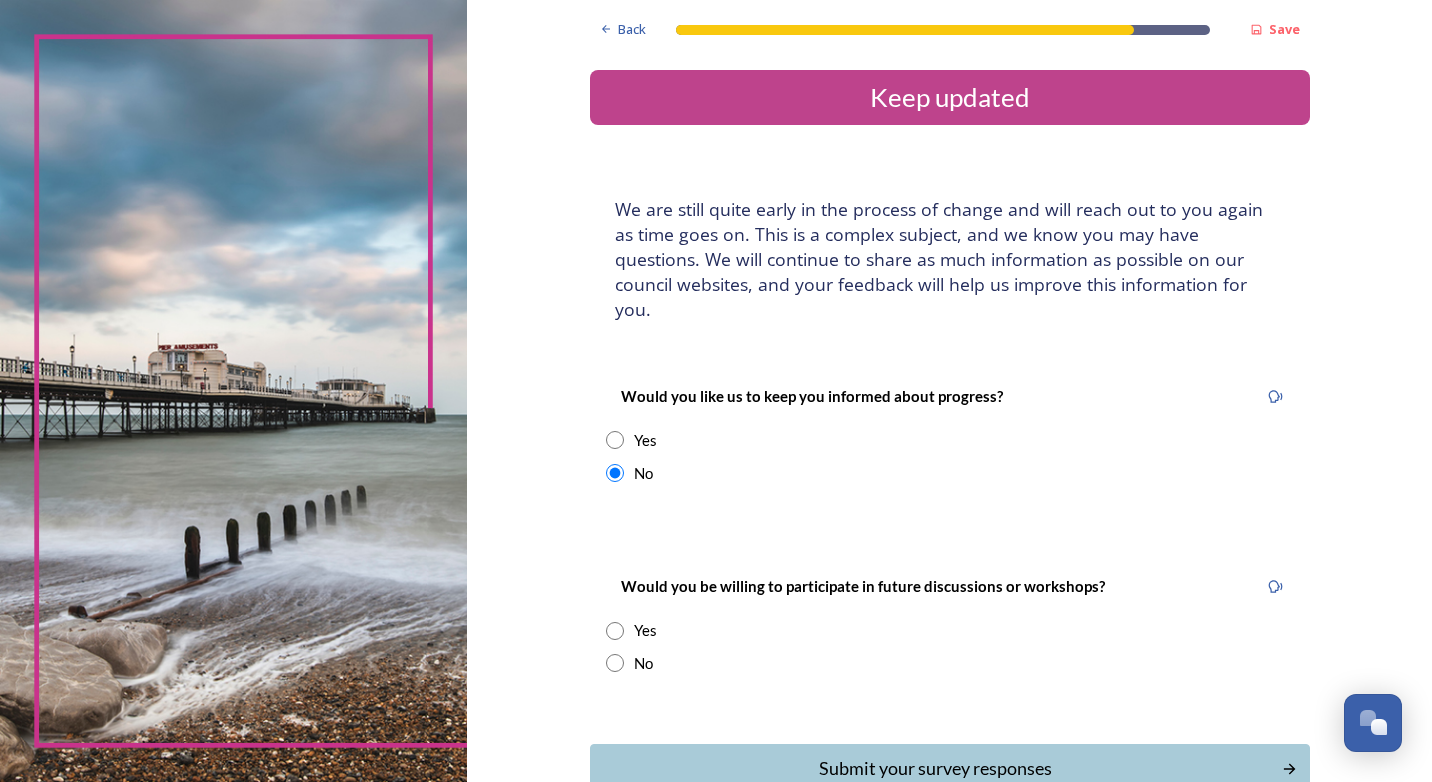 click at bounding box center [615, 663] 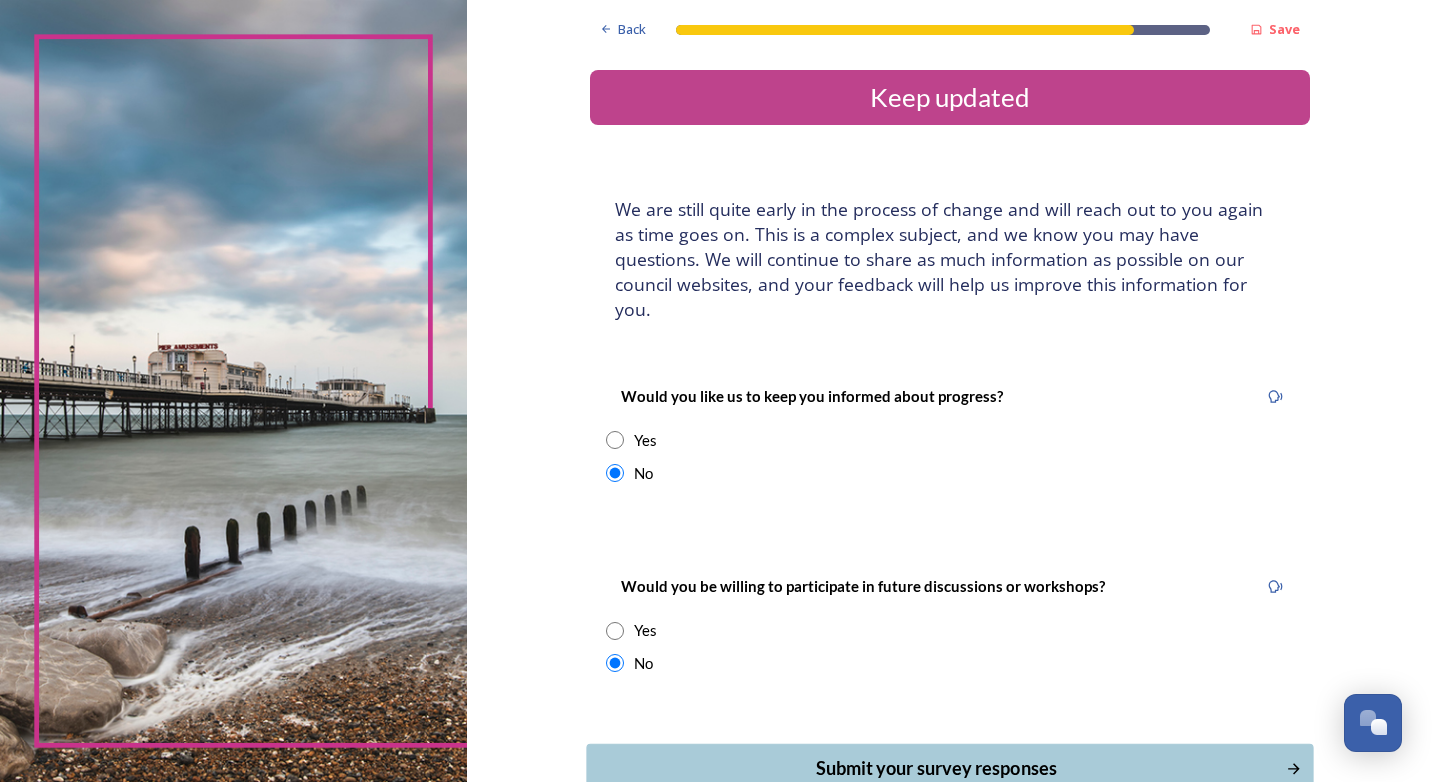 click on "Submit your survey responses" at bounding box center [935, 768] 